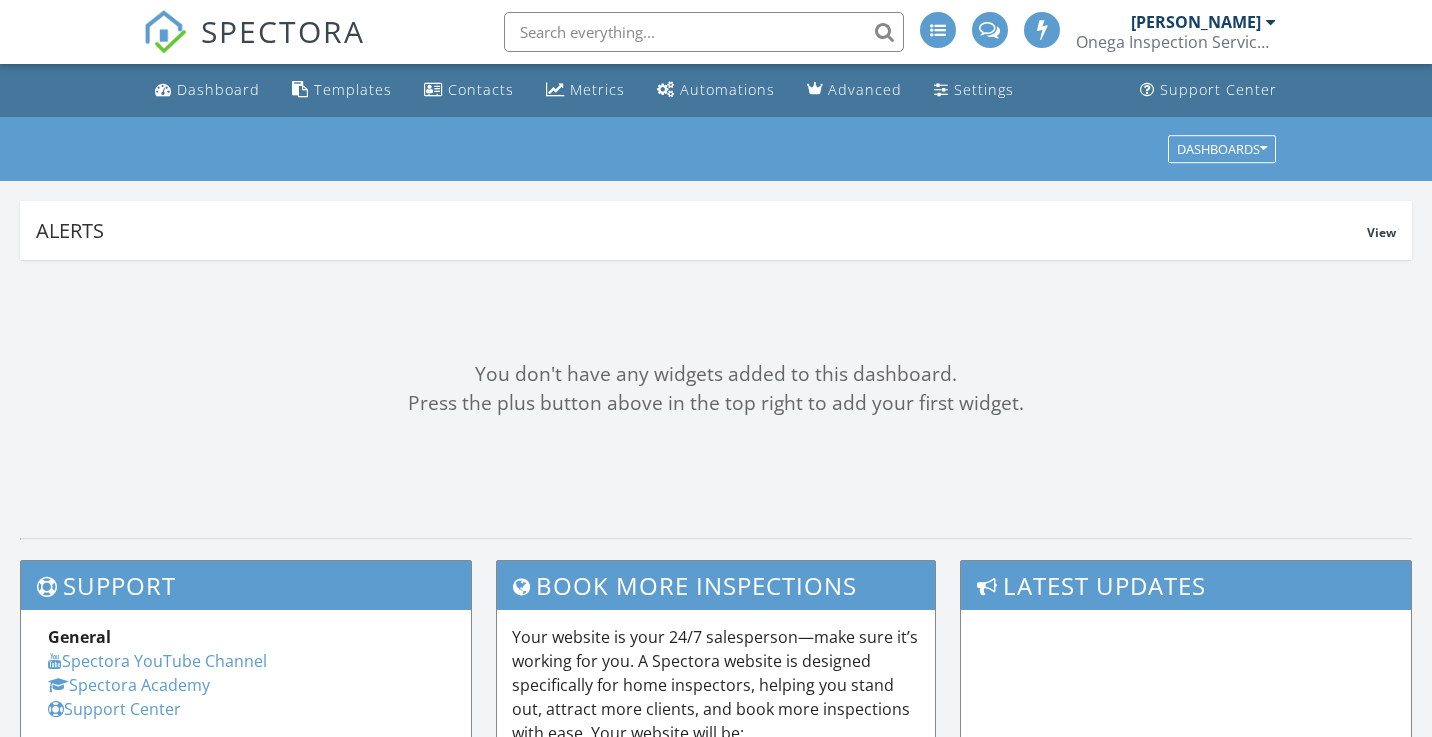 scroll, scrollTop: 0, scrollLeft: 0, axis: both 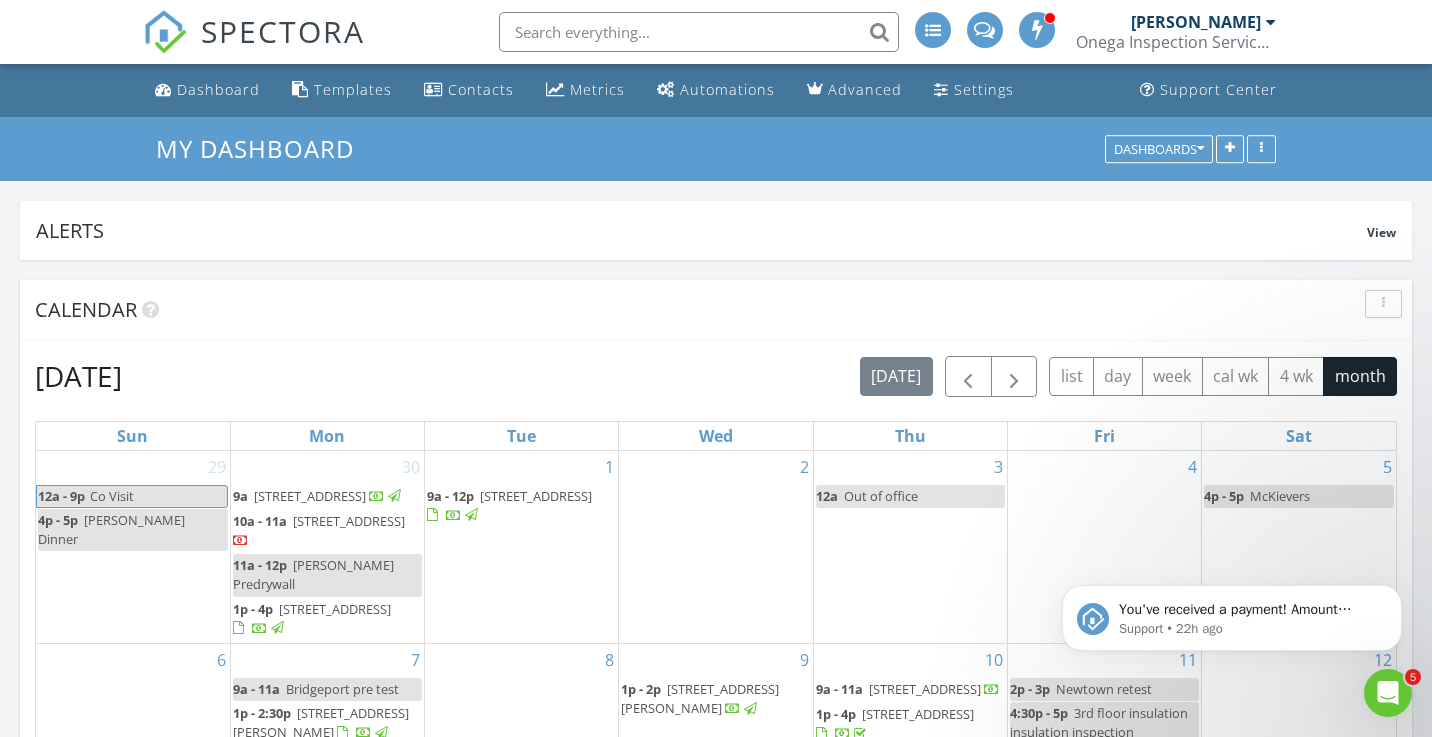 click at bounding box center [1388, 693] 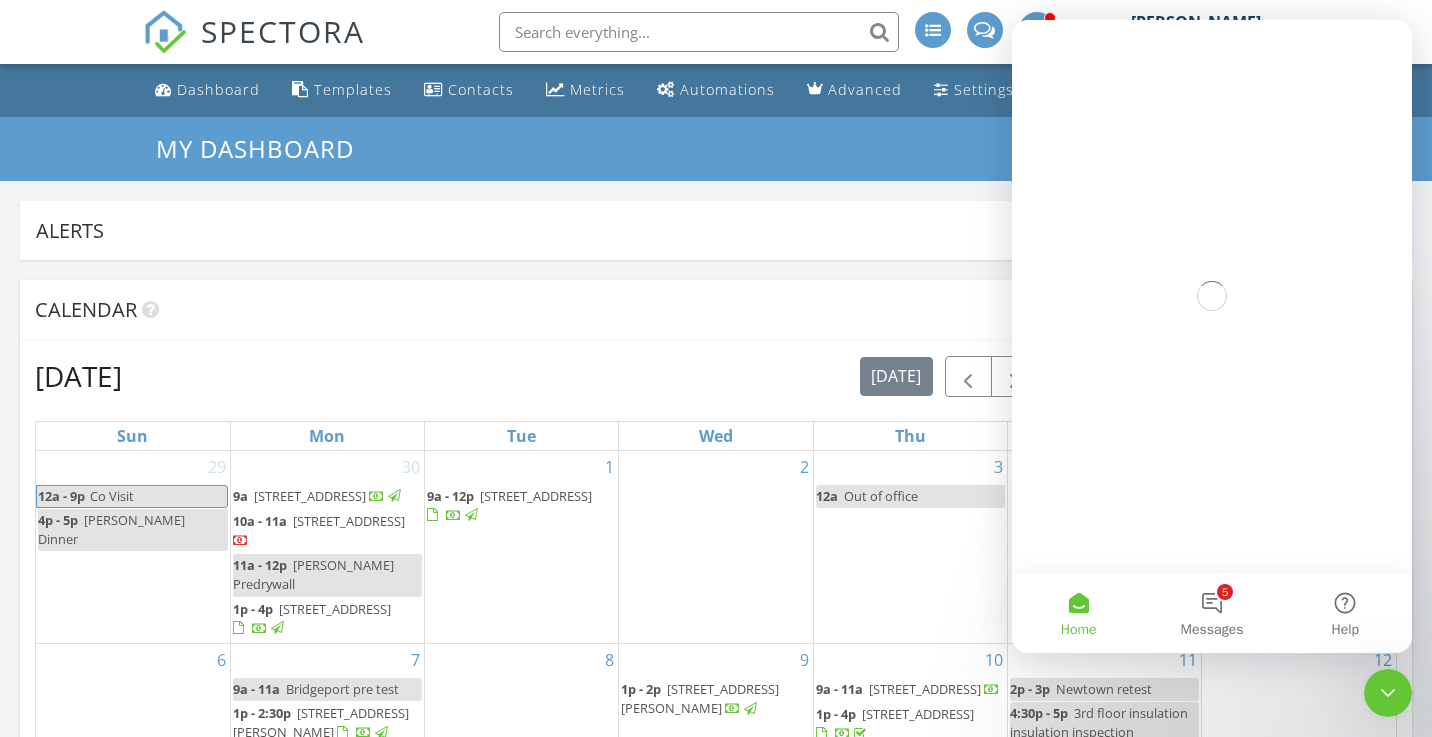 scroll, scrollTop: 0, scrollLeft: 0, axis: both 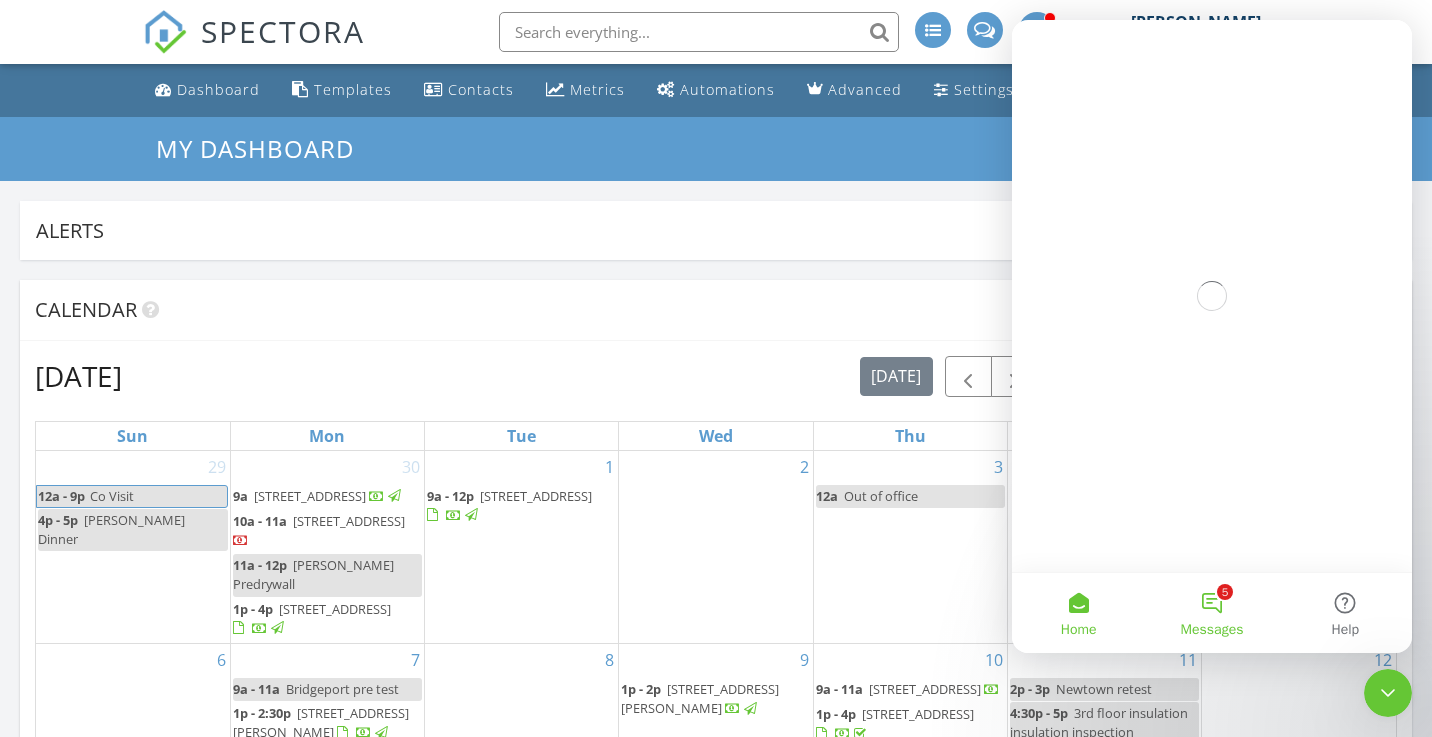 click on "5 Messages" at bounding box center (1211, 613) 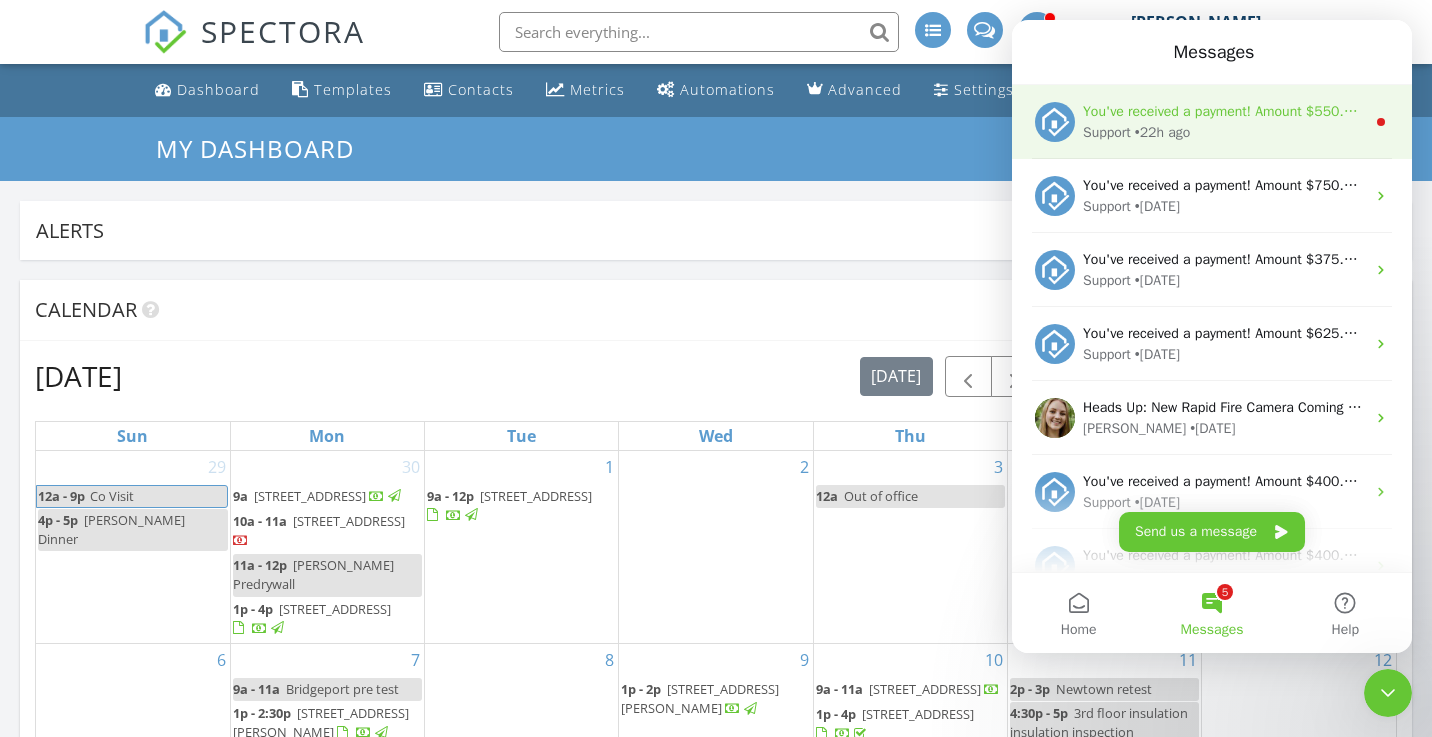 click on "You've received a payment!  Amount  $550.00  Fee  $0.00  Net  $550.00  Transaction #  pi_3RpF4nK7snlDGpRF0tnltckV  Inspection  10 Jama Ln, Stamford, CT 06905 Payouts to your bank or debit card occur on a daily basis. Each payment usually takes two business days to process. You can view your pending payout amount here. If you have any questions reach out on our chat bubble at app.spectora.com. Support •  22h ago" at bounding box center [1212, 122] 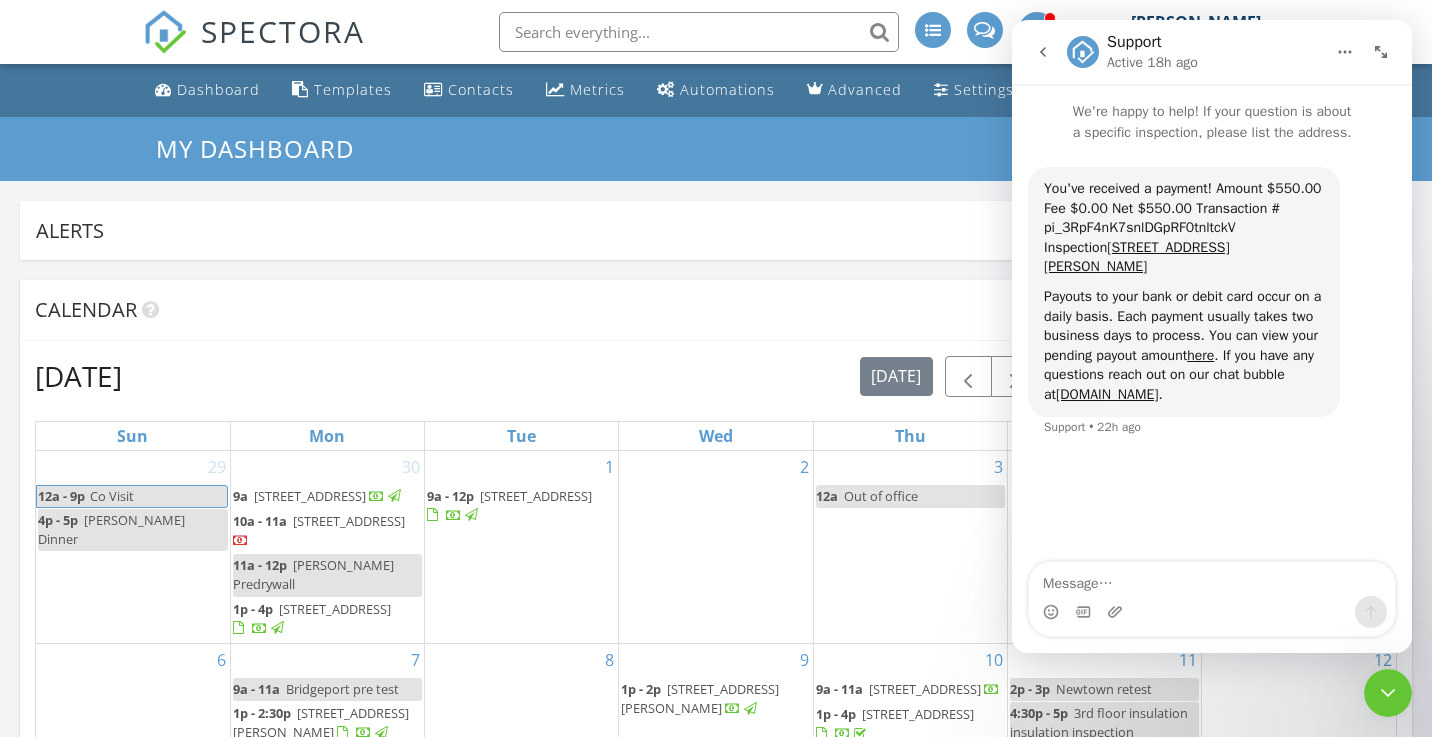 click 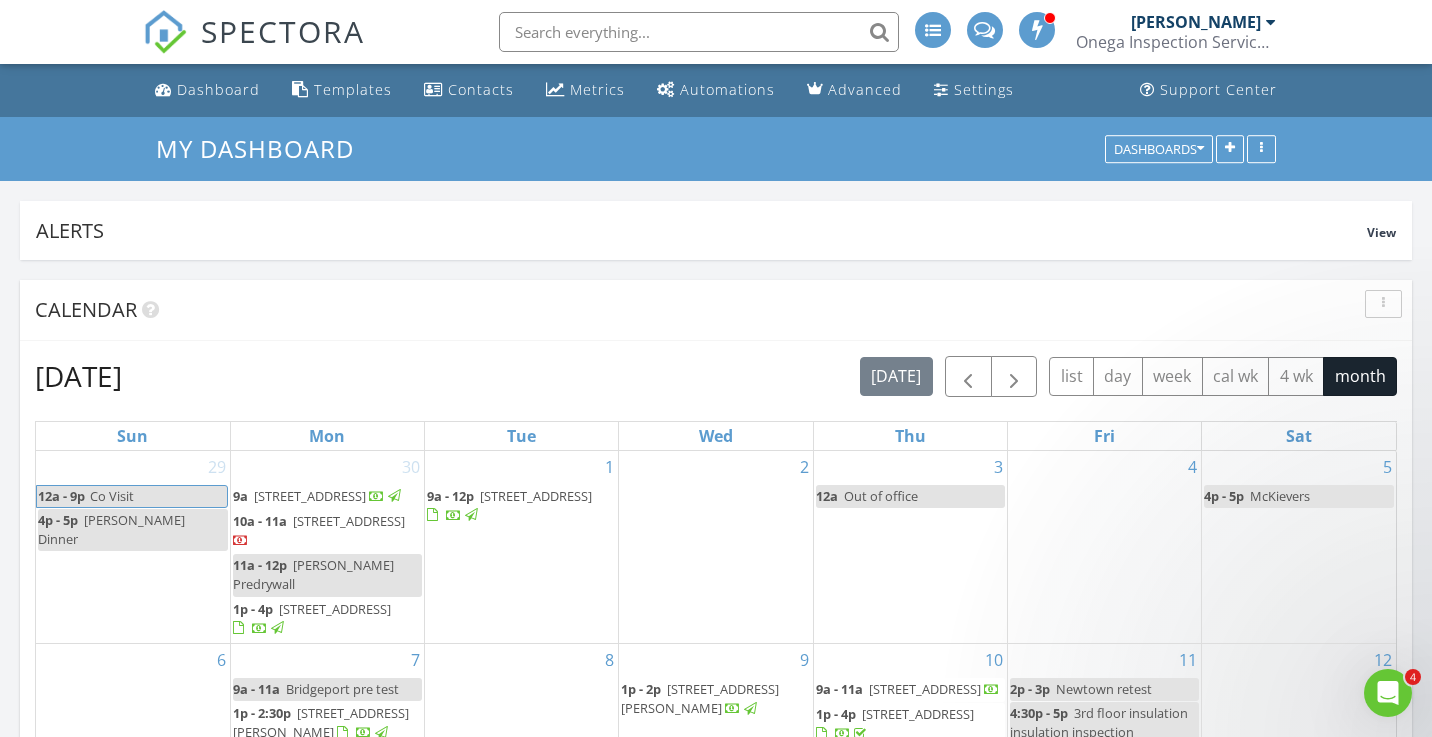 scroll, scrollTop: 0, scrollLeft: 0, axis: both 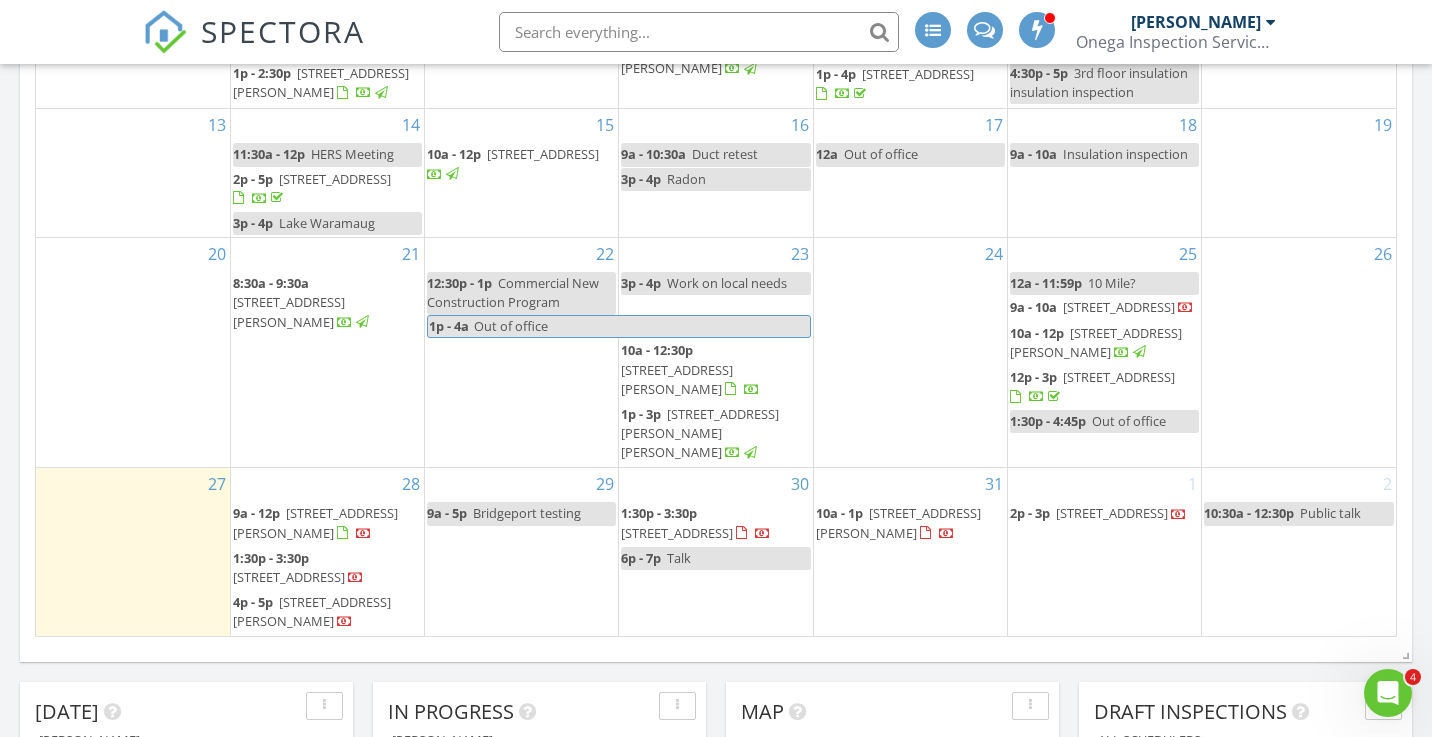 click on "30
1:30p - 3:30p
34 Regency Hill Dr, Watertown 06795
6p - 7p
Talk" at bounding box center [715, 552] 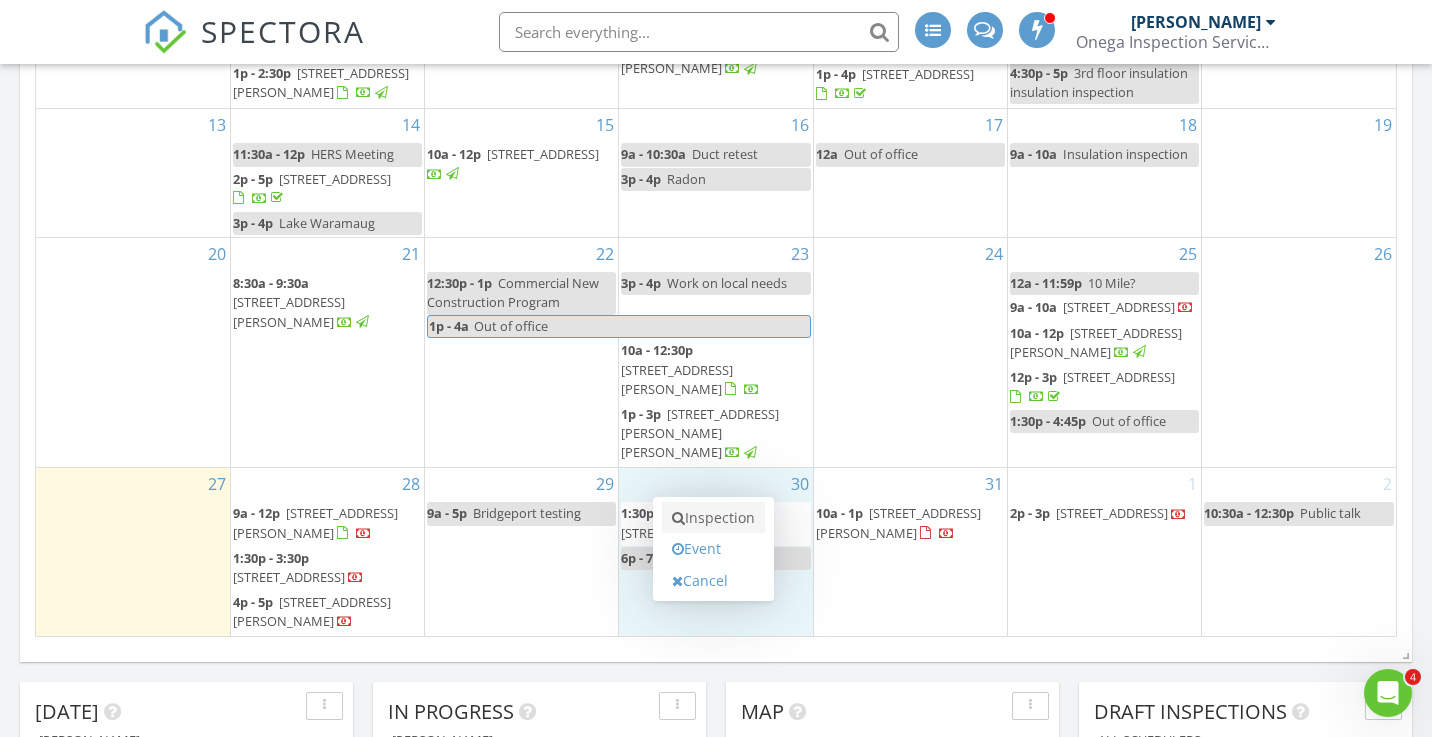 click on "Inspection" at bounding box center (713, 518) 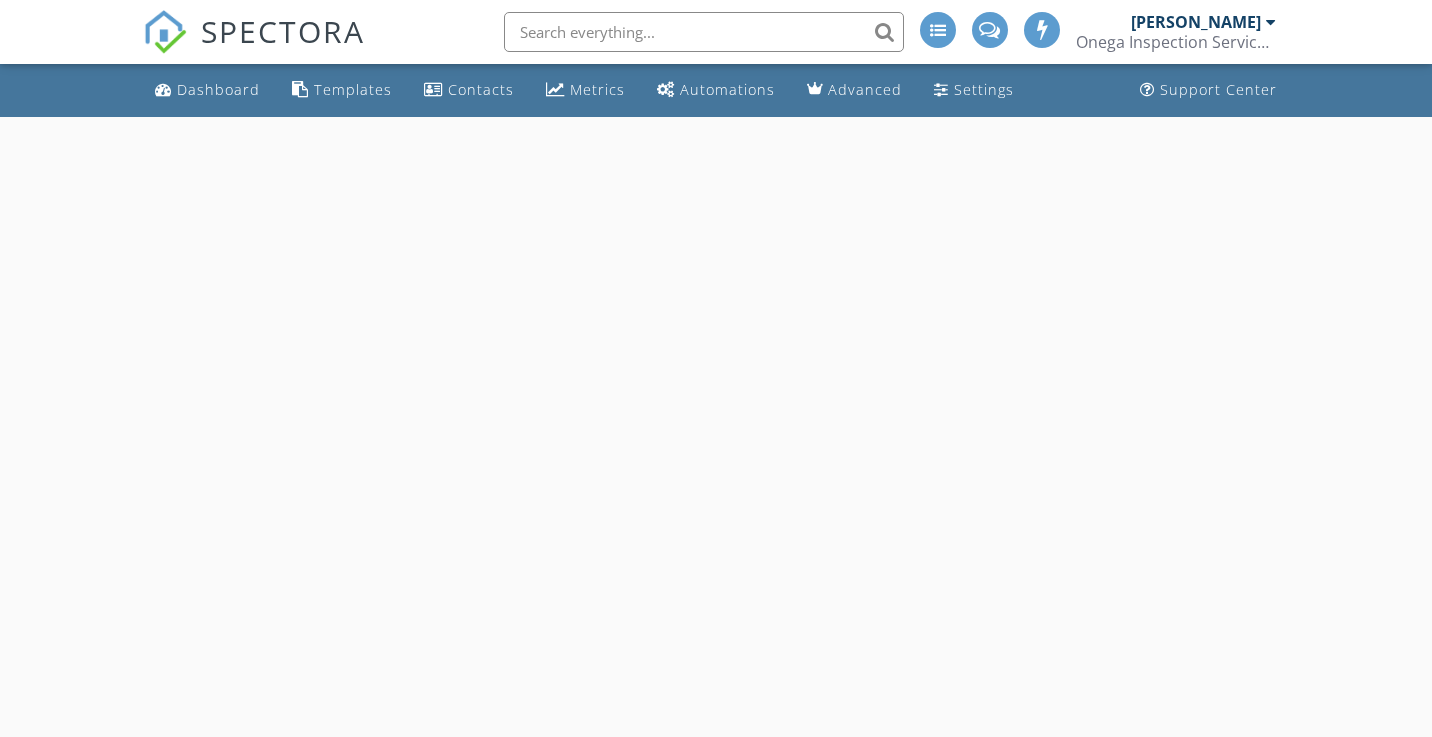 scroll, scrollTop: 0, scrollLeft: 0, axis: both 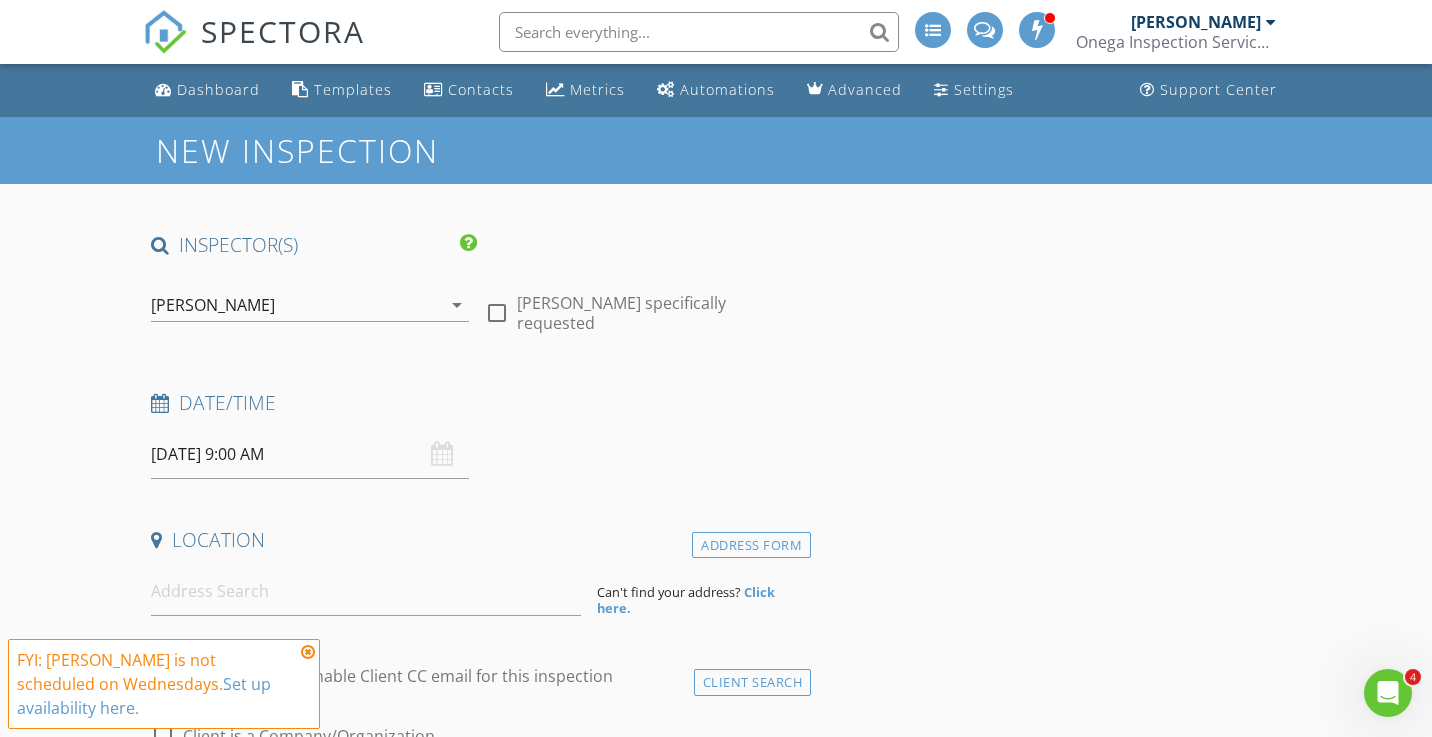 click at bounding box center [308, 652] 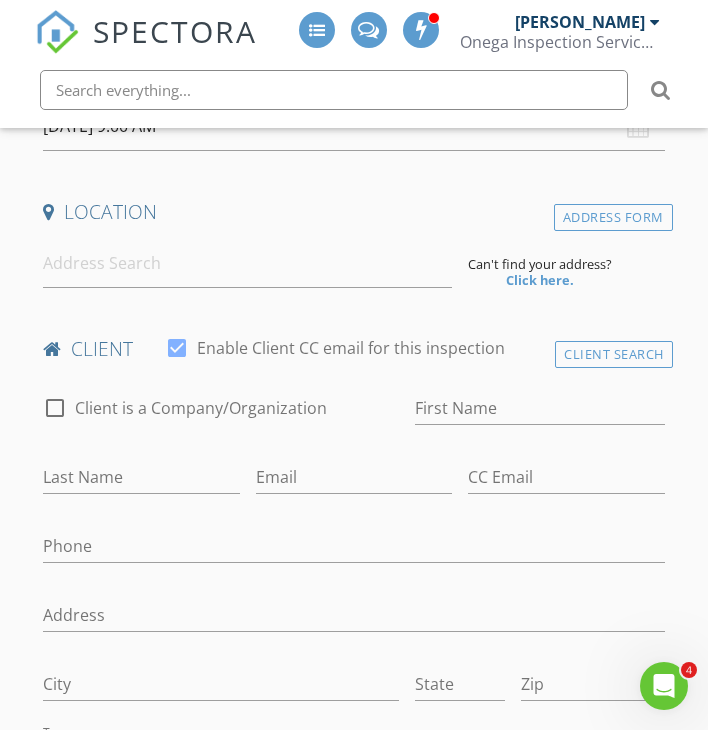 scroll, scrollTop: 475, scrollLeft: 0, axis: vertical 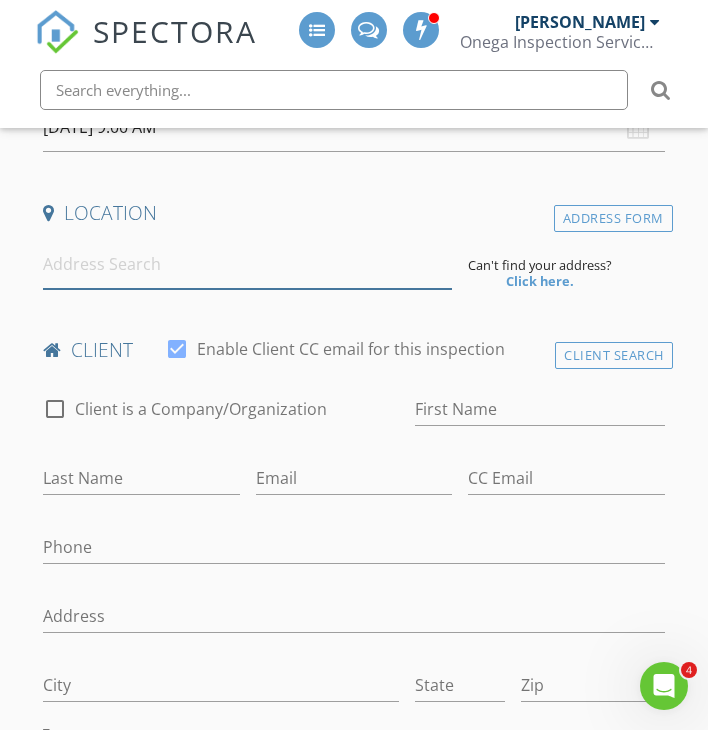 click at bounding box center (247, 264) 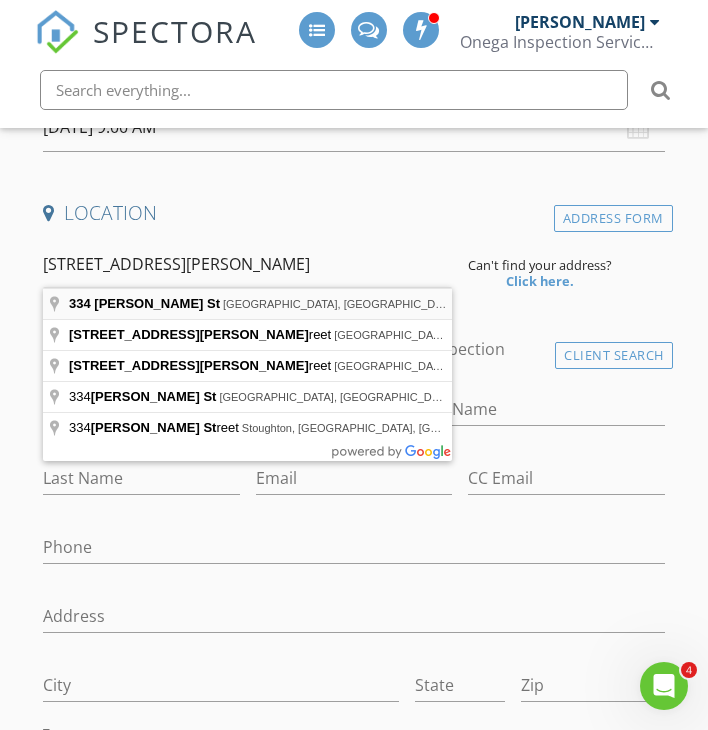 type on "334 Capen St, Windsor, CT, USA" 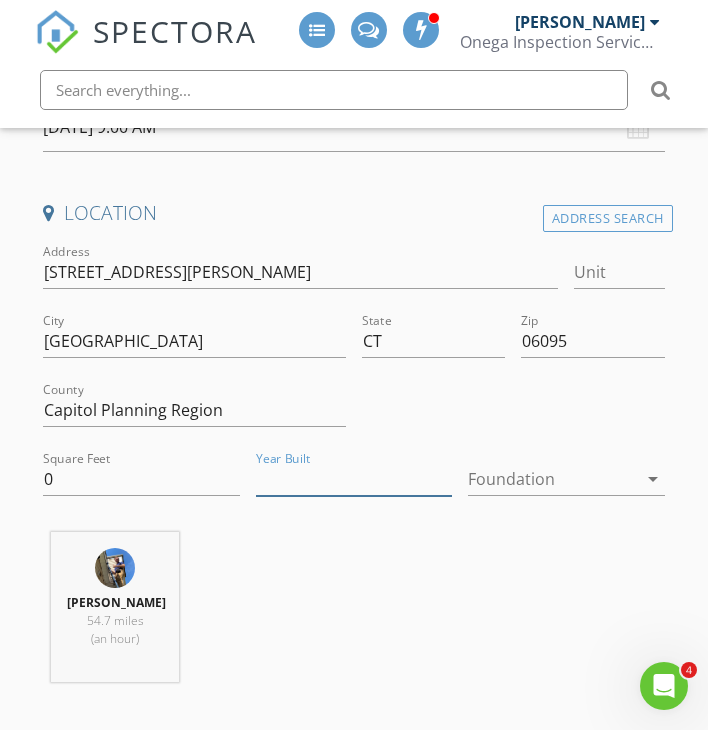 click on "Year Built" at bounding box center [354, 479] 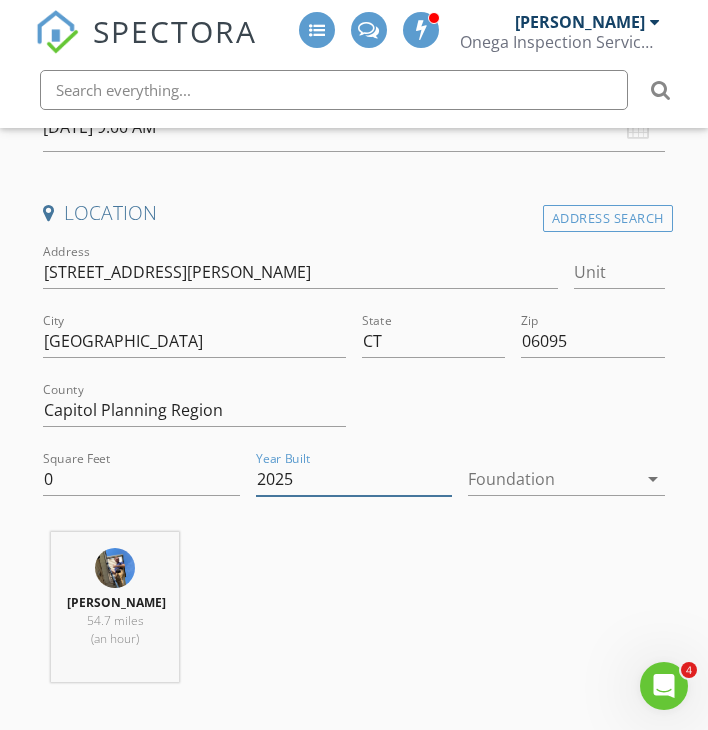 type on "2025" 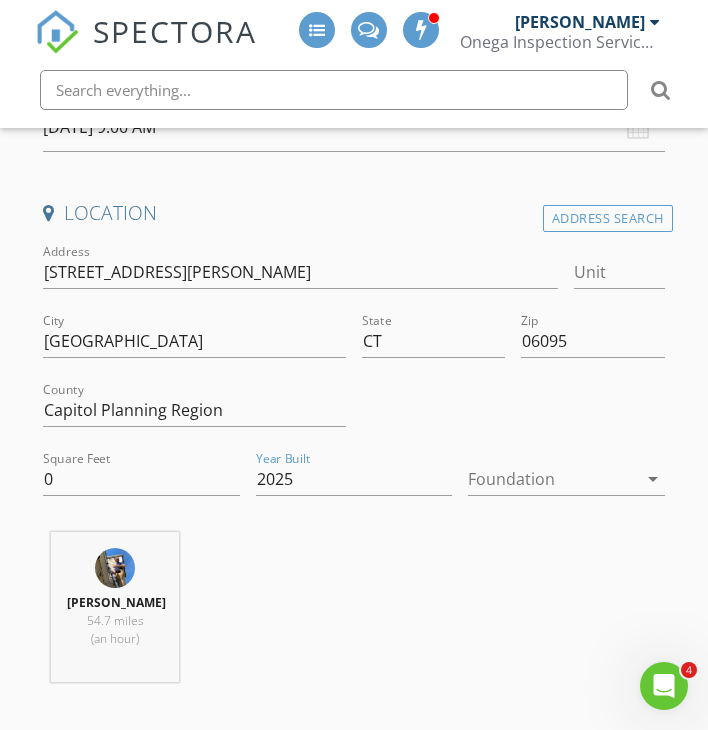 click at bounding box center (552, 479) 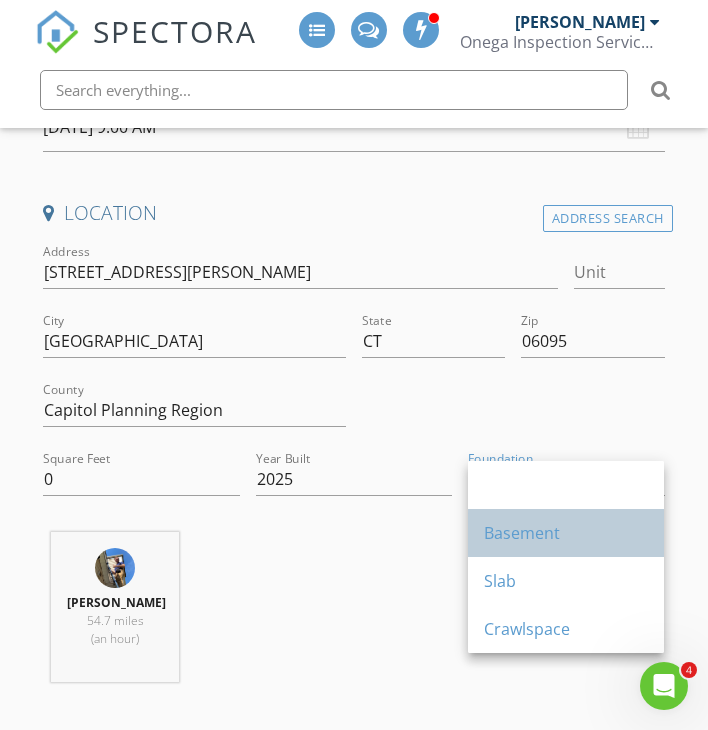 click on "Basement" at bounding box center (566, 533) 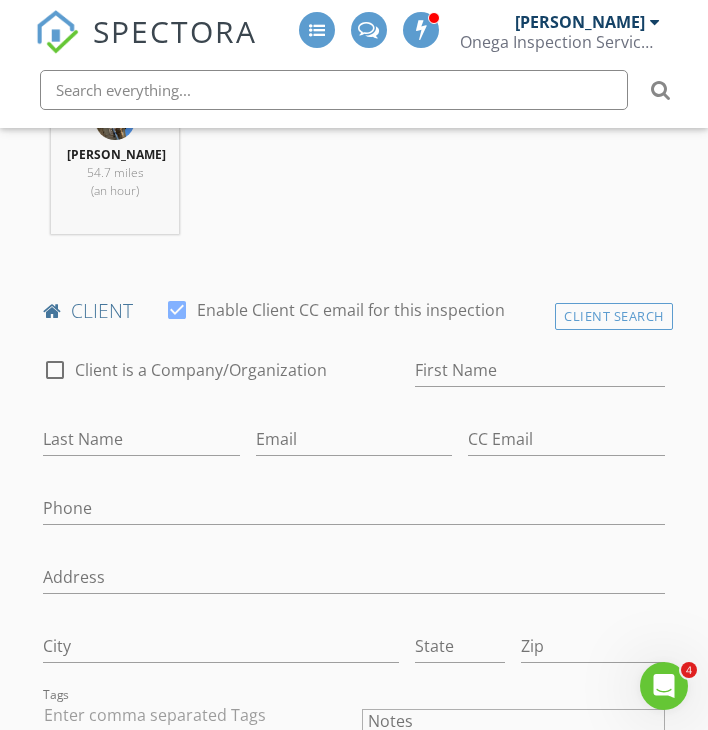 scroll, scrollTop: 950, scrollLeft: 0, axis: vertical 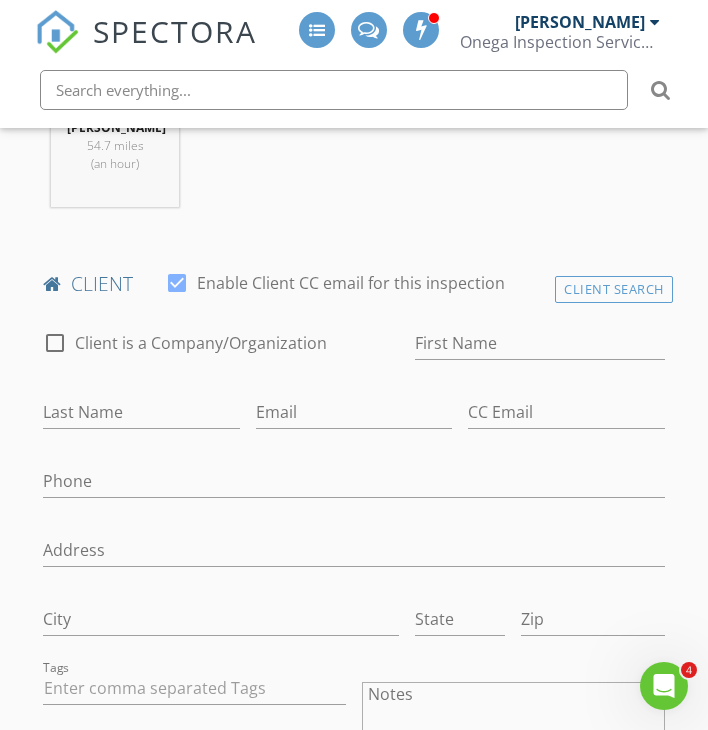 click on "Client is a Company/Organization" at bounding box center (201, 343) 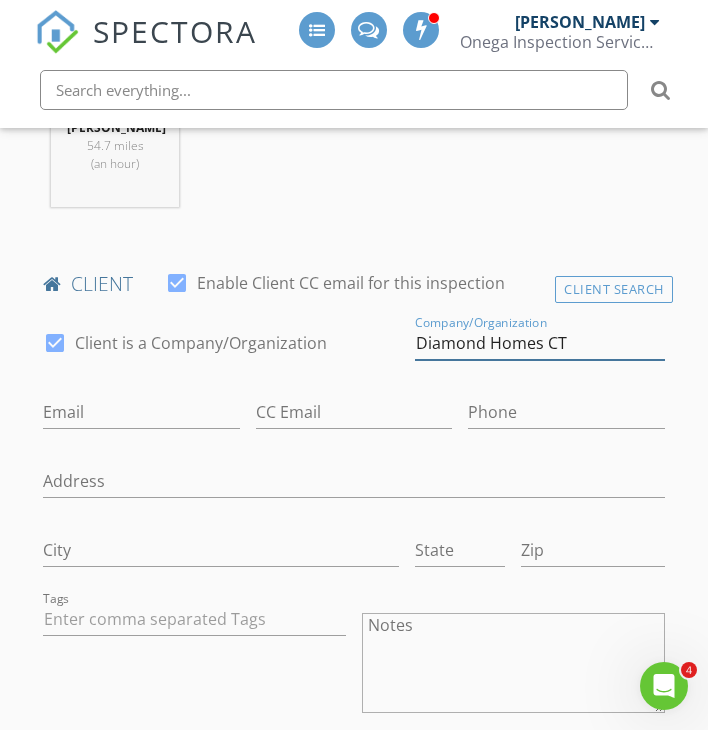 type on "Diamond Homes CT" 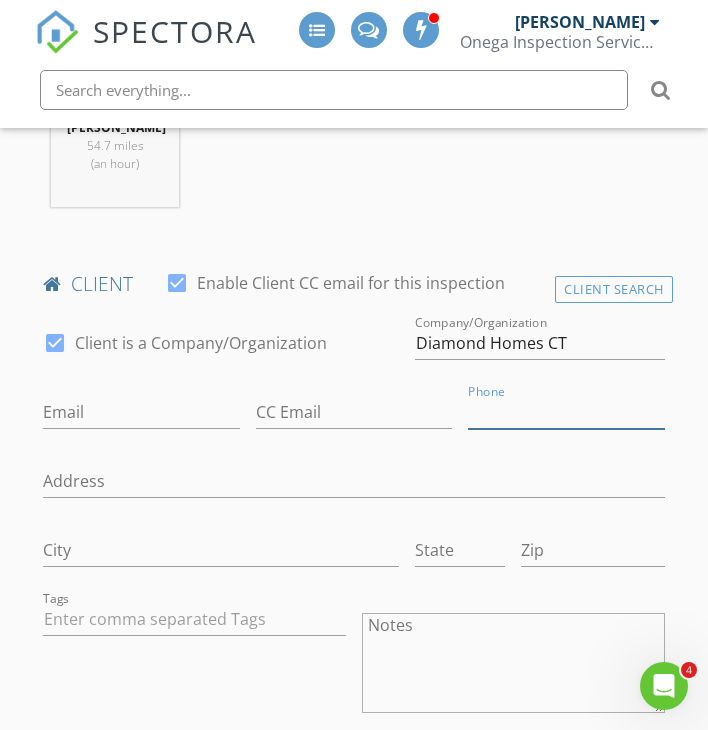 click on "Phone" at bounding box center [566, 412] 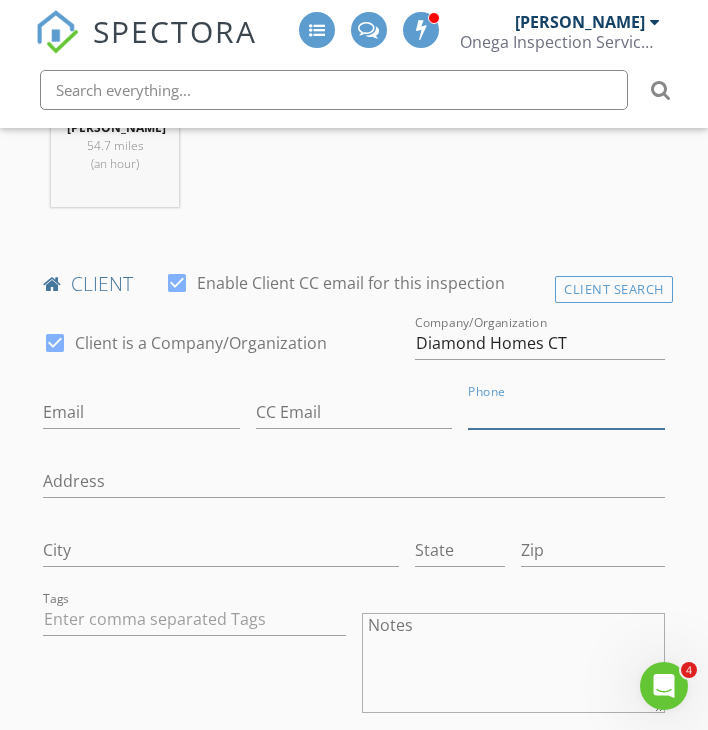 paste on "[PHONE_NUMBER]" 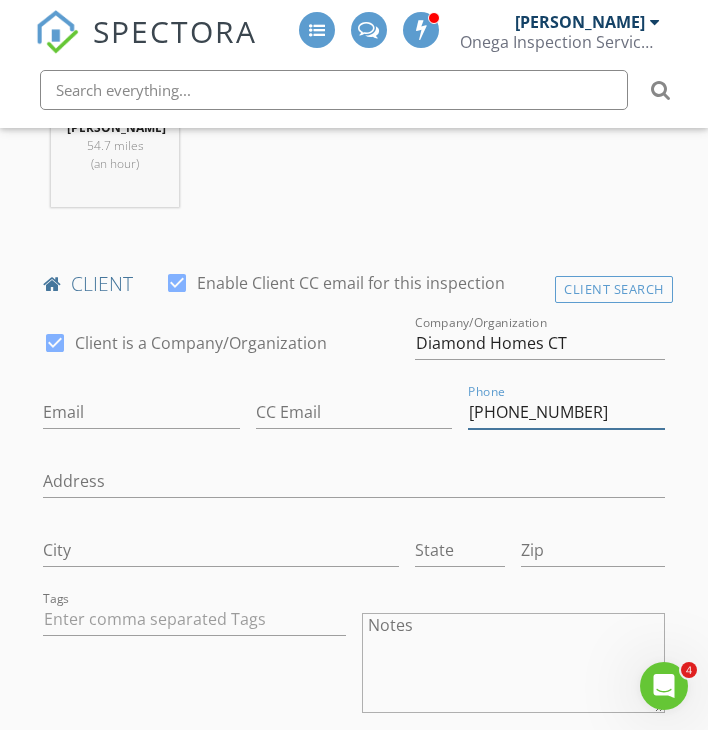 type on "[PHONE_NUMBER]" 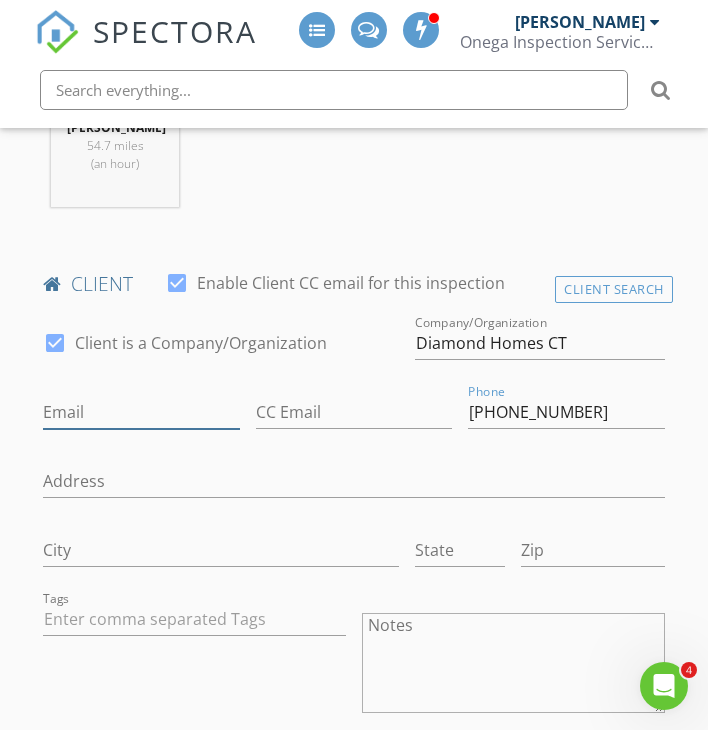 click on "Email" at bounding box center (141, 412) 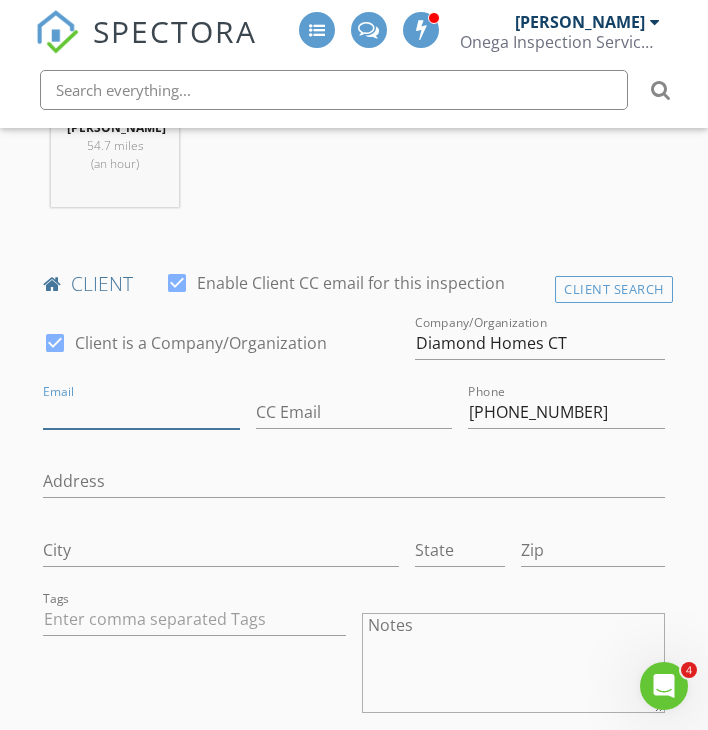 paste on "[EMAIL_ADDRESS][DOMAIN_NAME]" 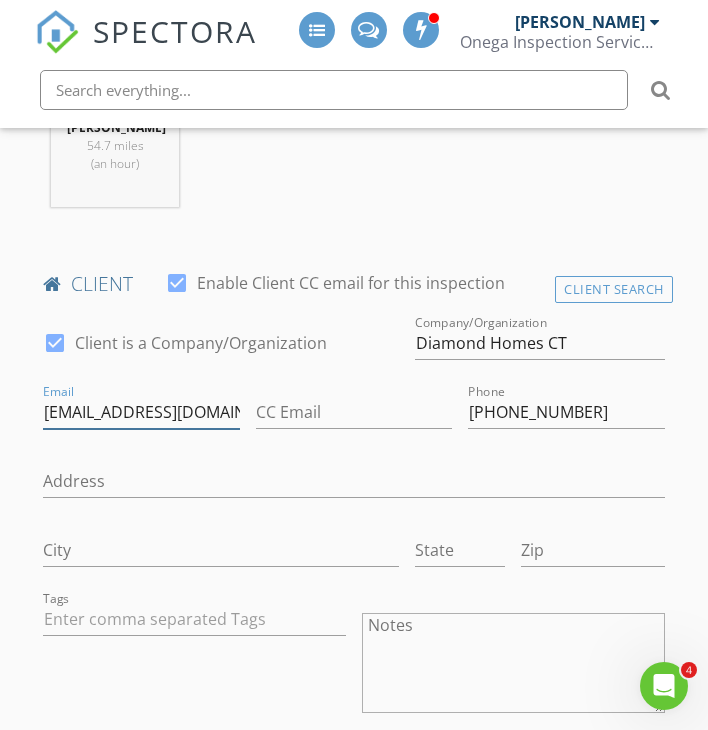 type on "[EMAIL_ADDRESS][DOMAIN_NAME]" 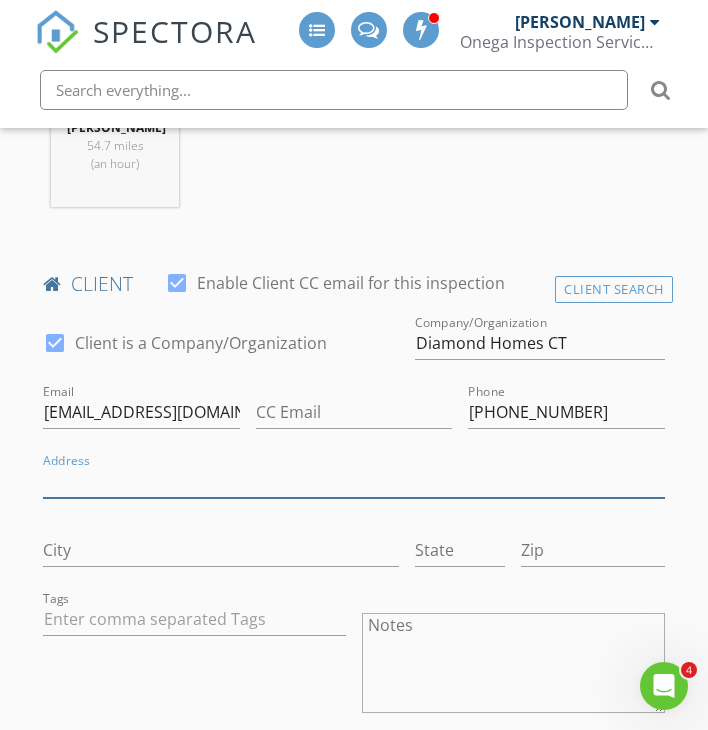click on "Address" at bounding box center [353, 481] 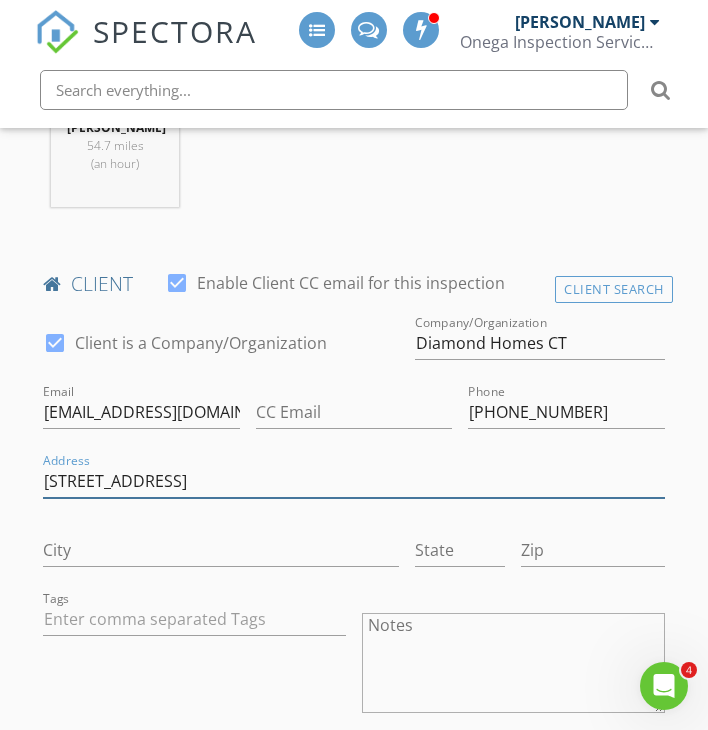 type on "[STREET_ADDRESS]" 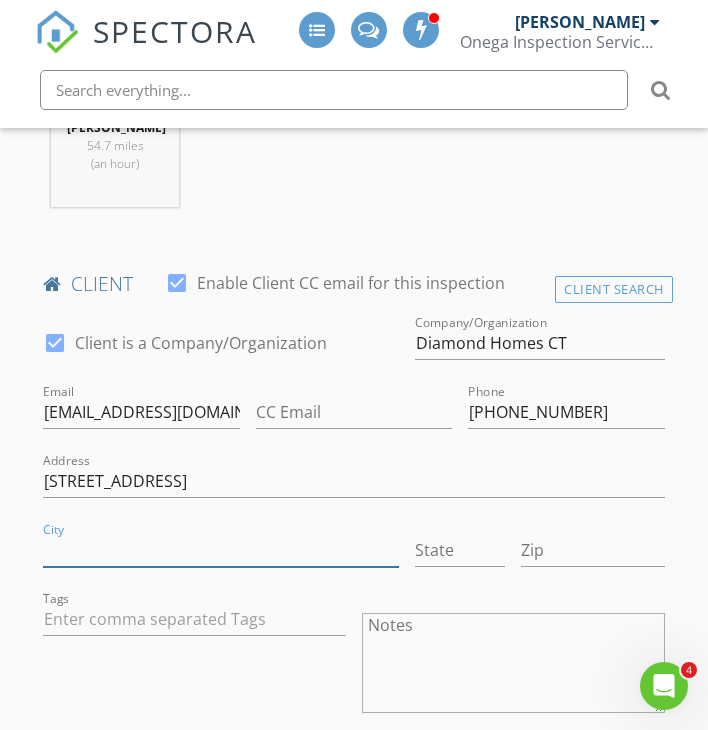paste on "[GEOGRAPHIC_DATA]" 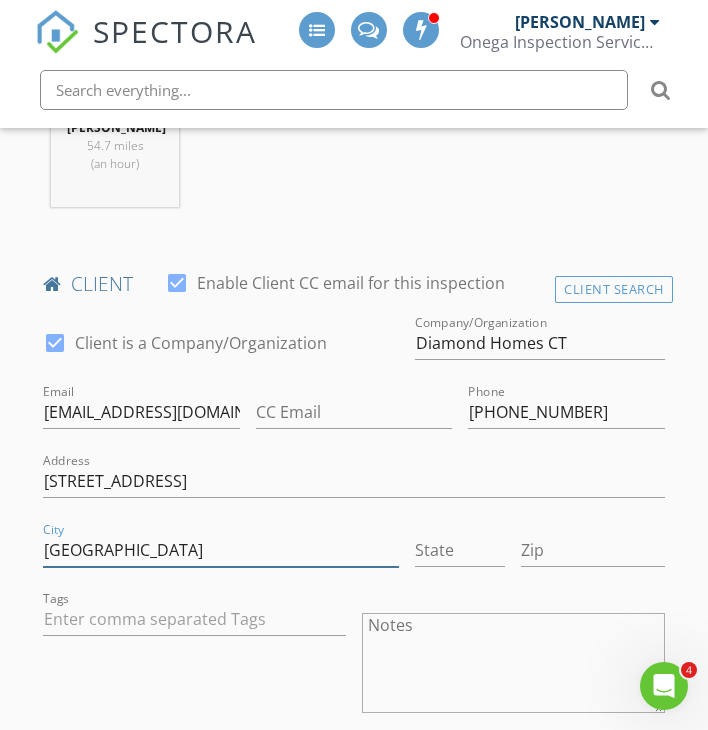 type on "[GEOGRAPHIC_DATA]" 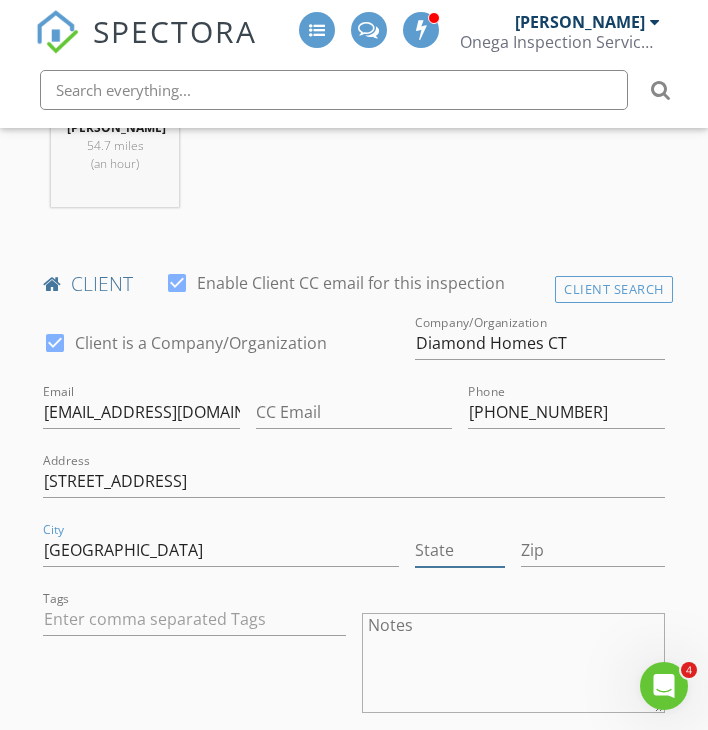 click on "State" at bounding box center [460, 550] 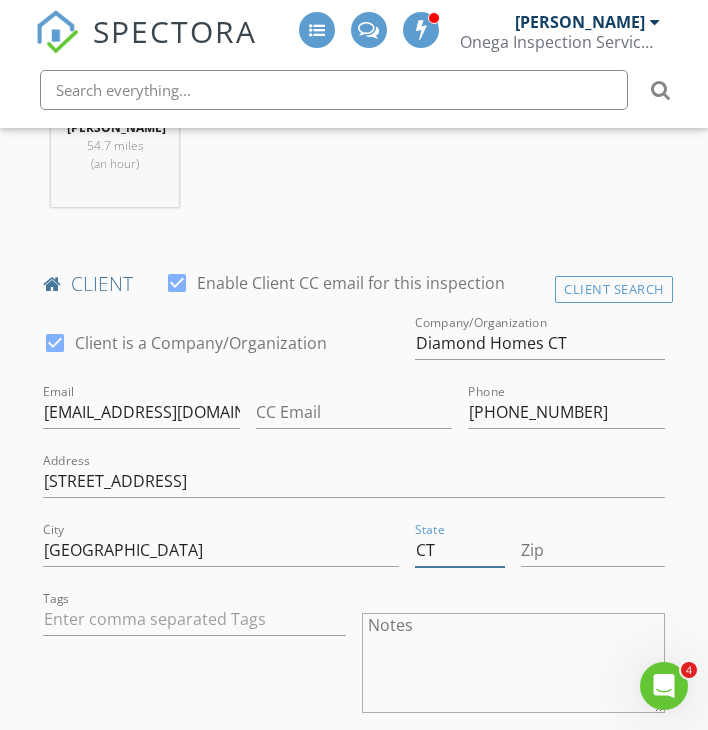 type on "CT" 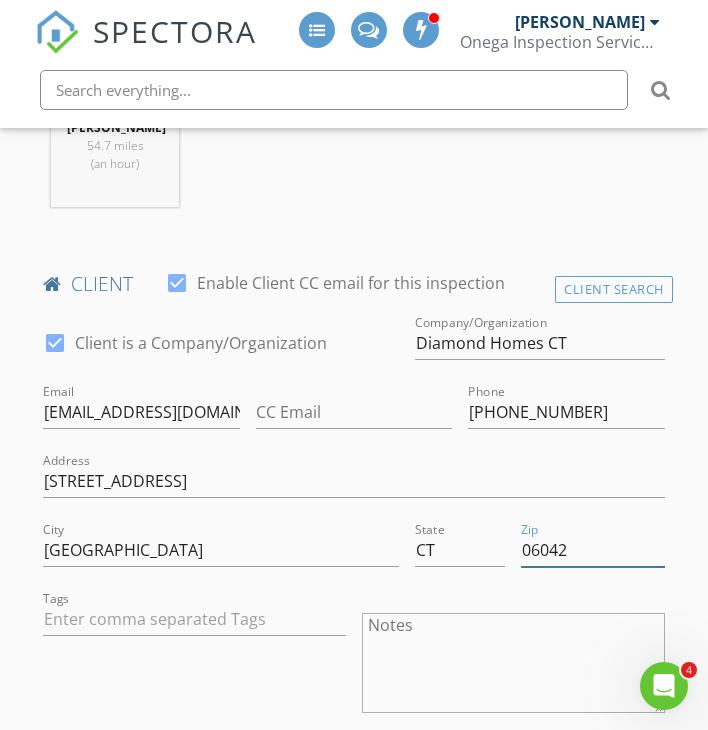 type on "06042" 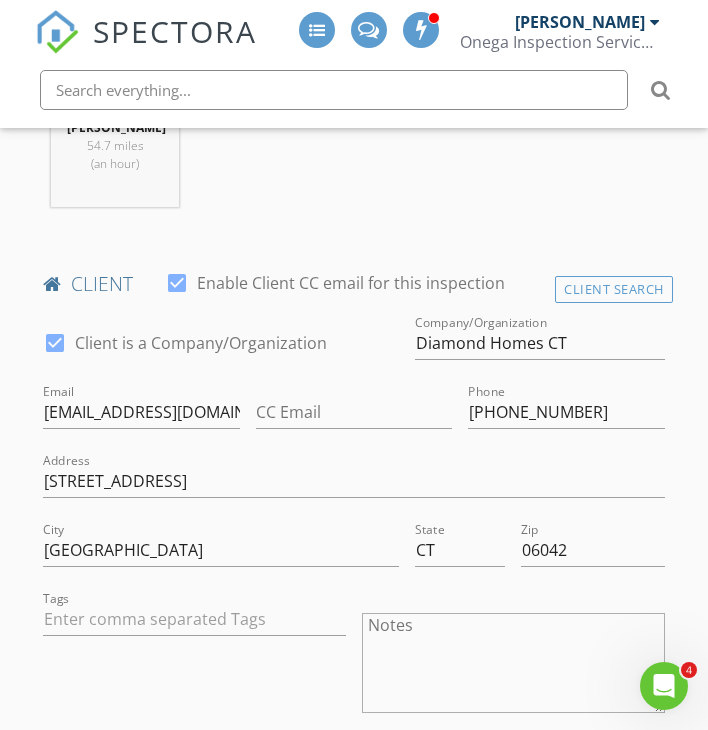 click on "Tags" at bounding box center (194, 665) 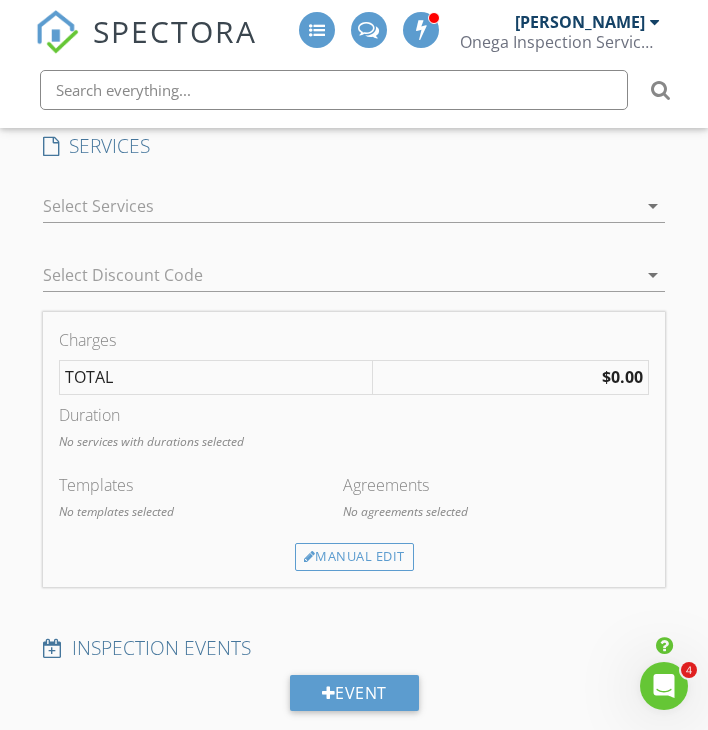 scroll, scrollTop: 1705, scrollLeft: 0, axis: vertical 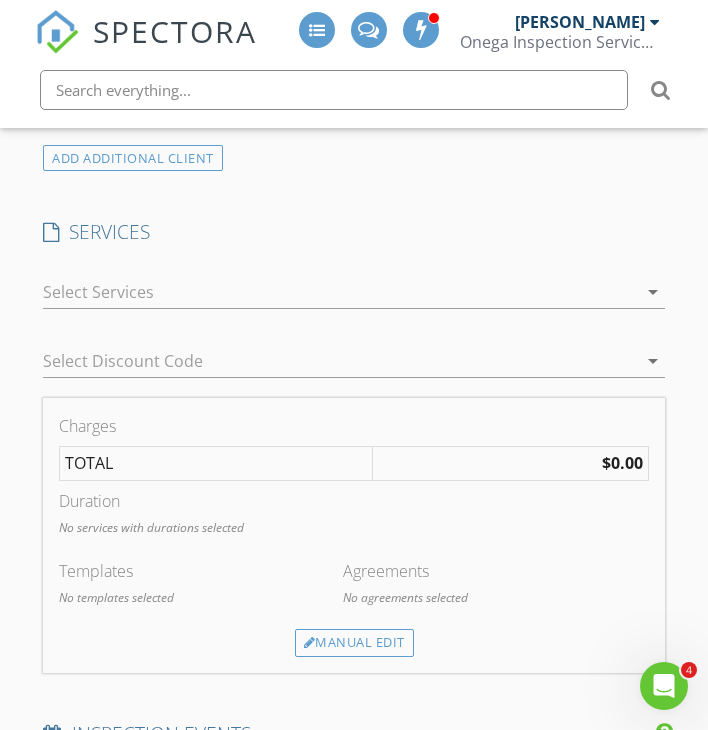 click at bounding box center (339, 292) 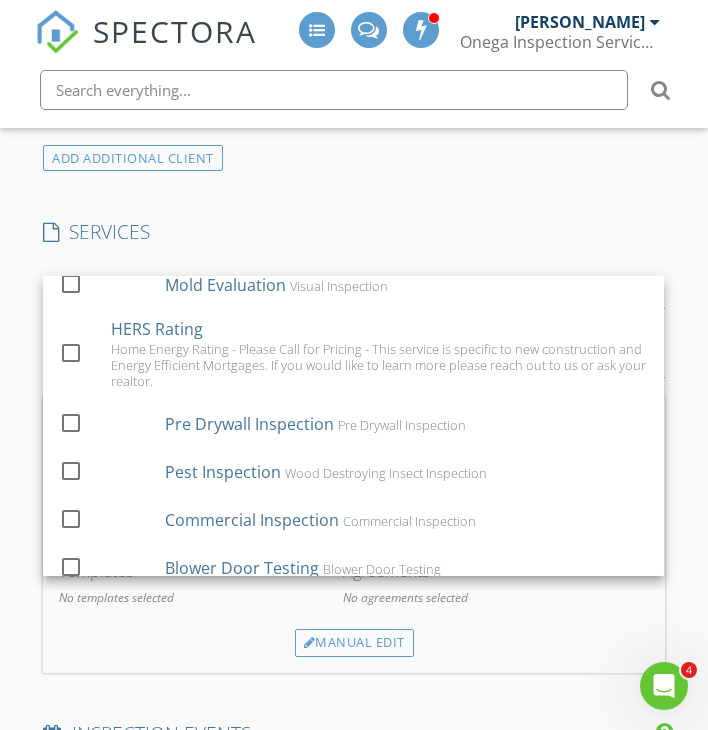 scroll, scrollTop: 509, scrollLeft: 0, axis: vertical 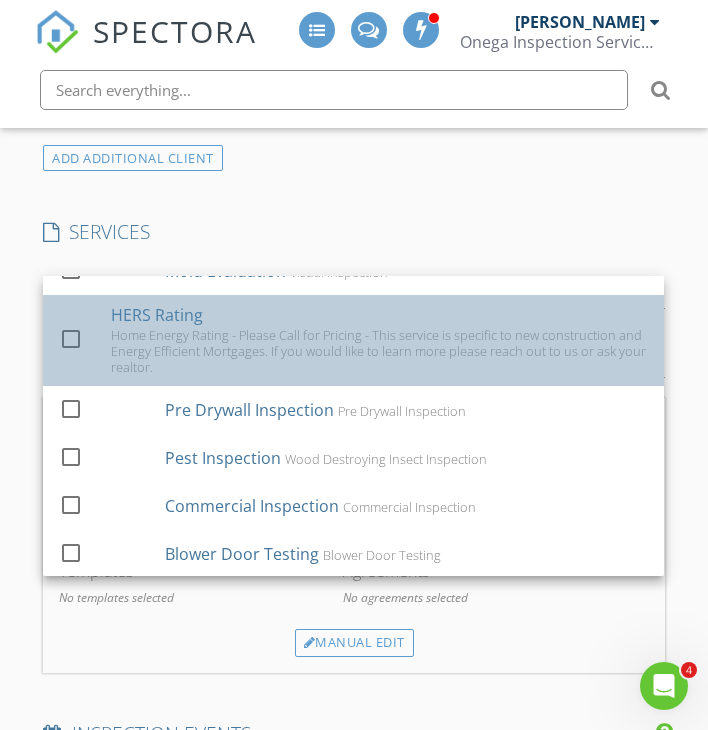 click on "check_box_outline_blank   HERS Rating   Home Energy Rating - Please Call for Pricing - This service is specific to new construction and Energy Efficient Mortgages. If you would like to learn more please reach out to us or ask your realtor." at bounding box center [353, 340] 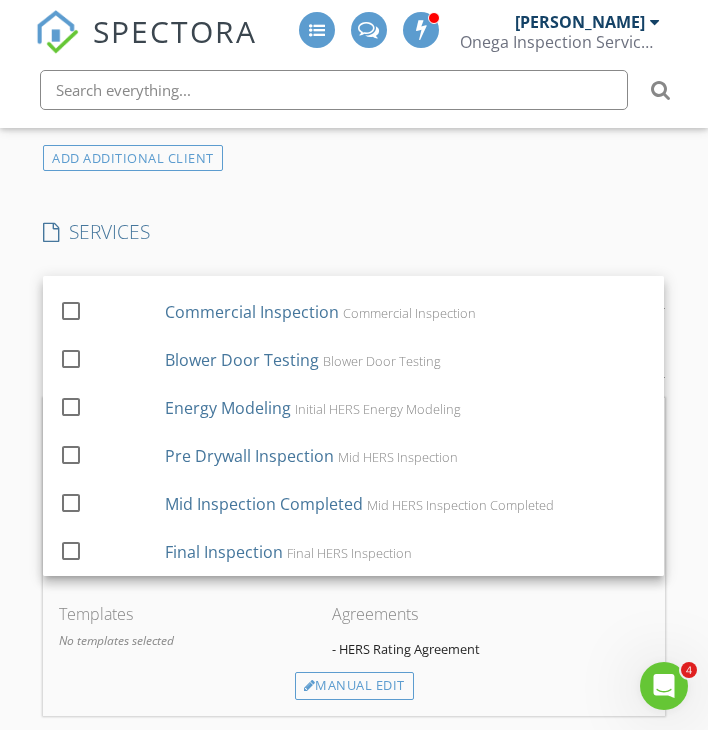 scroll, scrollTop: 703, scrollLeft: 0, axis: vertical 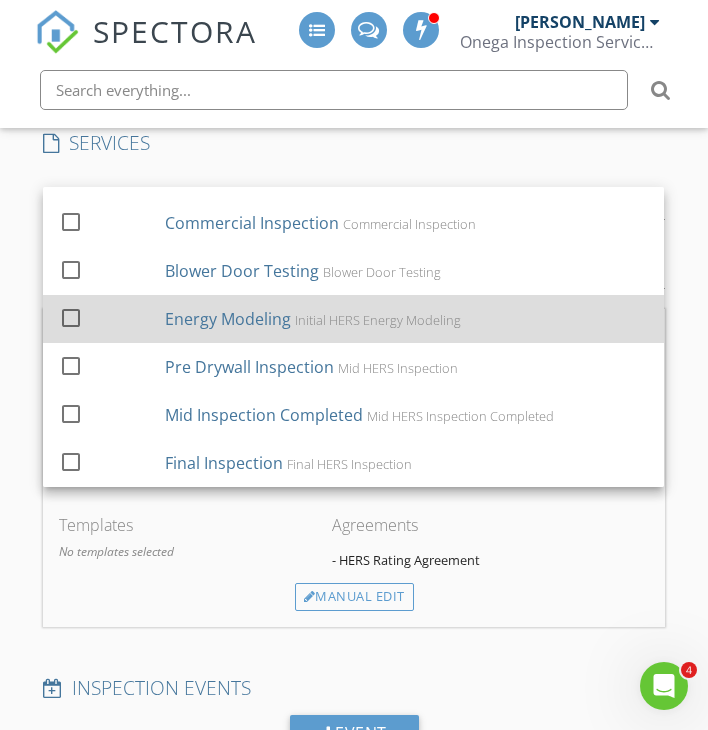 click at bounding box center (71, 317) 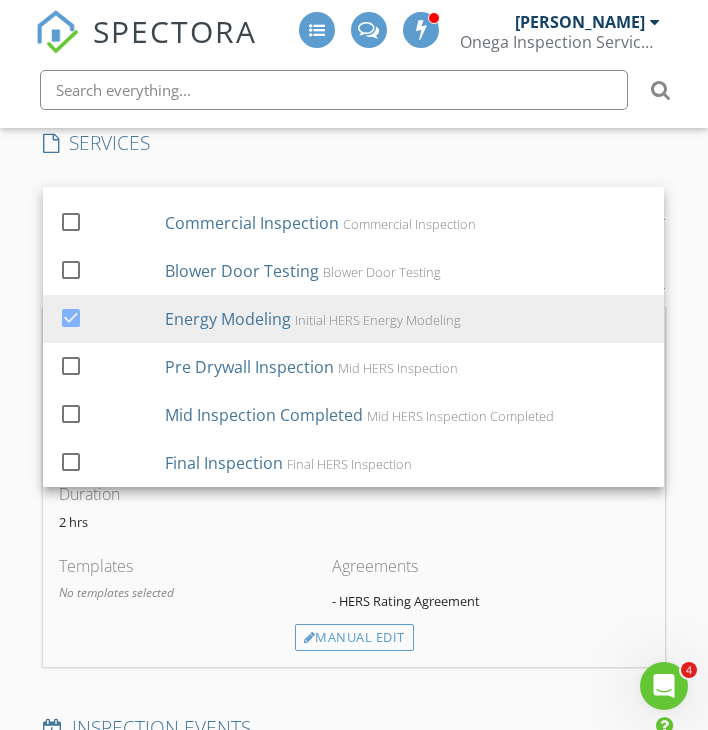 click on "Charges    HERS Rating
$0.00 (Base)
$0.00 Energy Modeling
$500.00 (Base)
$500.00    TOTAL   $500.00    Duration    2 hrs      Templates    No templates selected    Agreements
- HERS Rating Agreement
Manual Edit" at bounding box center (353, 488) 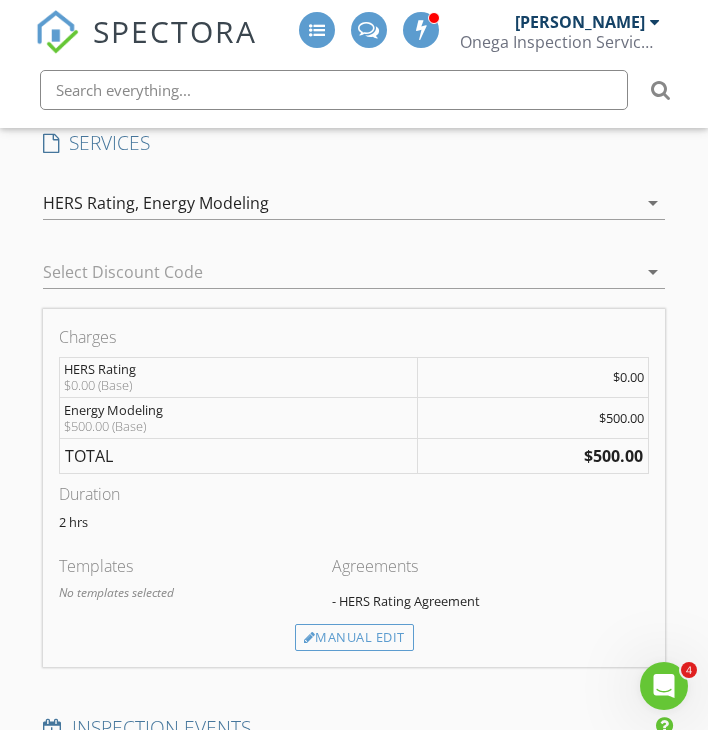 click on "HERS Rating,  Energy Modeling" at bounding box center [339, 203] 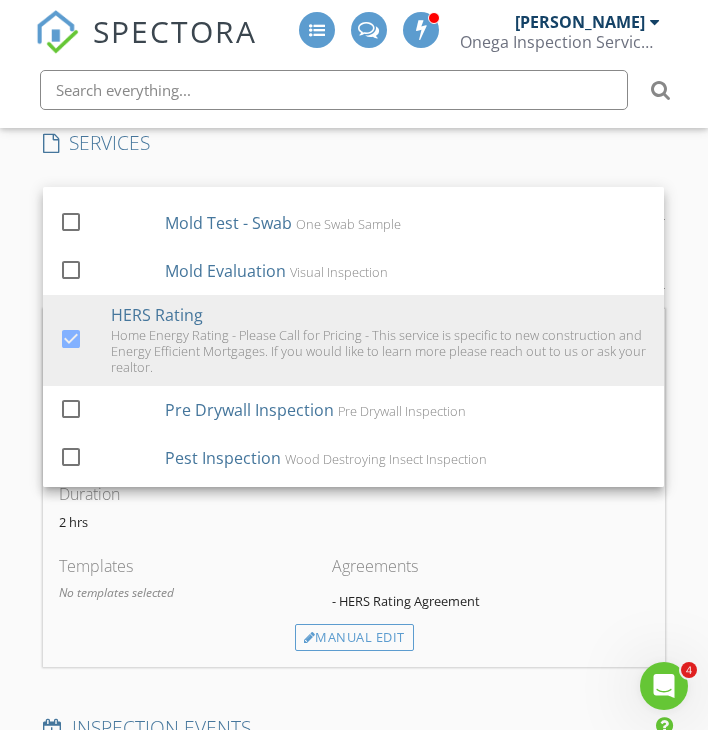 scroll, scrollTop: 387, scrollLeft: 0, axis: vertical 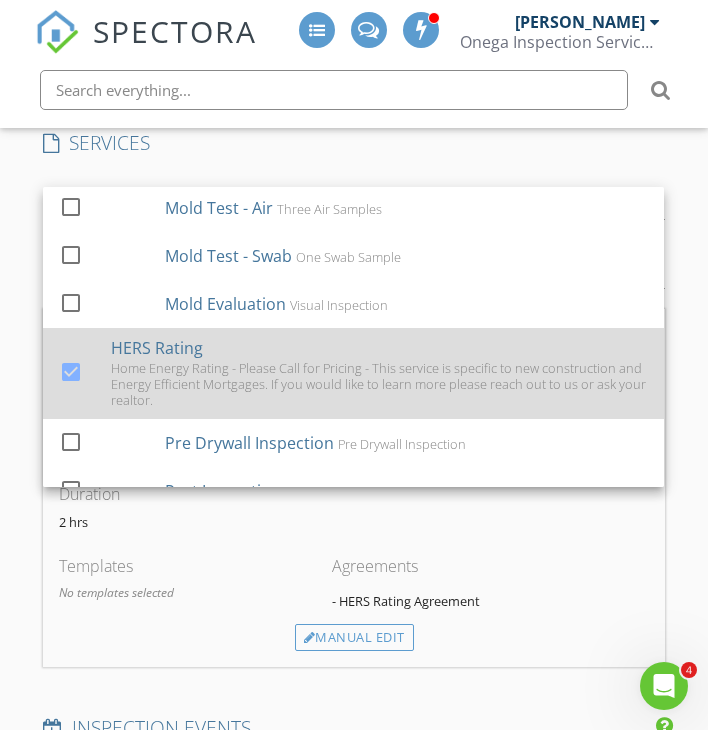 click at bounding box center (71, 372) 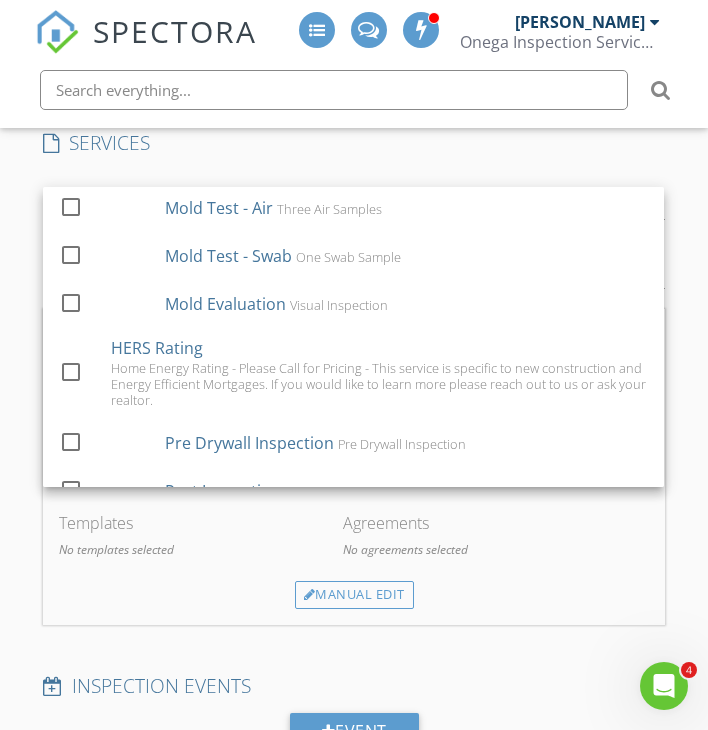 click on "INSPECTOR(S)
check_box   Nicholas Onega   PRIMARY   Nicholas Onega arrow_drop_down   check_box_outline_blank Nicholas Onega specifically requested
Date/Time
07/30/2025 9:00 AM
Location
Address Search       Address 334 Capen St   Unit   City Windsor   State CT   Zip 06095   County Capitol Planning Region     Square Feet 0   Year Built 2025   Foundation Basement arrow_drop_down     Nicholas Onega     54.7 miles     (an hour)
client
check_box Enable Client CC email for this inspection   Client Search     check_box Client is a Company/Organization   Company/Organization Diamond Homes CT       Email diamondhomesct@gmail.com   CC Email   Phone 860-837-0093   Address 1131 Tolland Turnpike O#265   City Manchester   State CT   Zip 06042     Tags         Notes   Private Notes
ADD ADDITIONAL client
check_box_outline_blank" at bounding box center (353, 471) 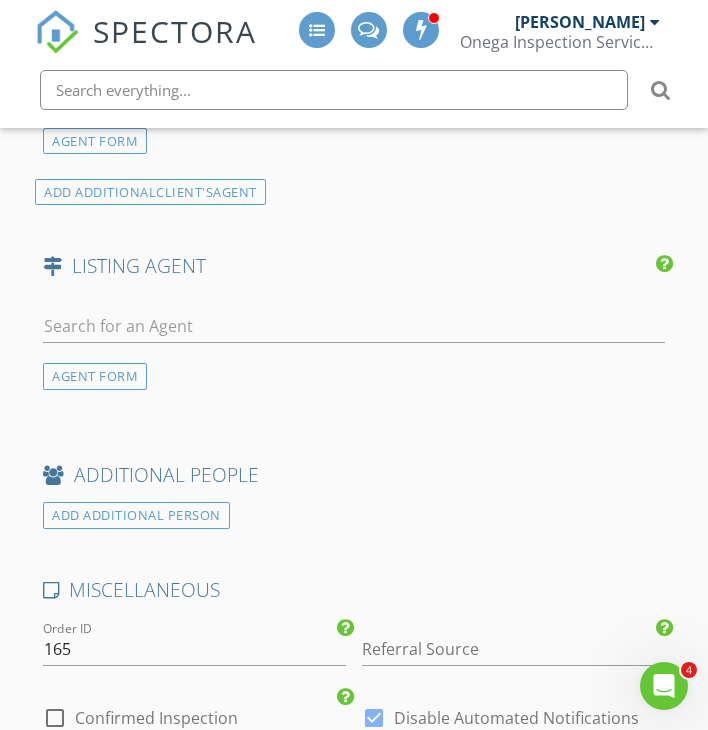 scroll, scrollTop: 2881, scrollLeft: 0, axis: vertical 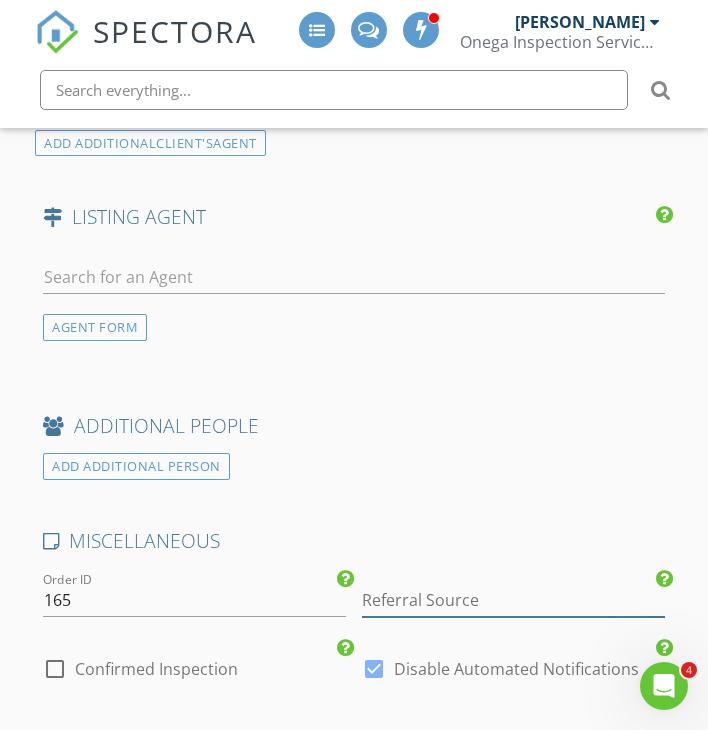 click at bounding box center [513, 600] 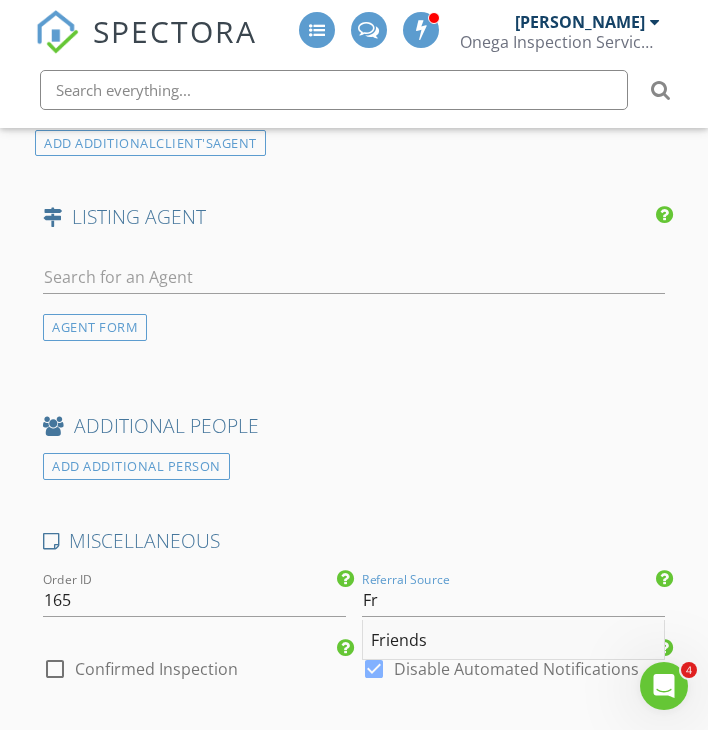 click on "Friends" at bounding box center [513, 640] 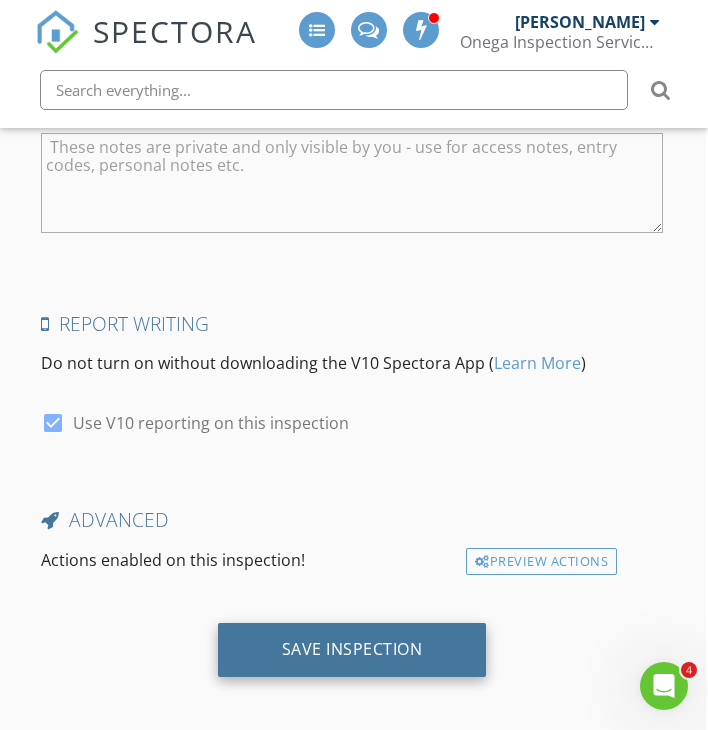 scroll, scrollTop: 3616, scrollLeft: 2, axis: both 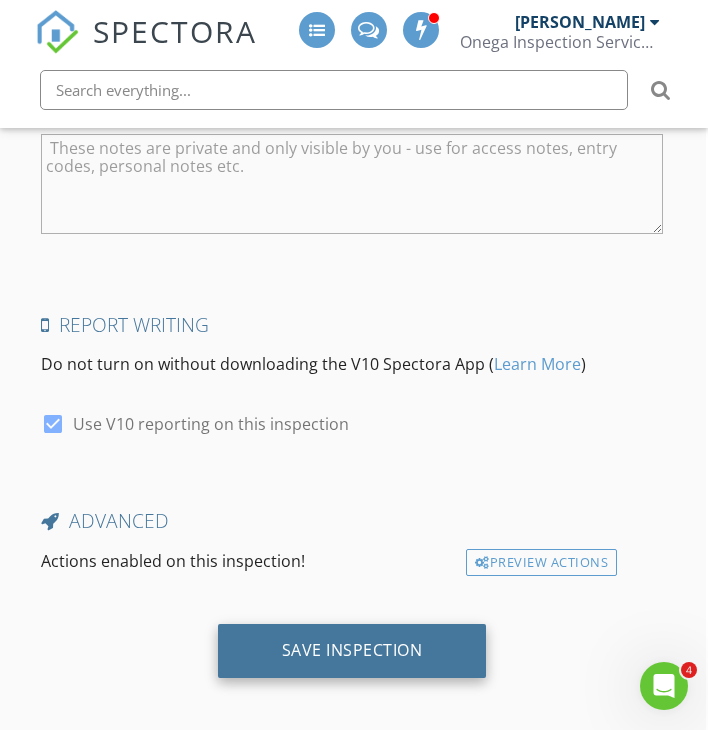 click on "Save Inspection" at bounding box center [352, 650] 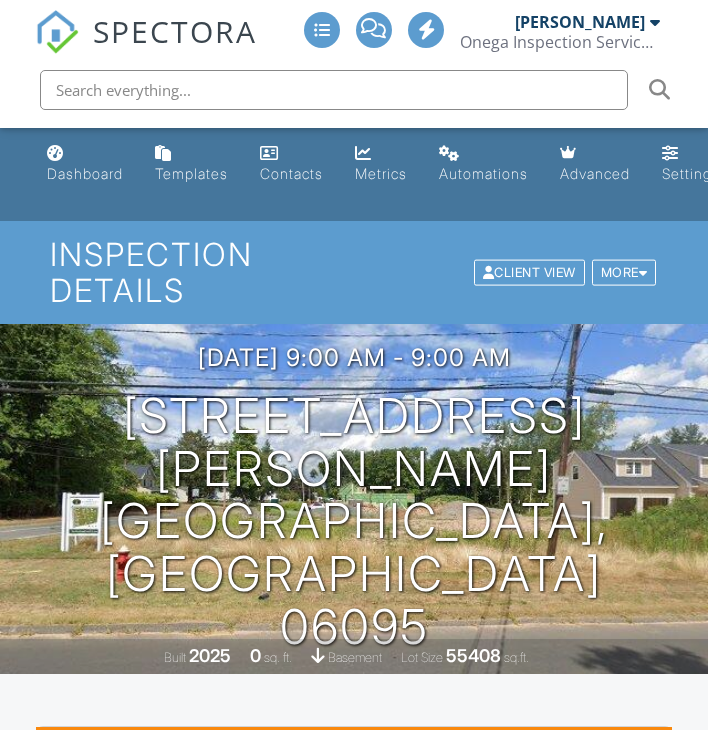 scroll, scrollTop: 0, scrollLeft: 0, axis: both 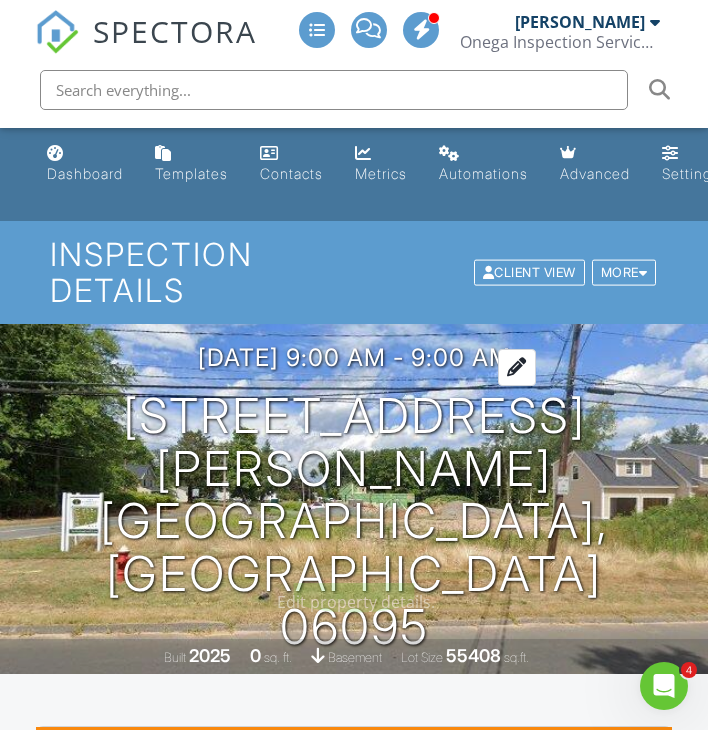 click at bounding box center (517, 367) 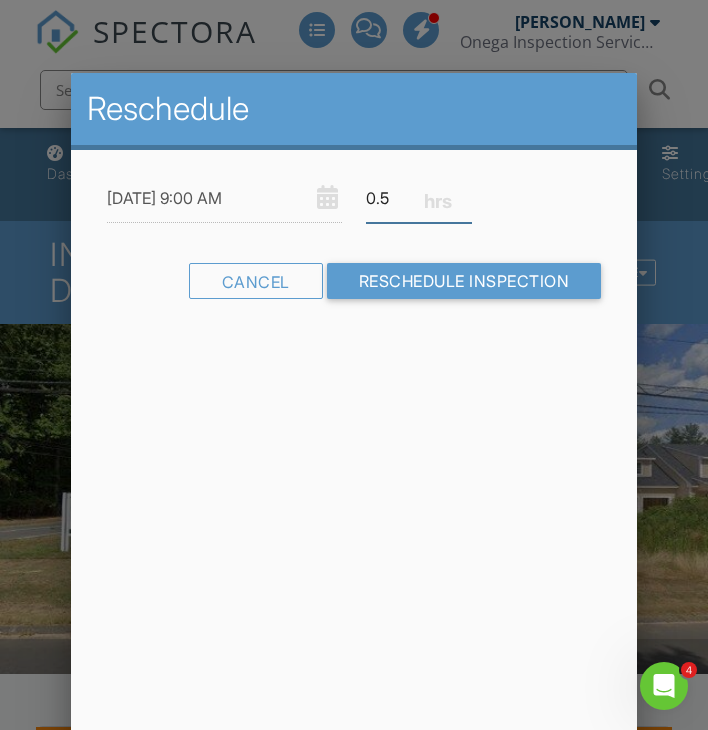 click on "0.5" at bounding box center (419, 198) 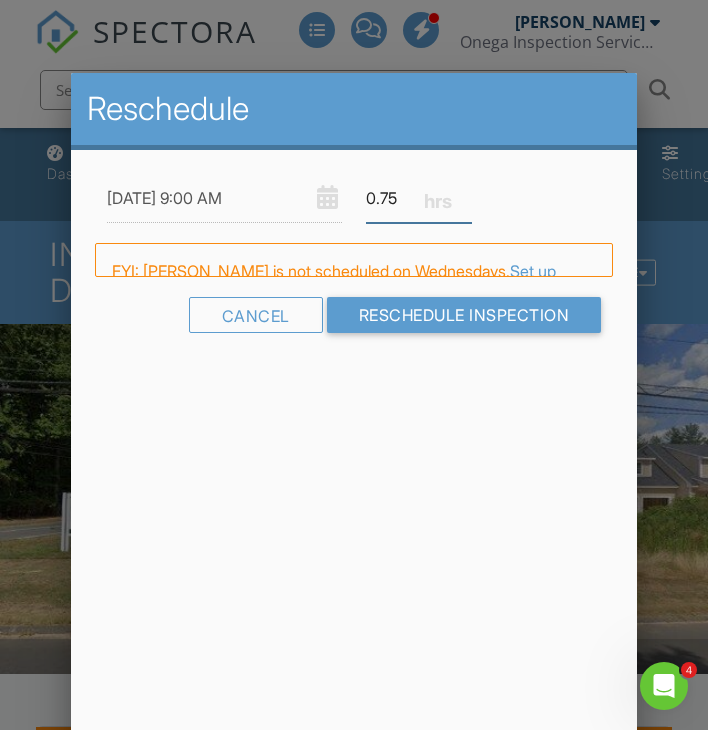 click on "0.75" at bounding box center [419, 198] 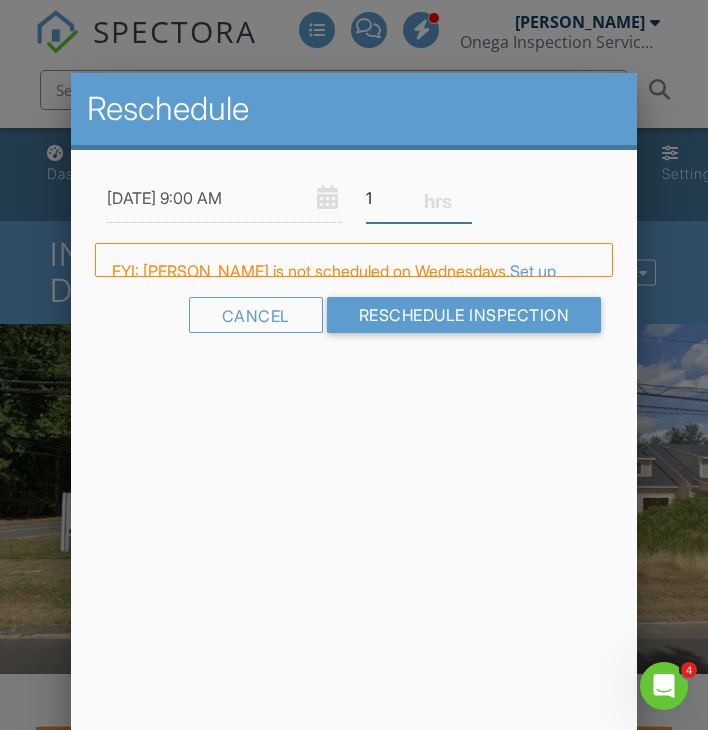click on "1" at bounding box center [419, 198] 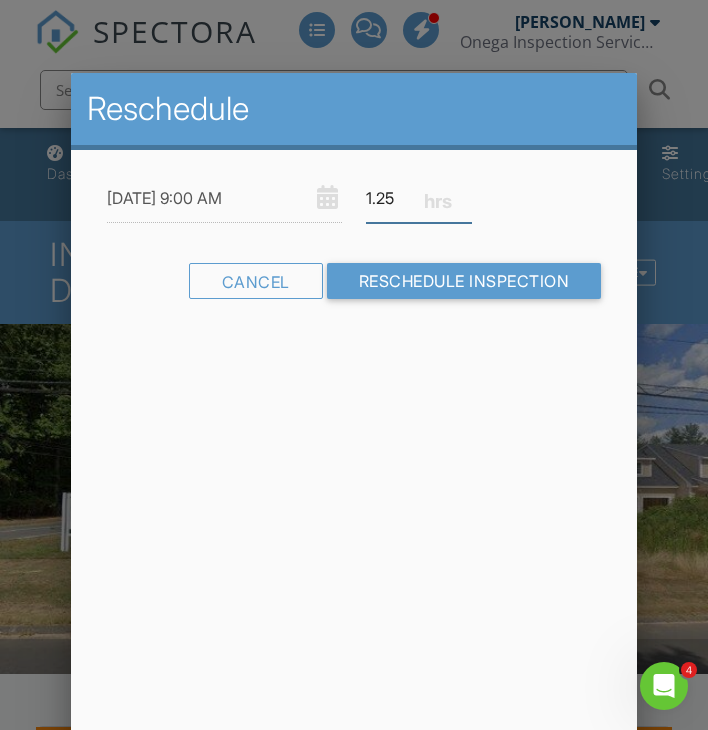 click on "1.25" at bounding box center [419, 198] 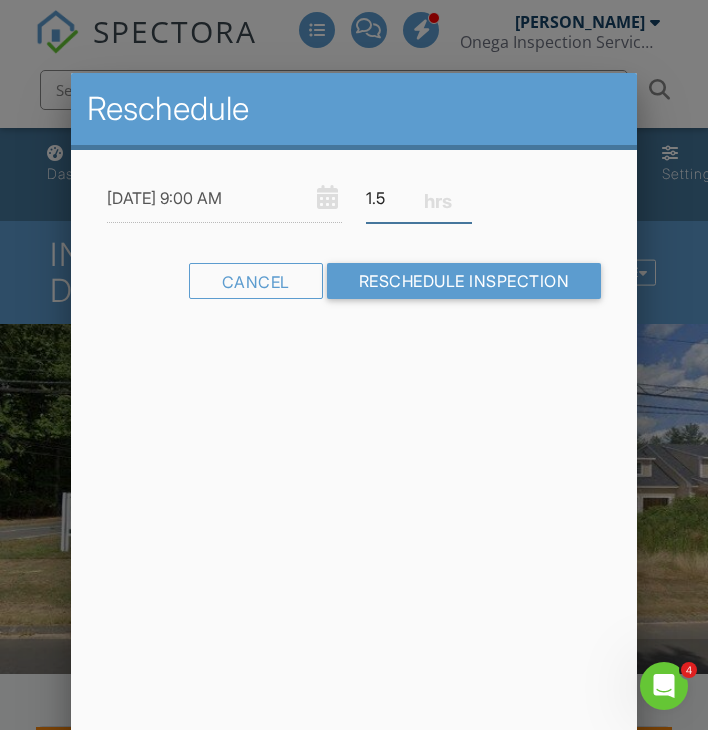 click on "1.5" at bounding box center (419, 198) 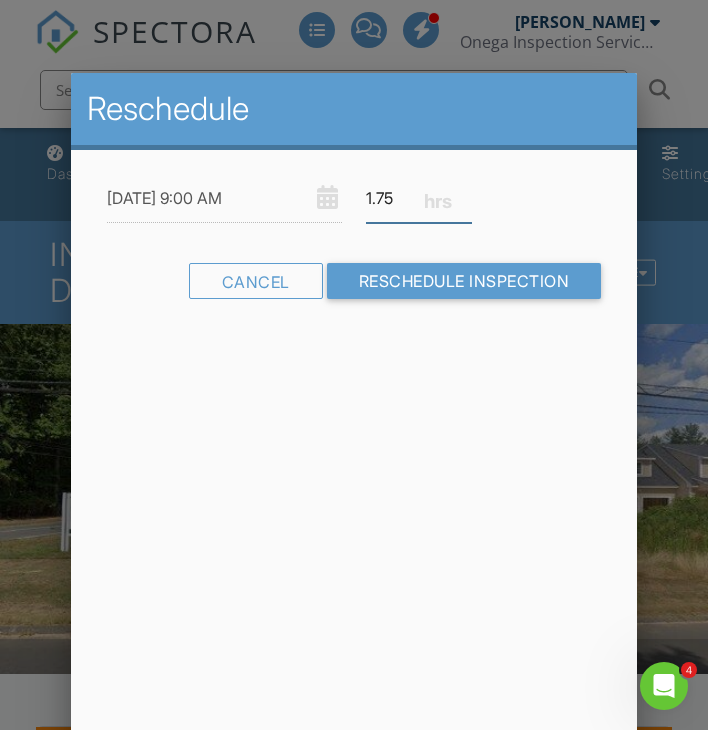 click on "1.75" at bounding box center [419, 198] 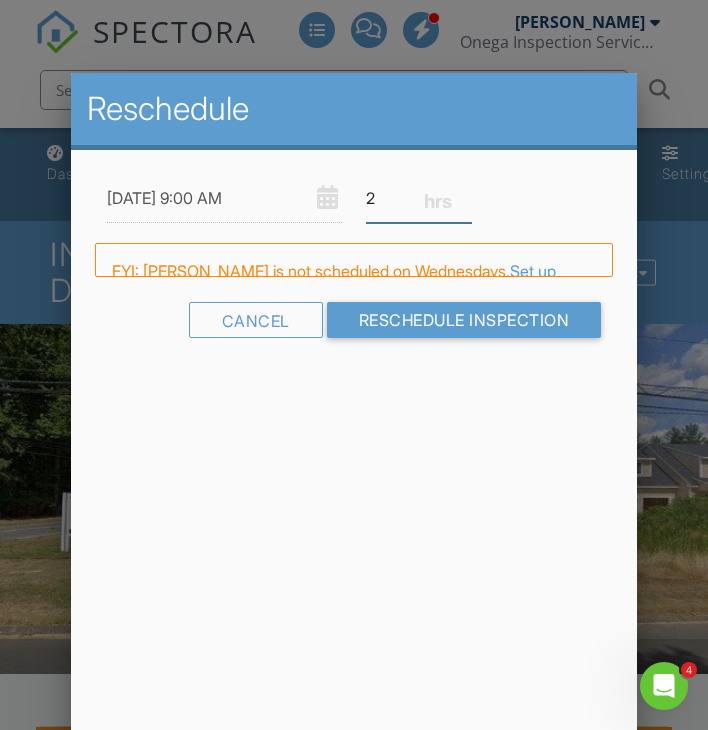 click on "2" at bounding box center (419, 198) 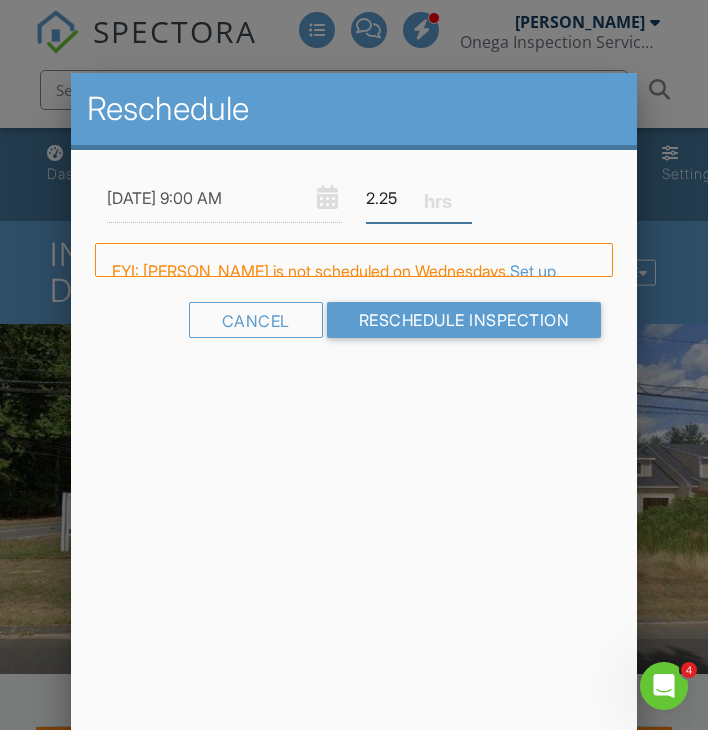 click on "2.25" at bounding box center (419, 198) 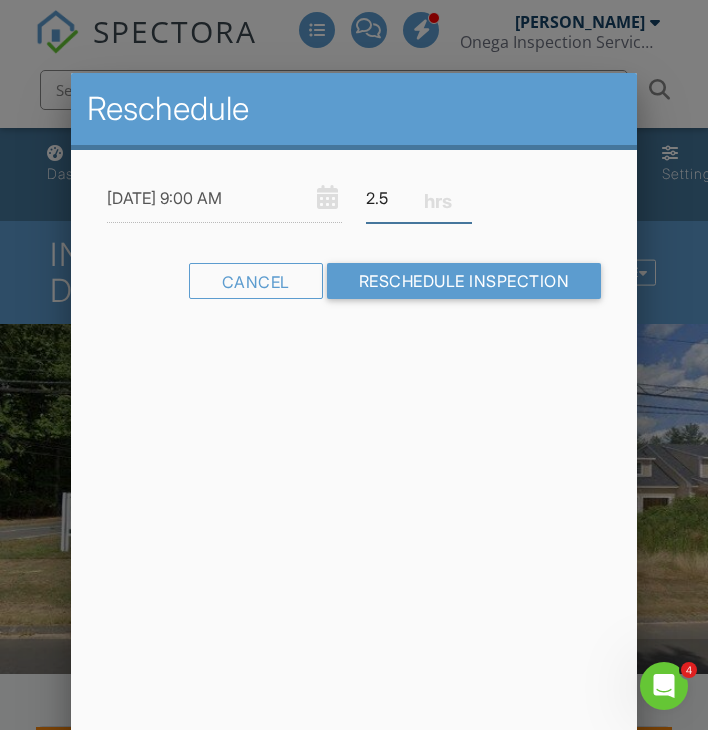 click on "2.5" at bounding box center [419, 198] 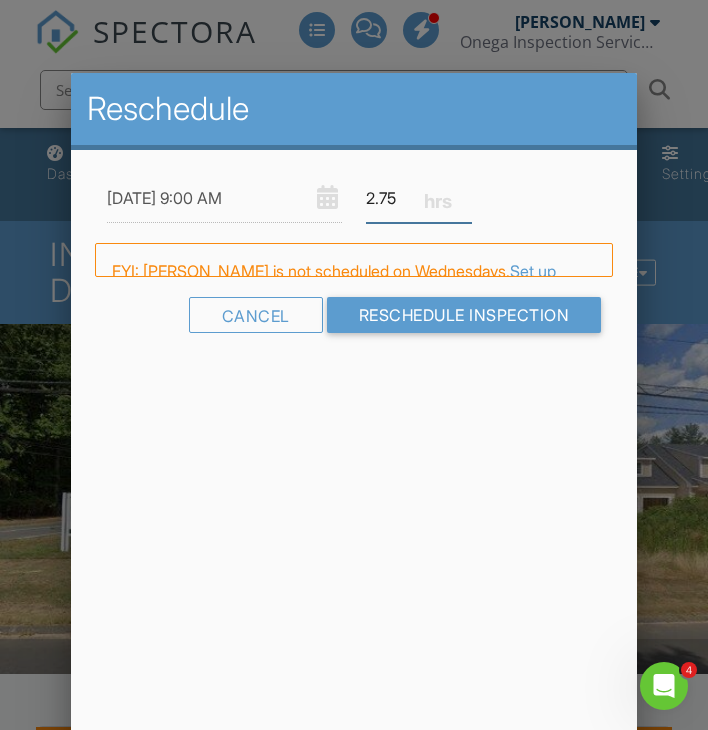 click on "2.75" at bounding box center [419, 198] 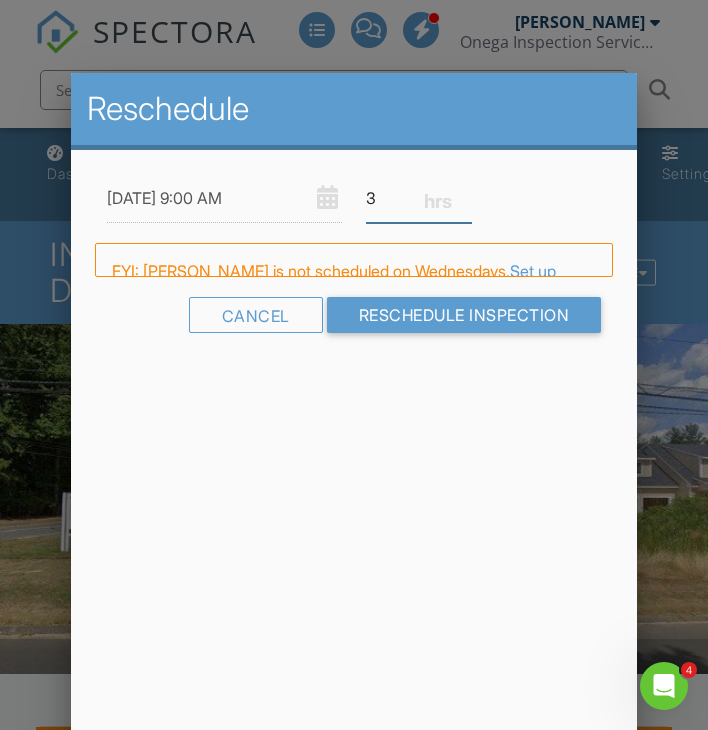 click on "3" at bounding box center [419, 198] 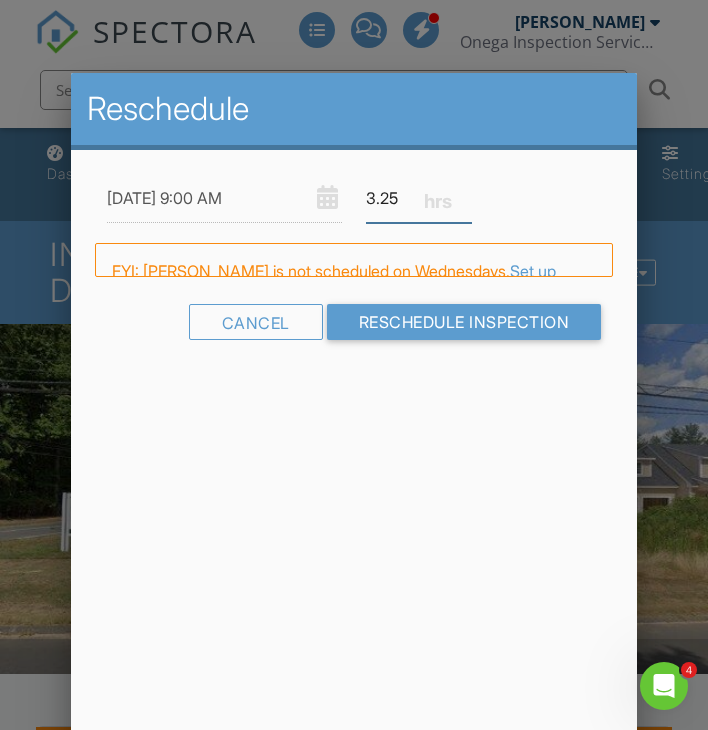 click on "3.25" at bounding box center (419, 198) 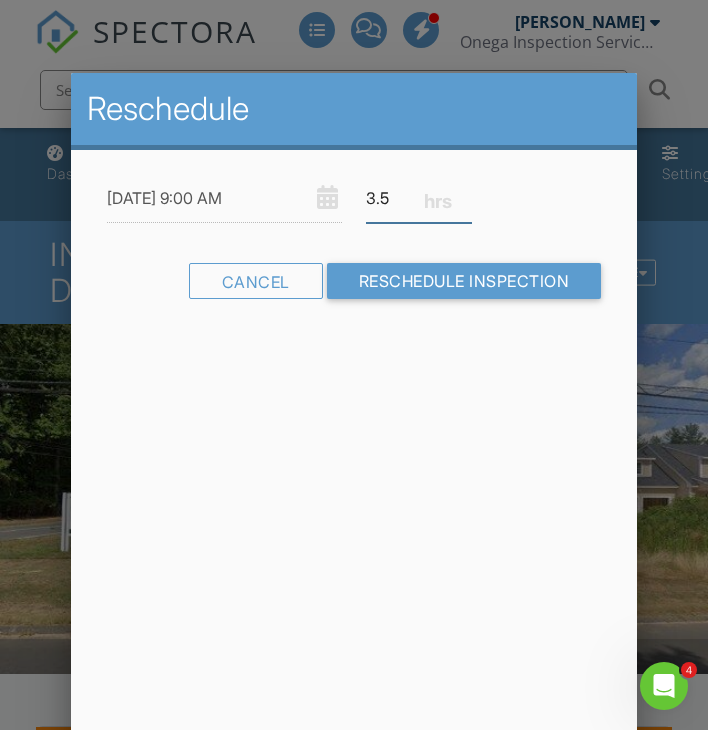click on "3.5" at bounding box center (419, 198) 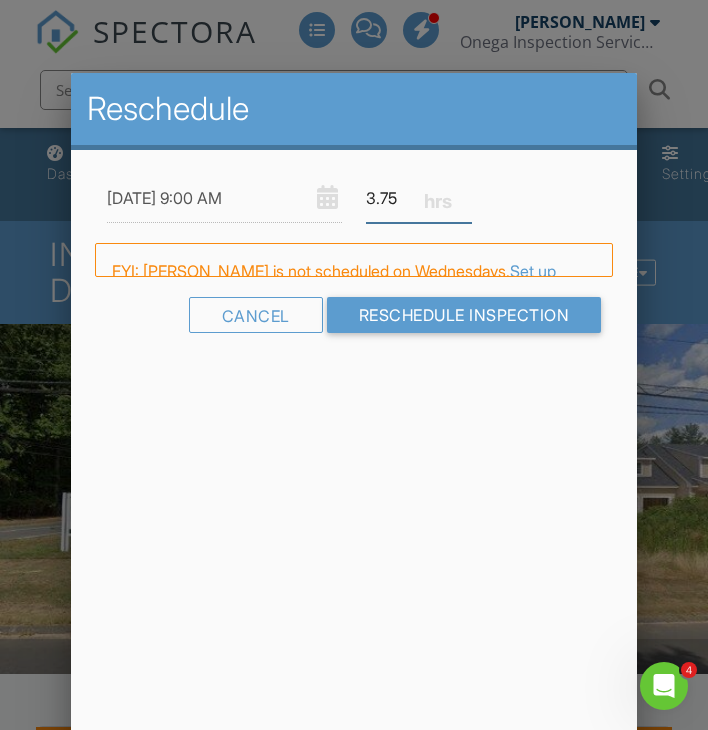 click on "3.75" at bounding box center (419, 198) 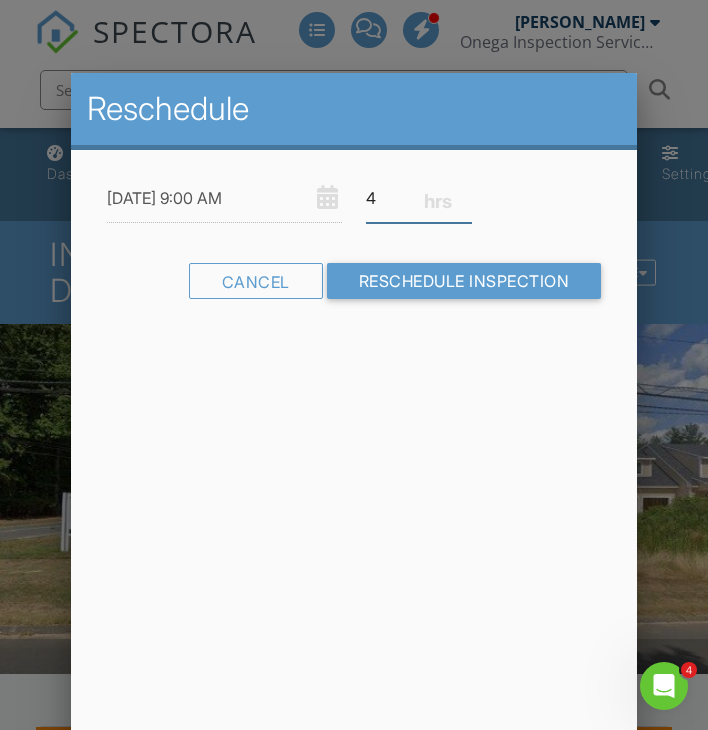 click on "4" at bounding box center [419, 198] 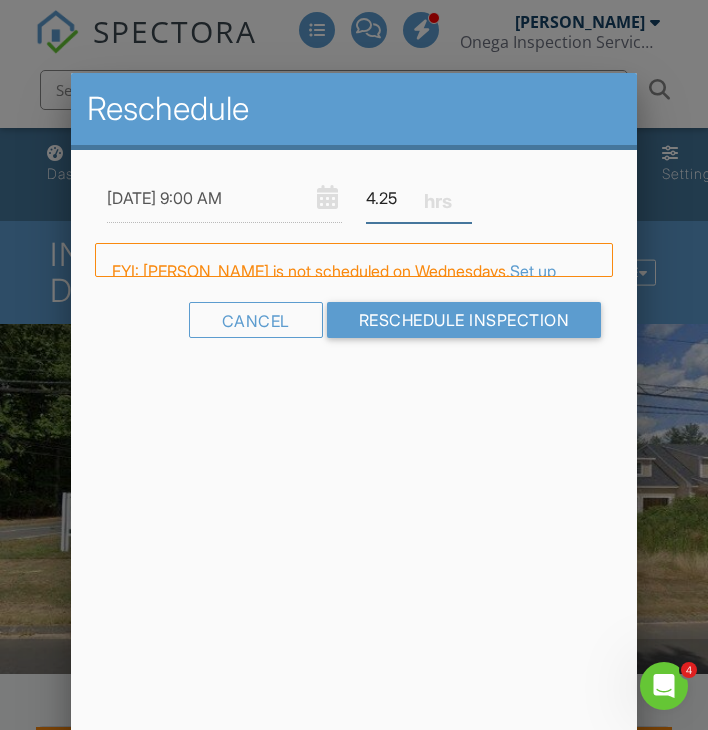 click on "4.25" at bounding box center (419, 198) 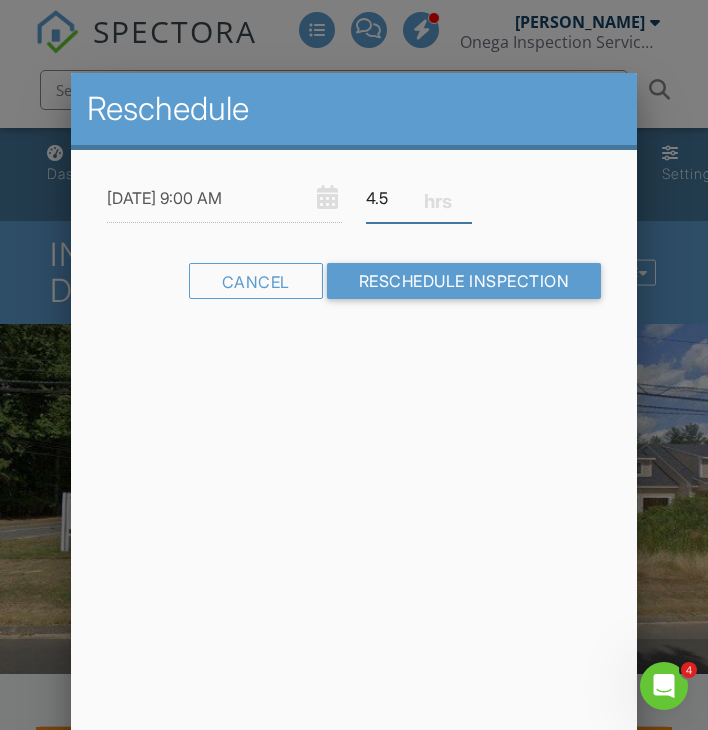 click on "4.5" at bounding box center (419, 198) 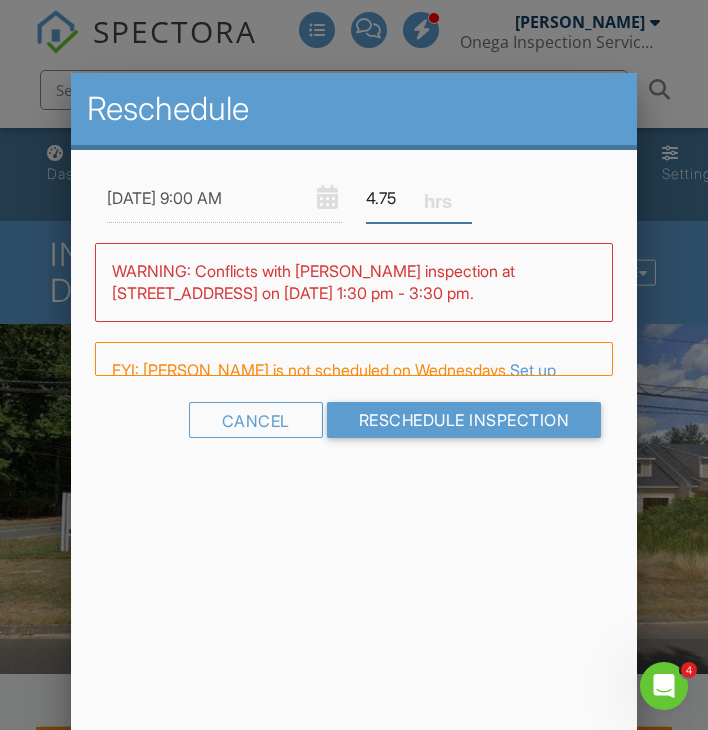 click on "4.75" at bounding box center (419, 198) 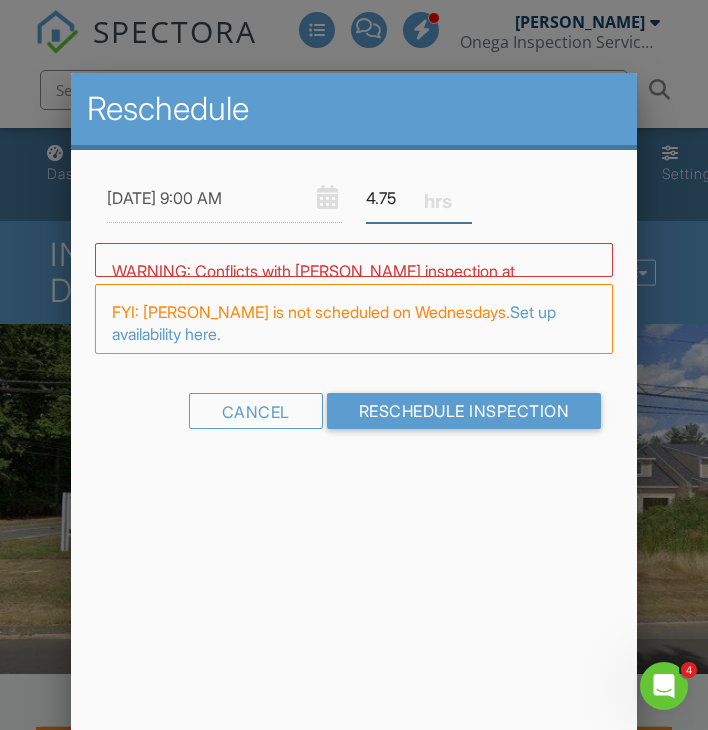 type on "5" 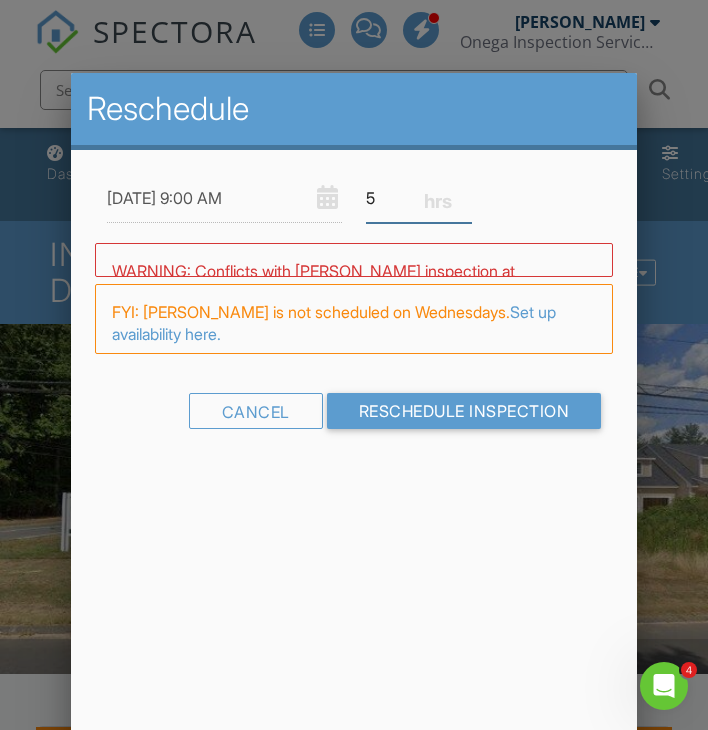 click on "5" at bounding box center (419, 198) 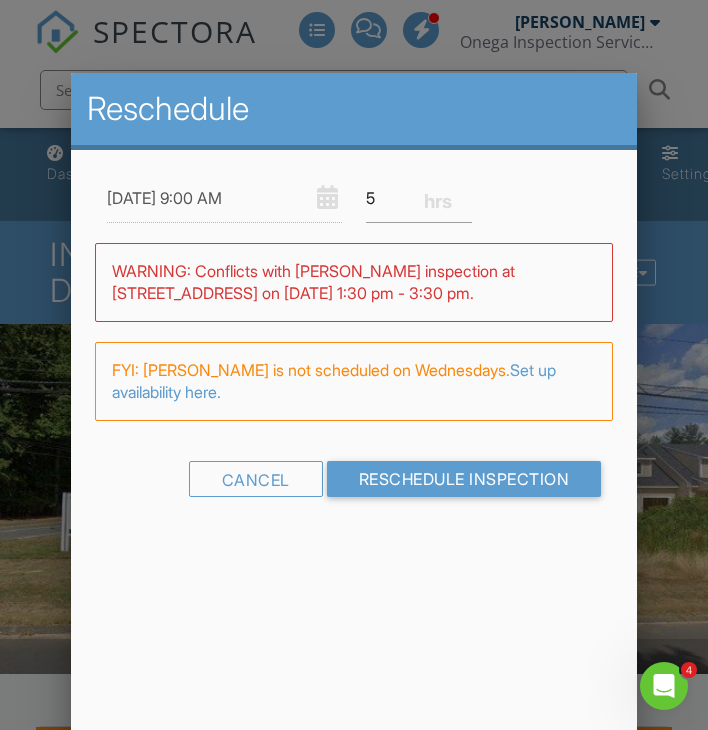 click on "Warning: this date/time is in the past.
WARNING: Conflicts with Nicholas Onega's inspection at 34 Regency Hill Dr on 07/30/2025  1:30 pm - 3:30 pm.
FYI: Nicholas Onega is not scheduled on Wednesdays.  Set up availability here." at bounding box center [354, 342] 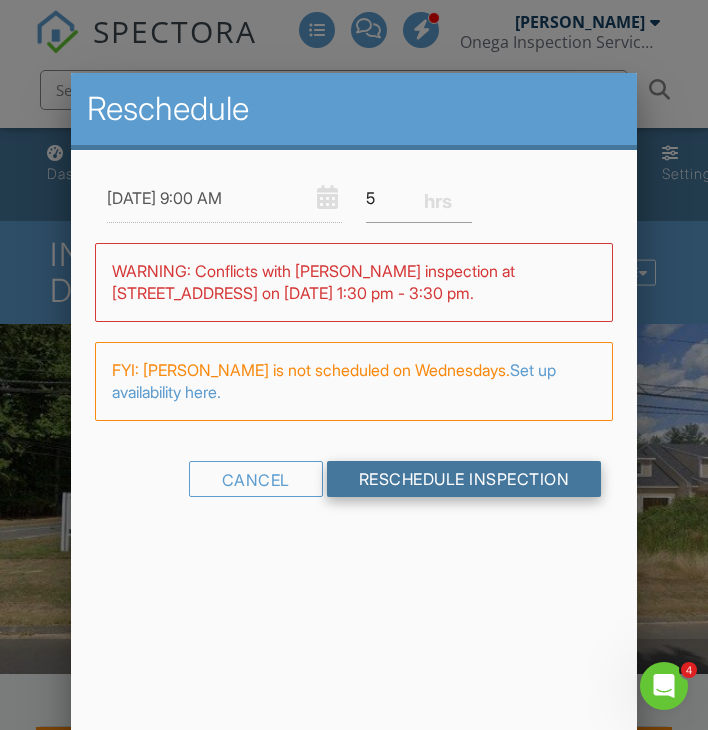 click on "Reschedule Inspection" at bounding box center [464, 479] 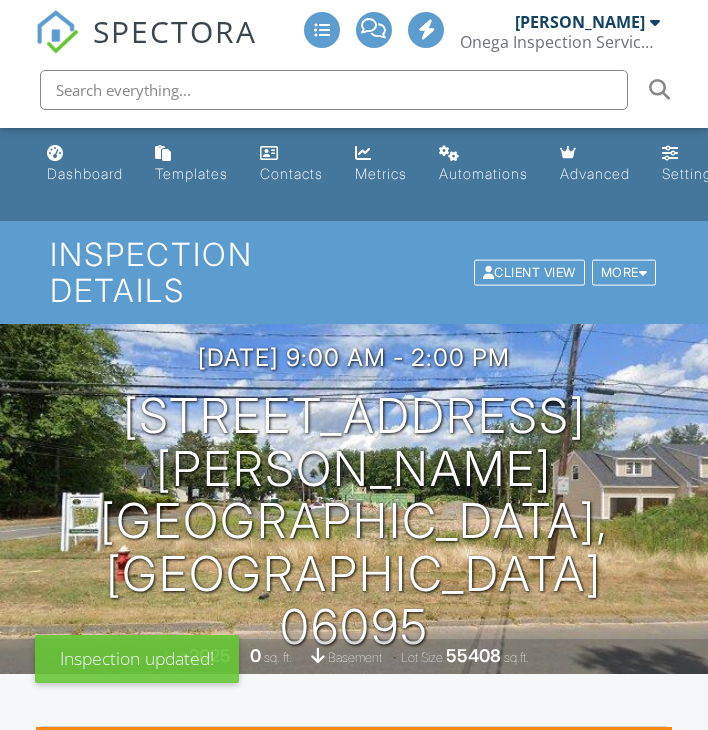 scroll, scrollTop: 0, scrollLeft: 0, axis: both 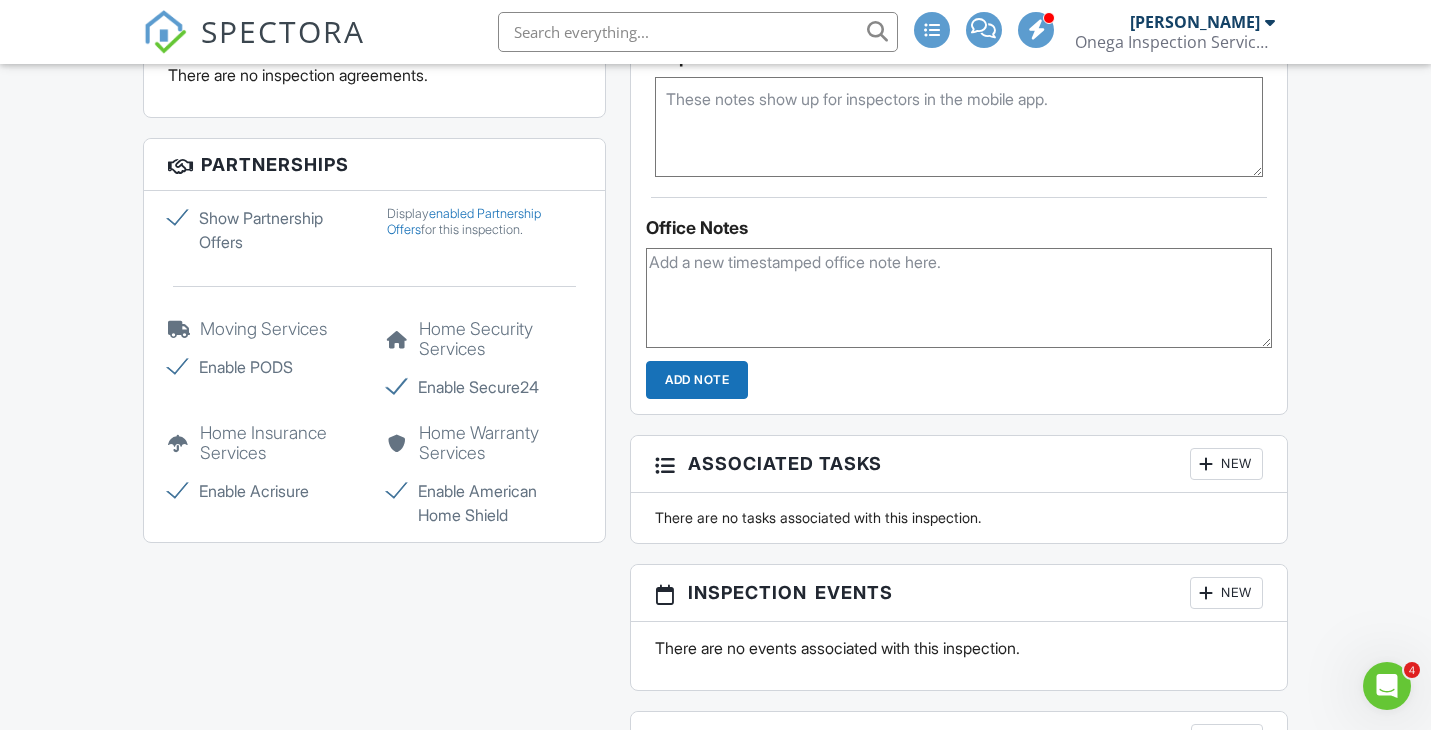 click on "Show Partnership Offers" at bounding box center (265, 230) 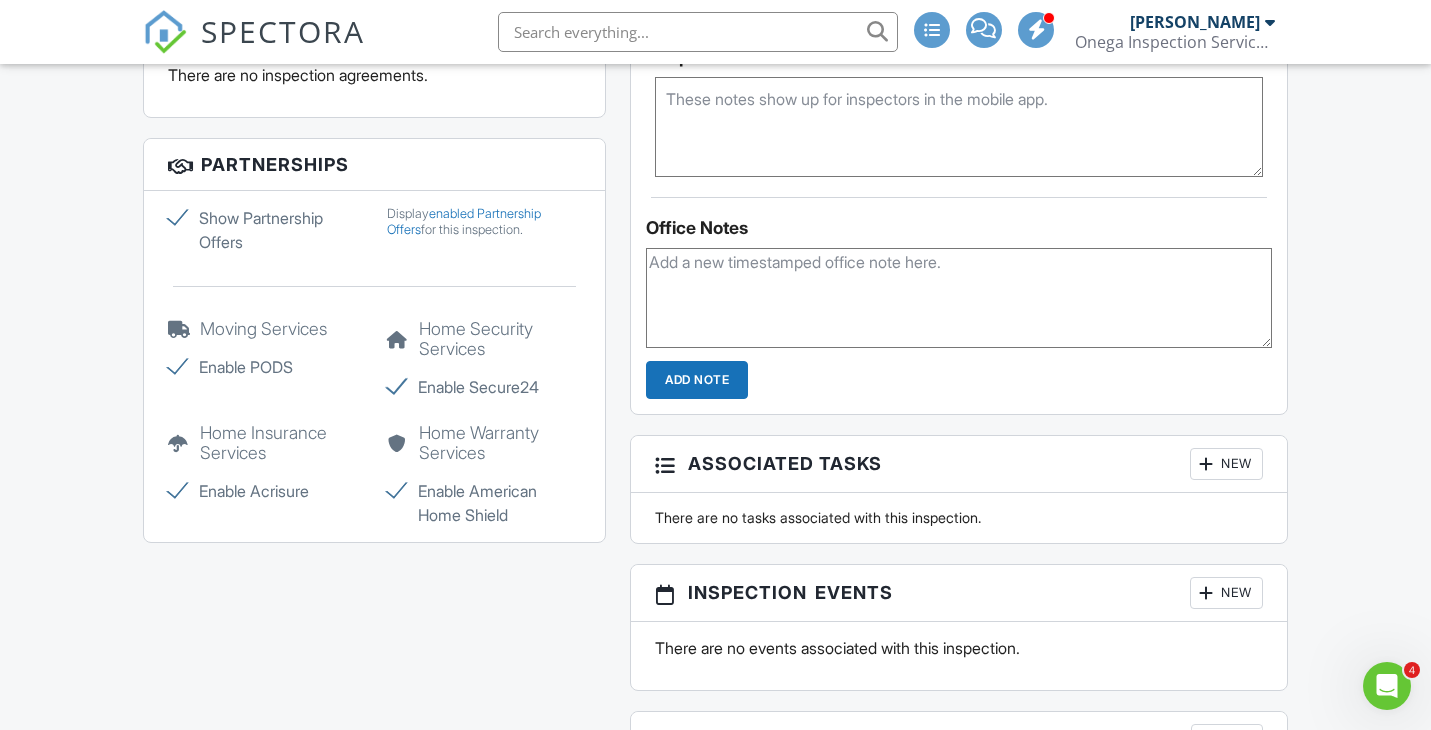 click on "Show Partnership Offers" at bounding box center [-9849, 212] 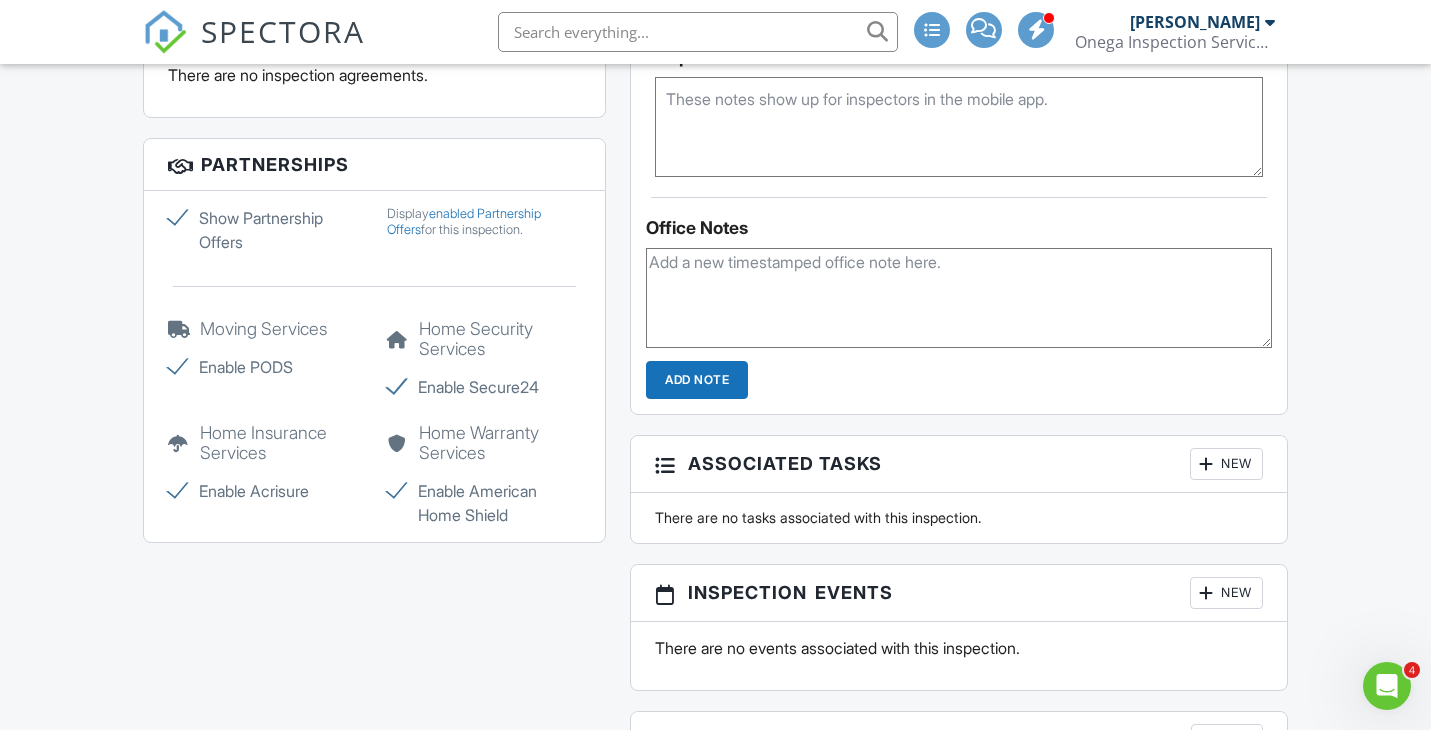 checkbox on "false" 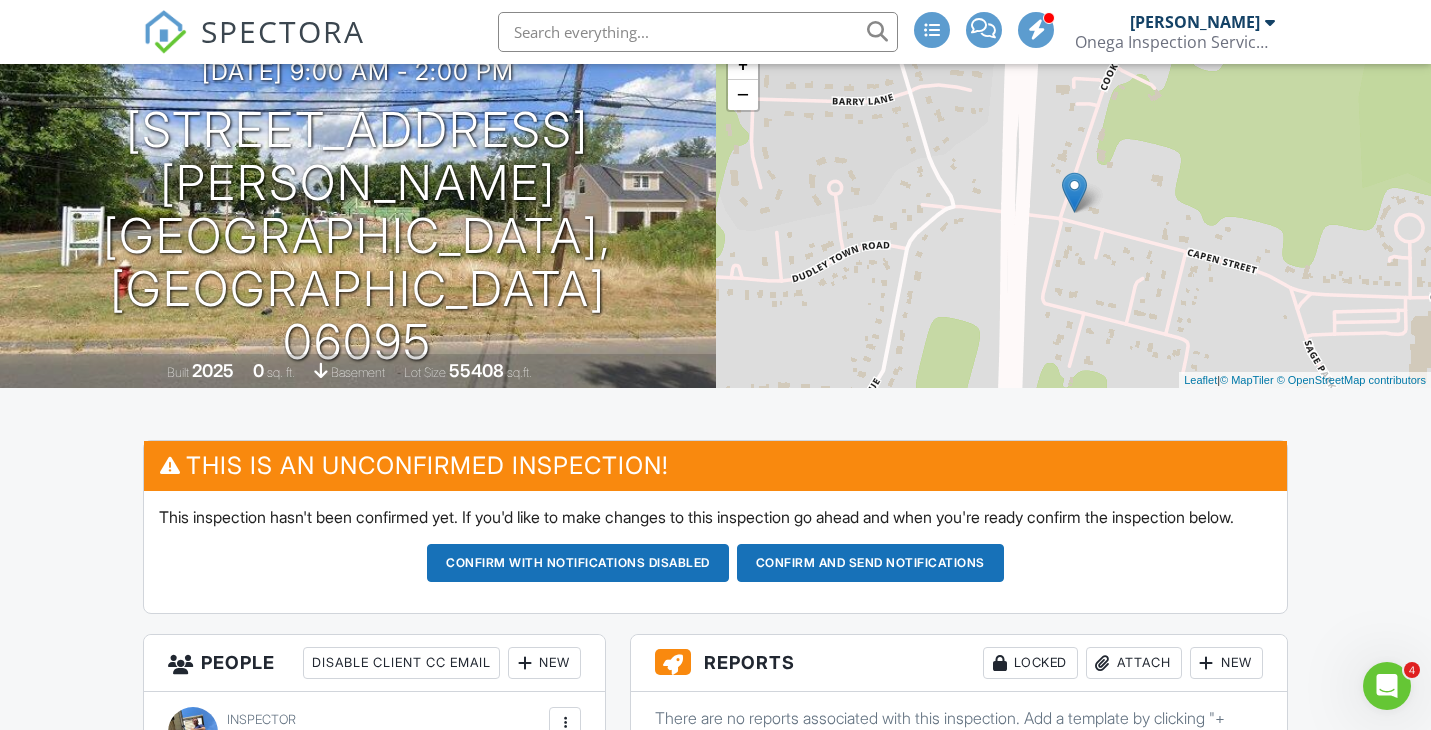 scroll, scrollTop: 143, scrollLeft: 0, axis: vertical 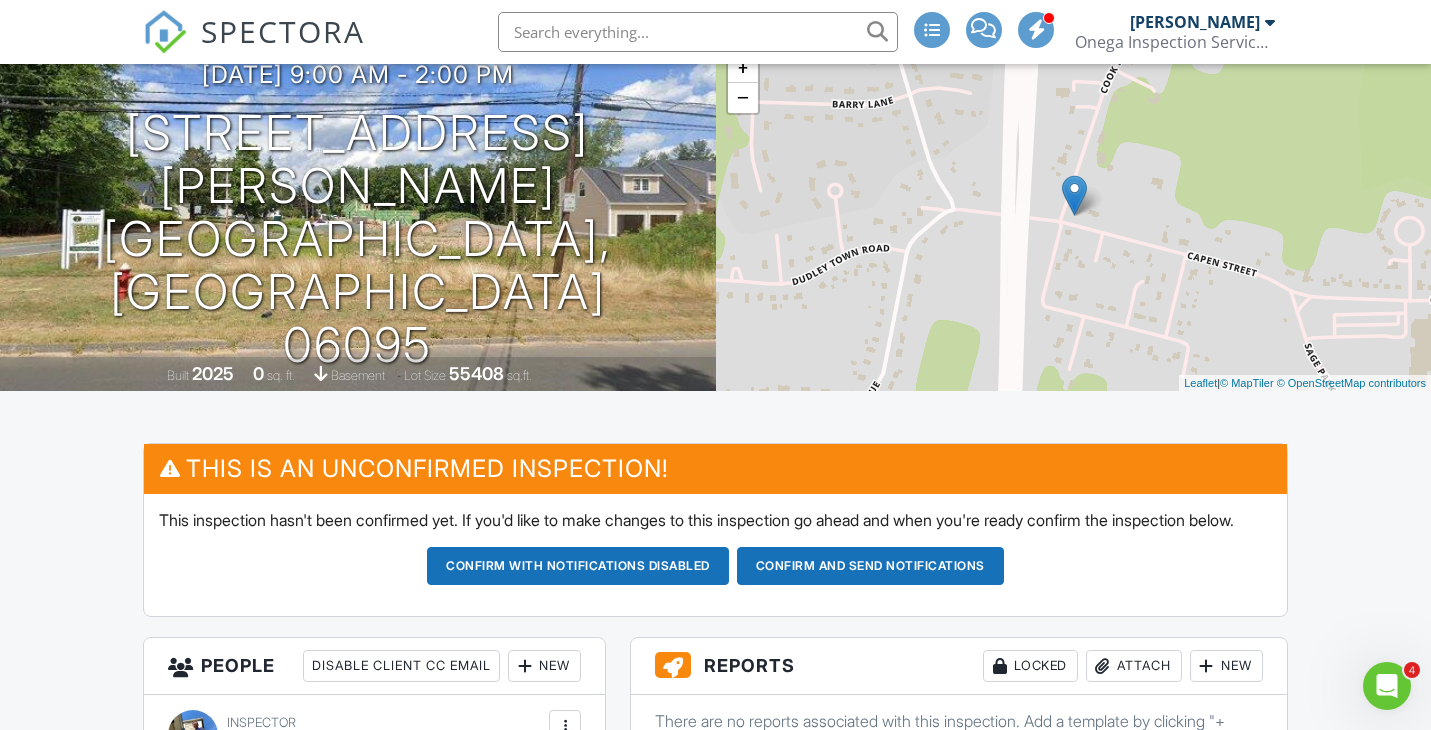 click on "Confirm and send notifications" at bounding box center (578, 566) 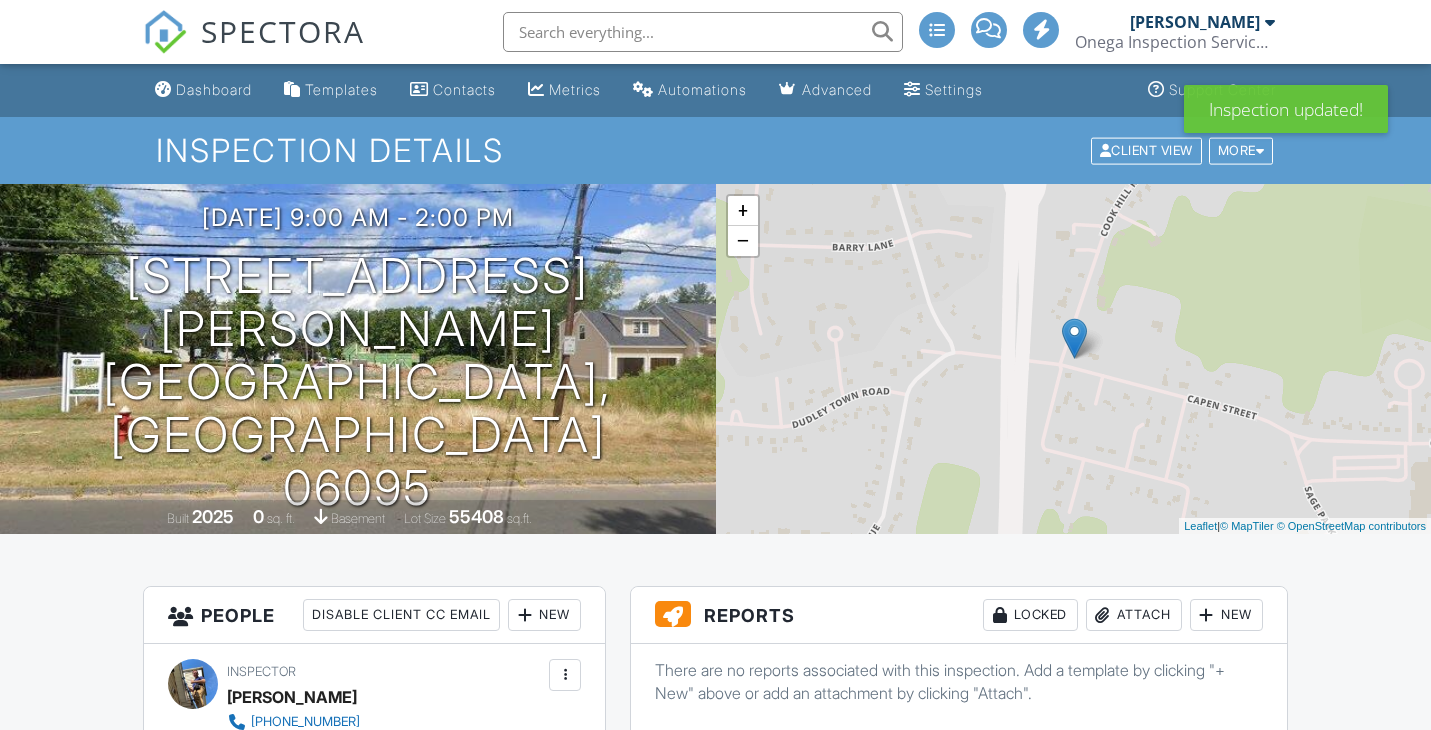 scroll, scrollTop: 0, scrollLeft: 0, axis: both 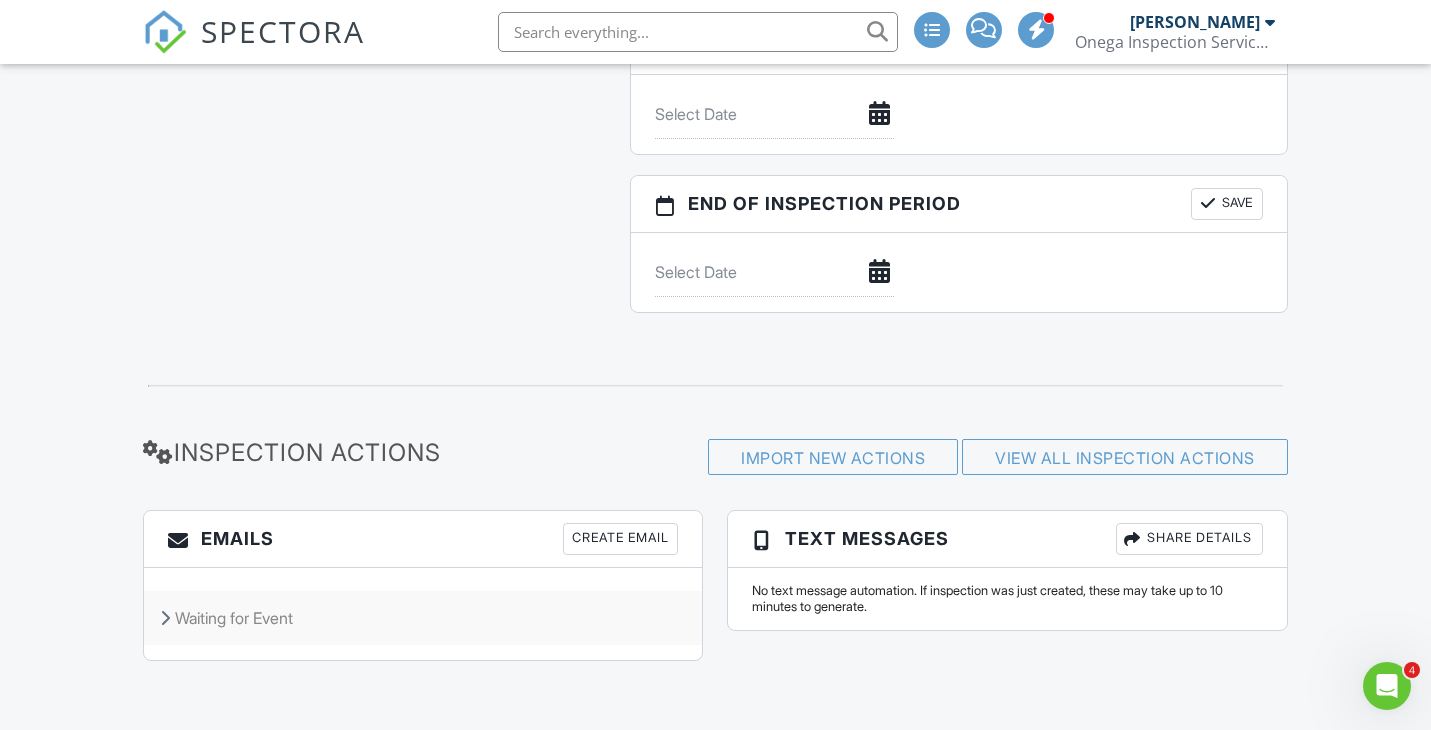 click on "Waiting for Event" at bounding box center (423, 618) 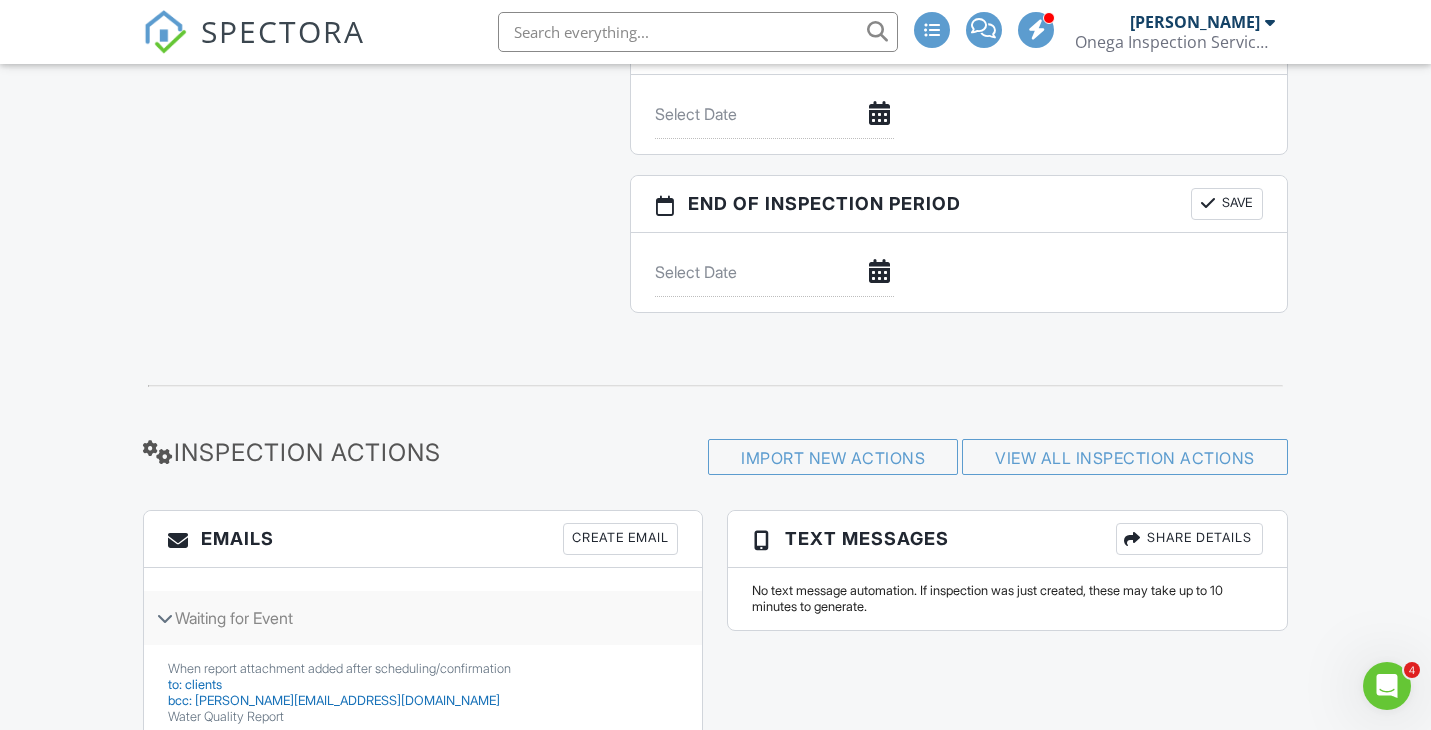 click on "Waiting for Event" at bounding box center (423, 618) 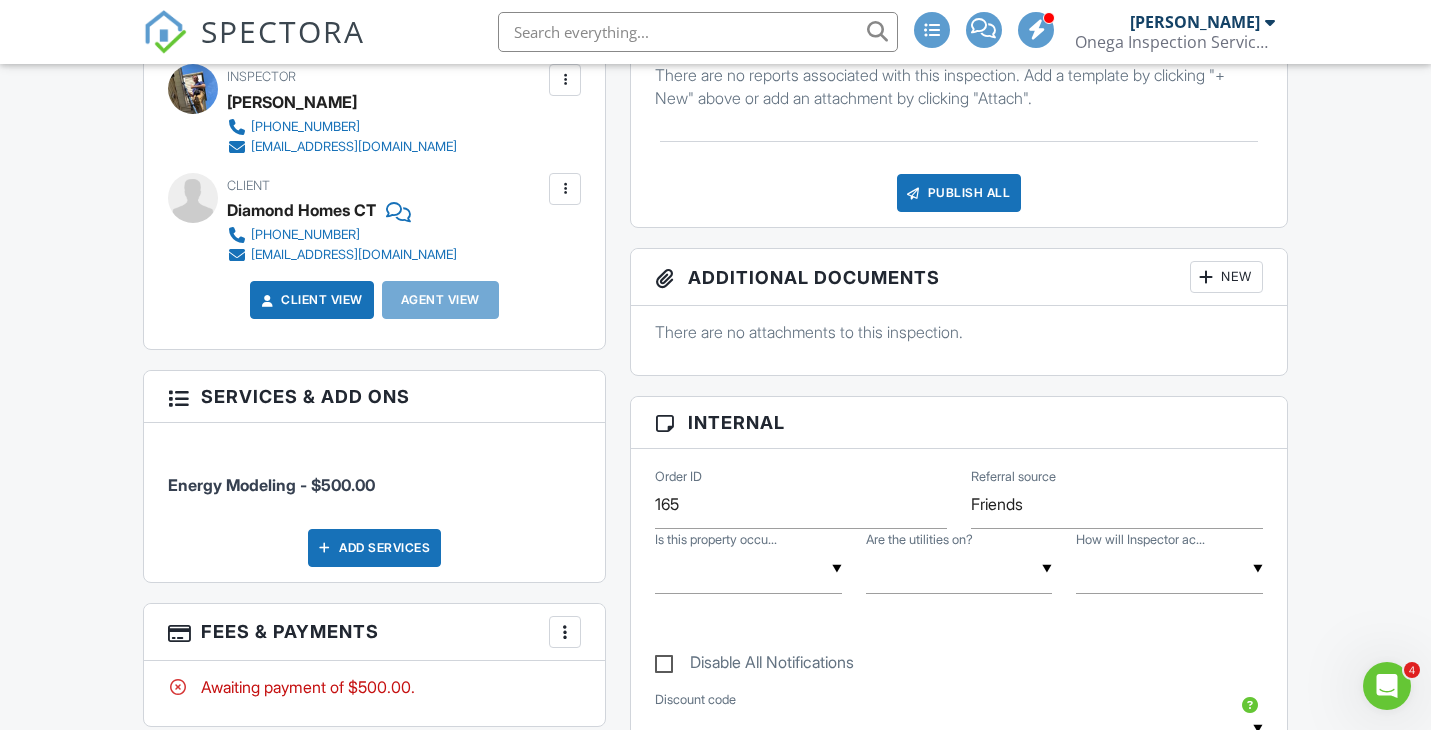 scroll, scrollTop: 594, scrollLeft: 0, axis: vertical 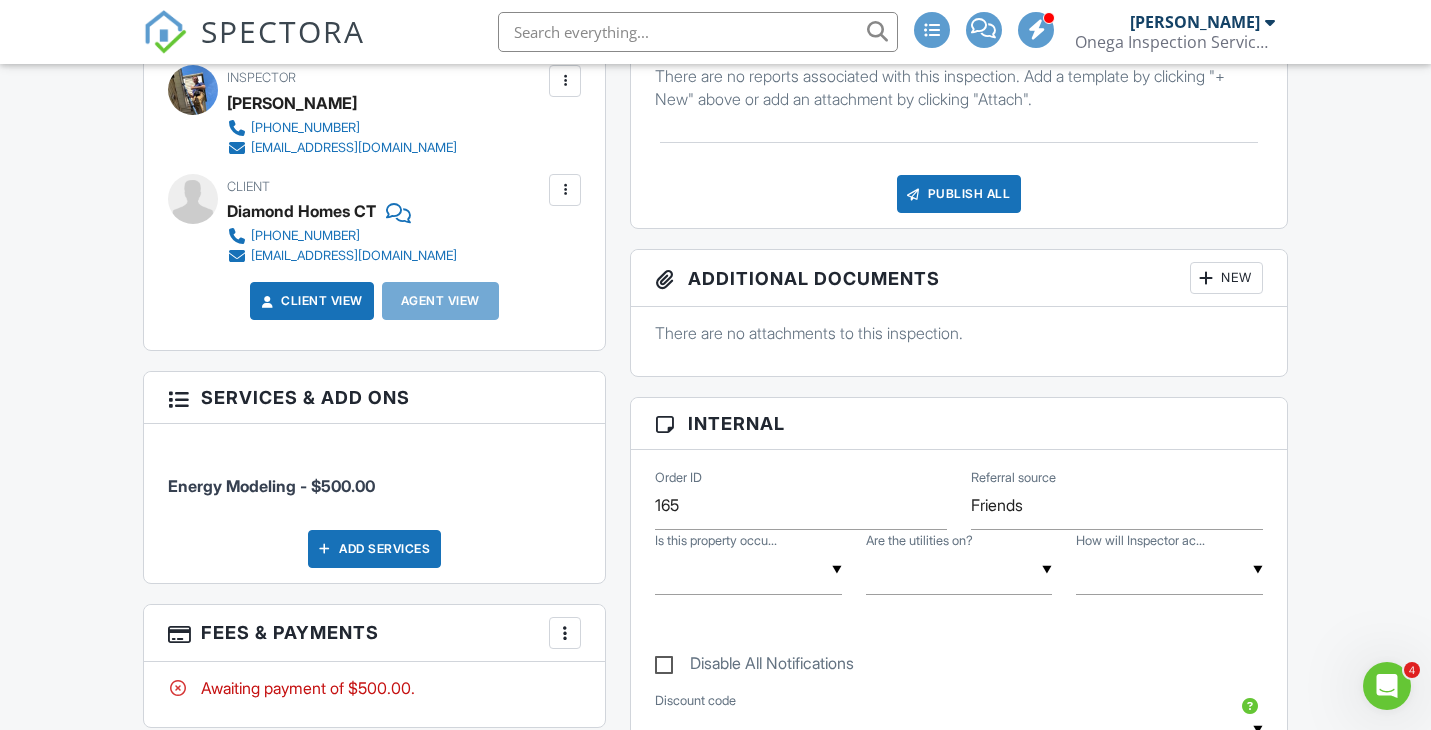 click on "Add Services" at bounding box center [374, 549] 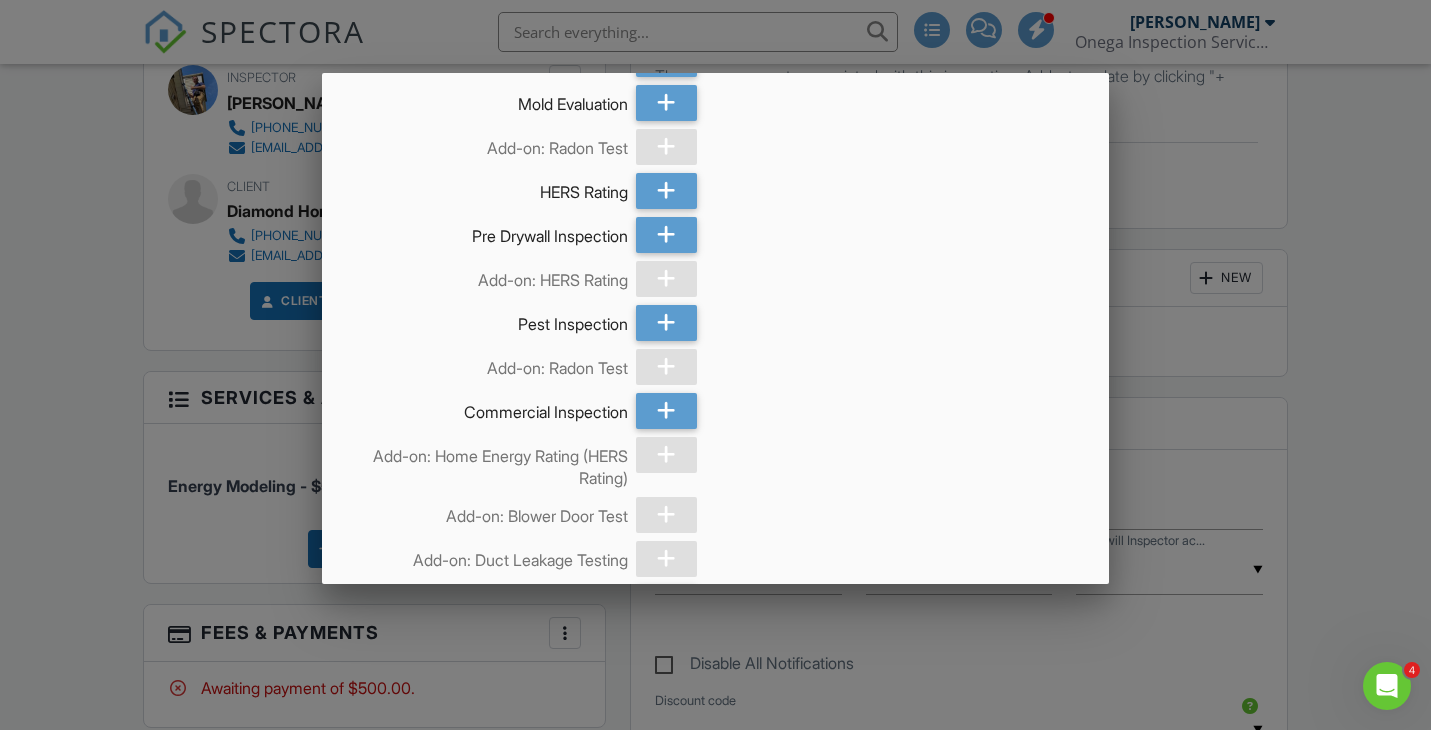 scroll, scrollTop: 2444, scrollLeft: 0, axis: vertical 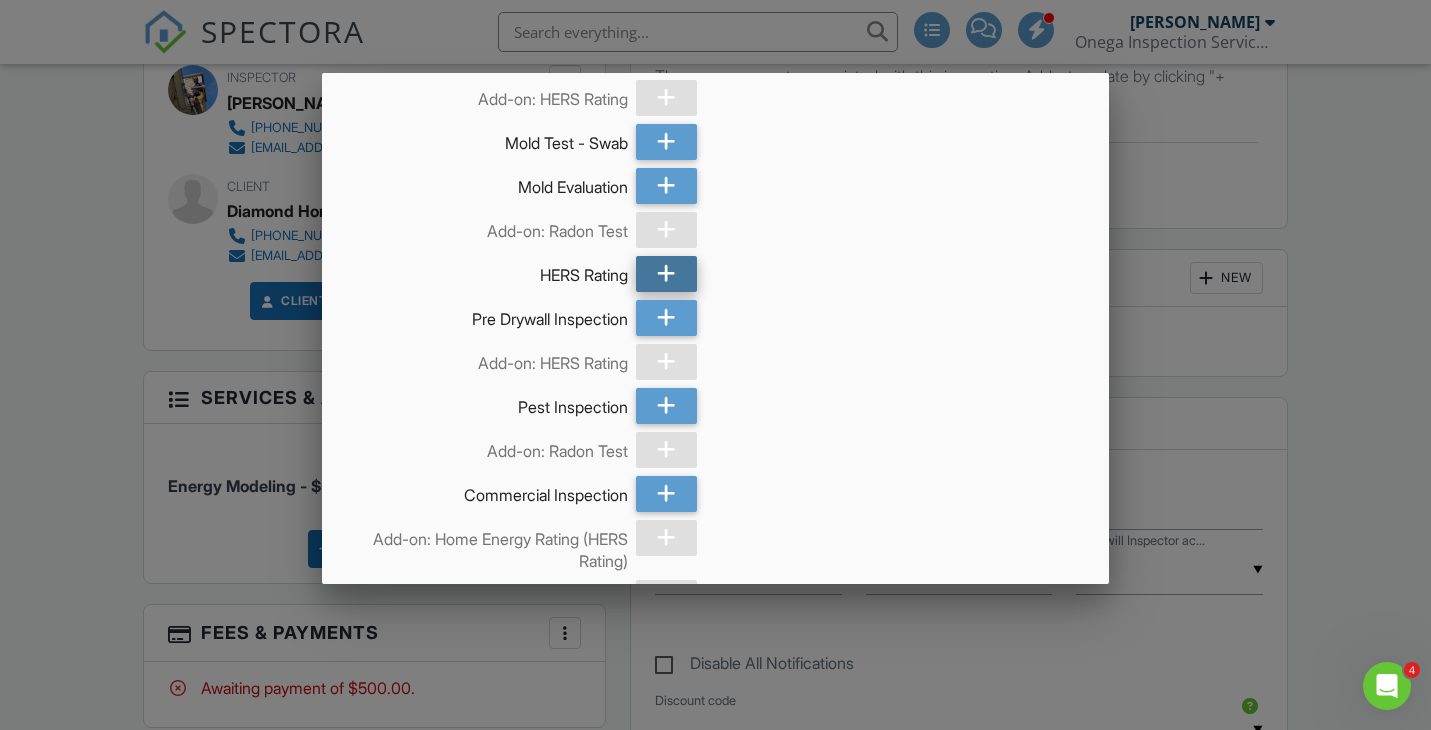 click at bounding box center [666, 274] 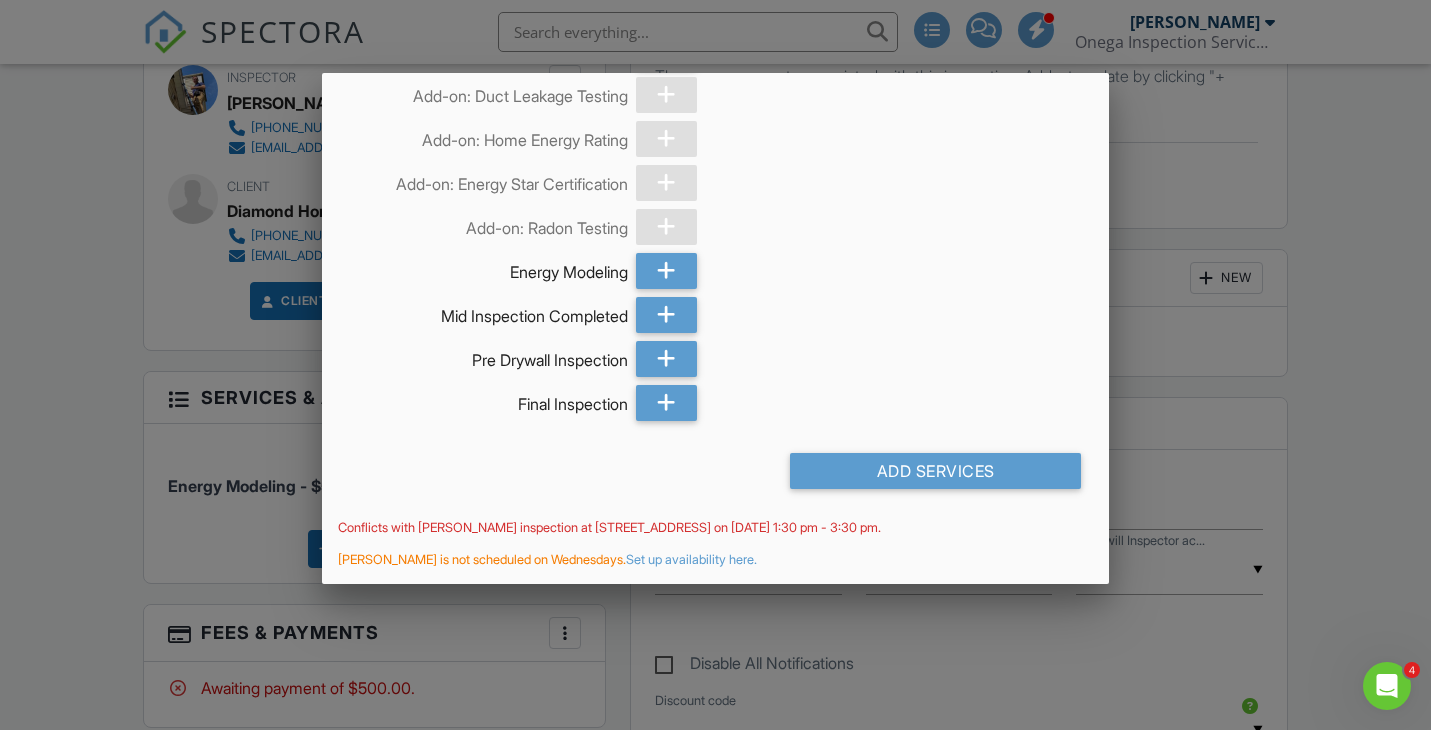 scroll, scrollTop: 3073, scrollLeft: 0, axis: vertical 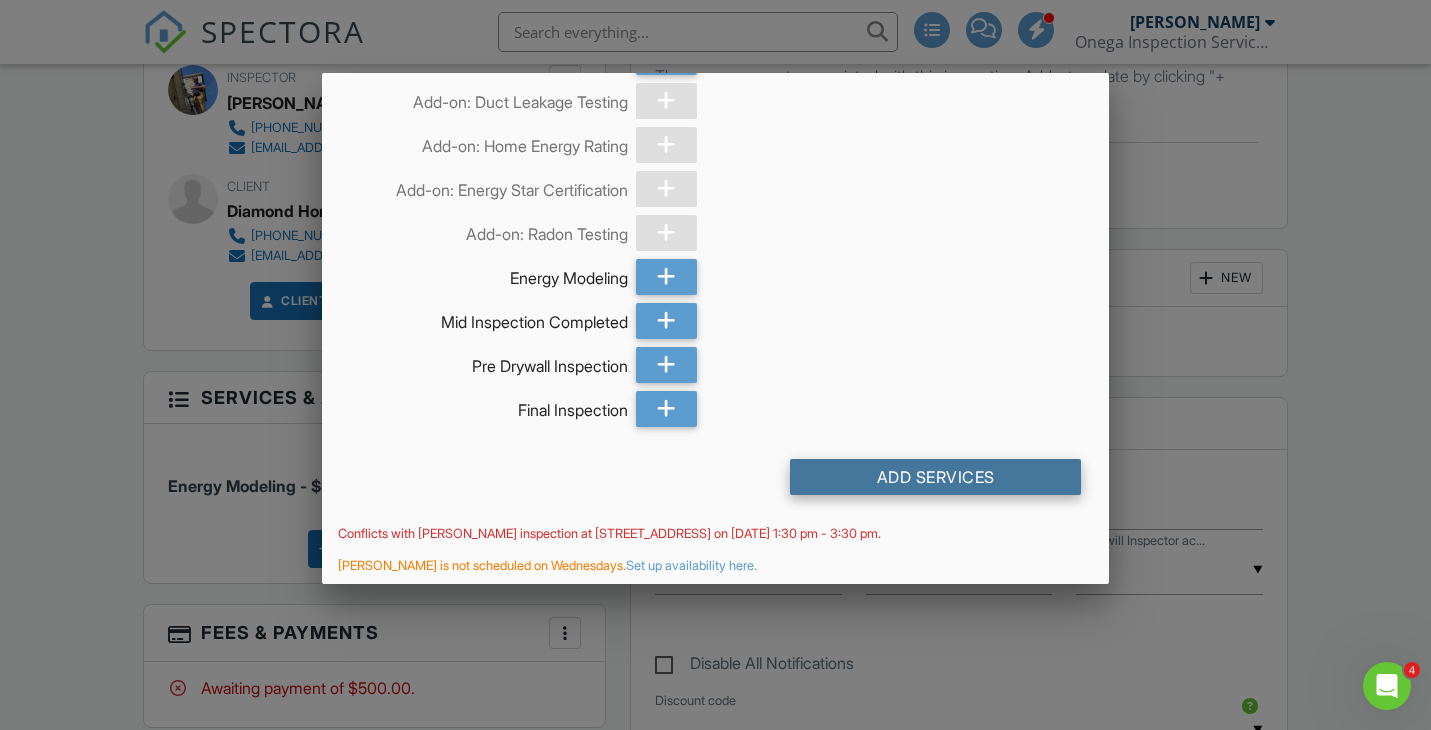 click on "Add Services" at bounding box center (935, 477) 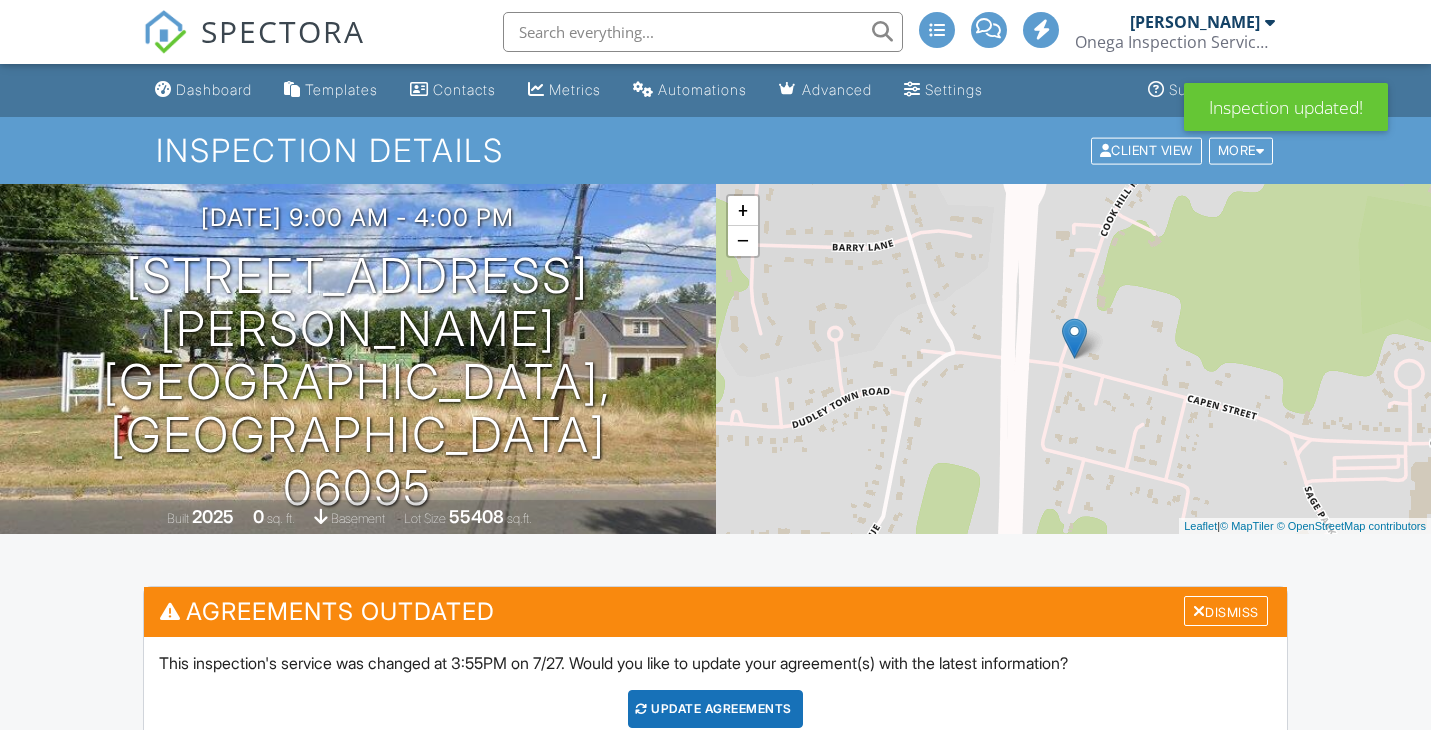 scroll, scrollTop: 901, scrollLeft: 0, axis: vertical 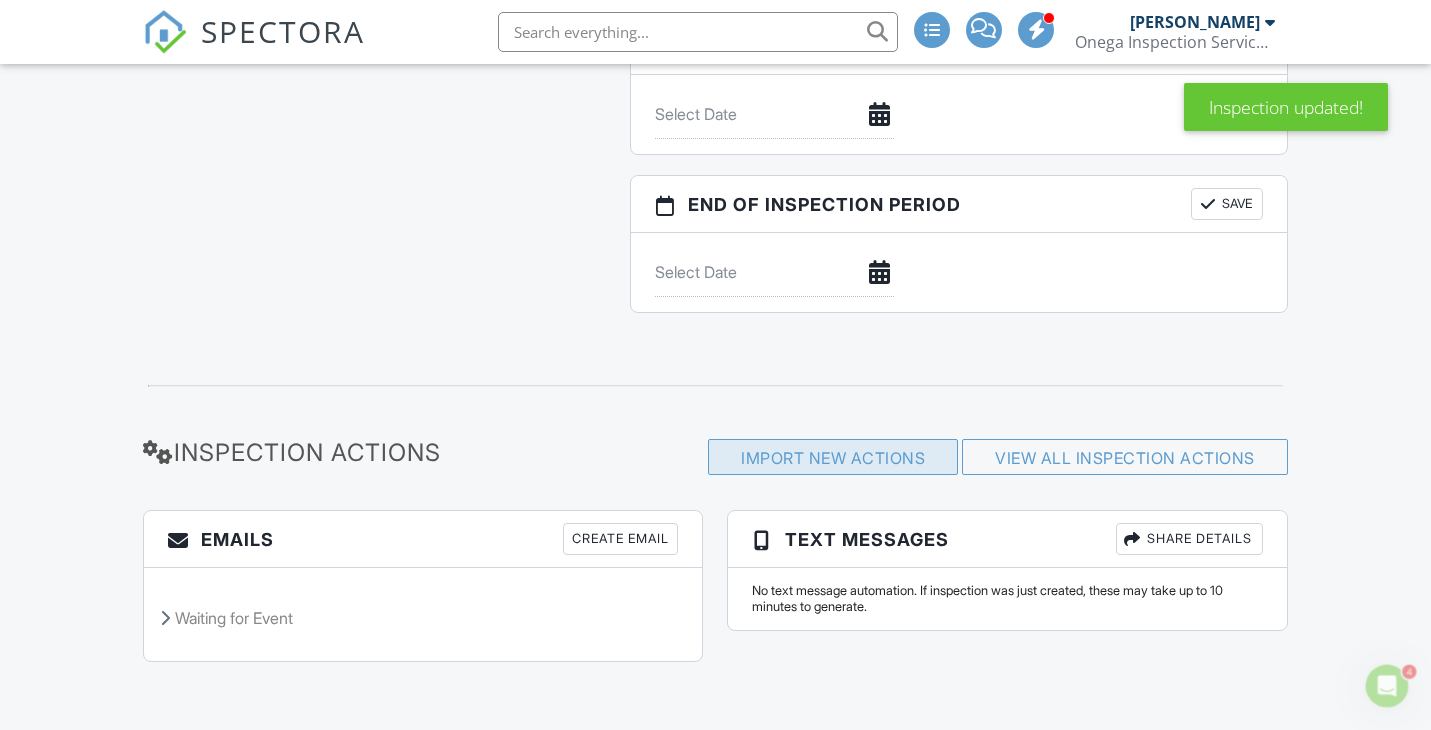 click on "Import New Actions" at bounding box center [833, 457] 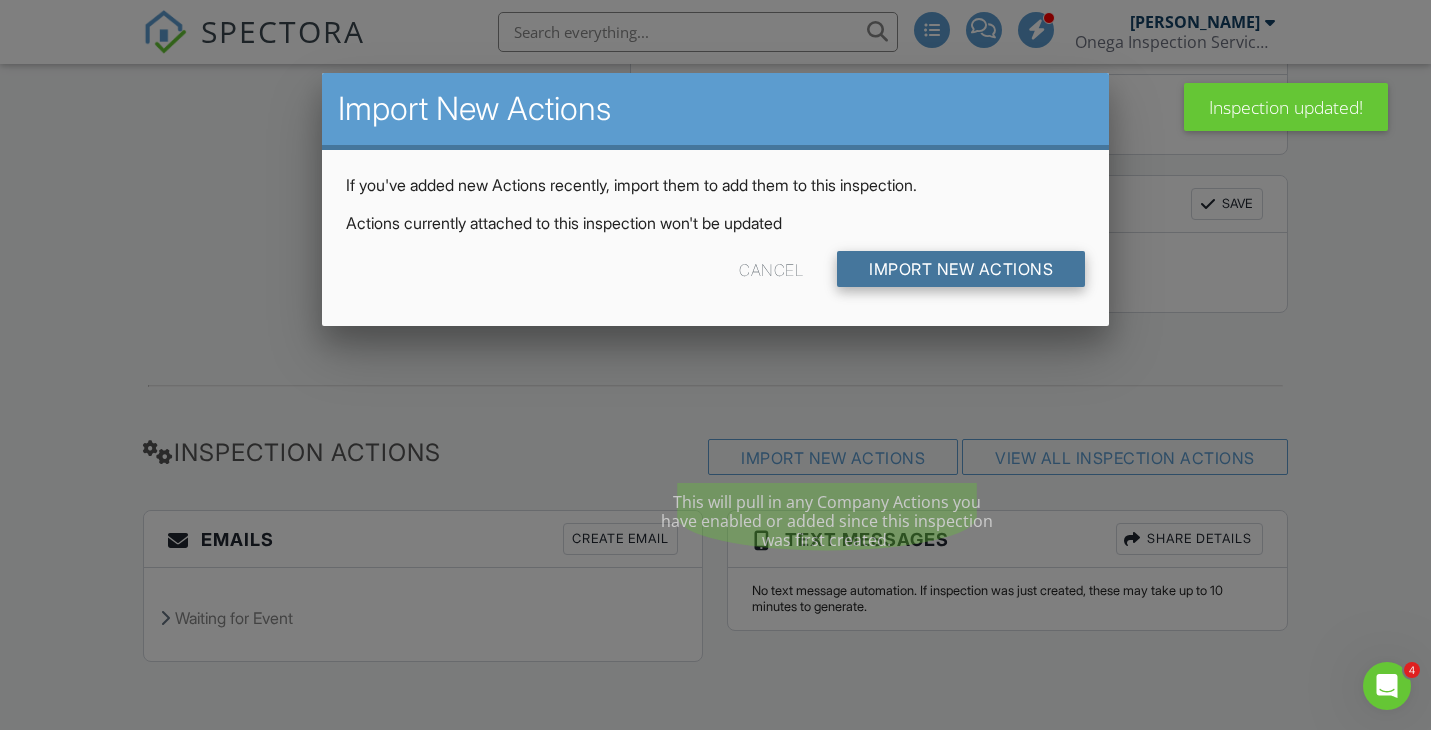 click on "Import New Actions" at bounding box center [961, 269] 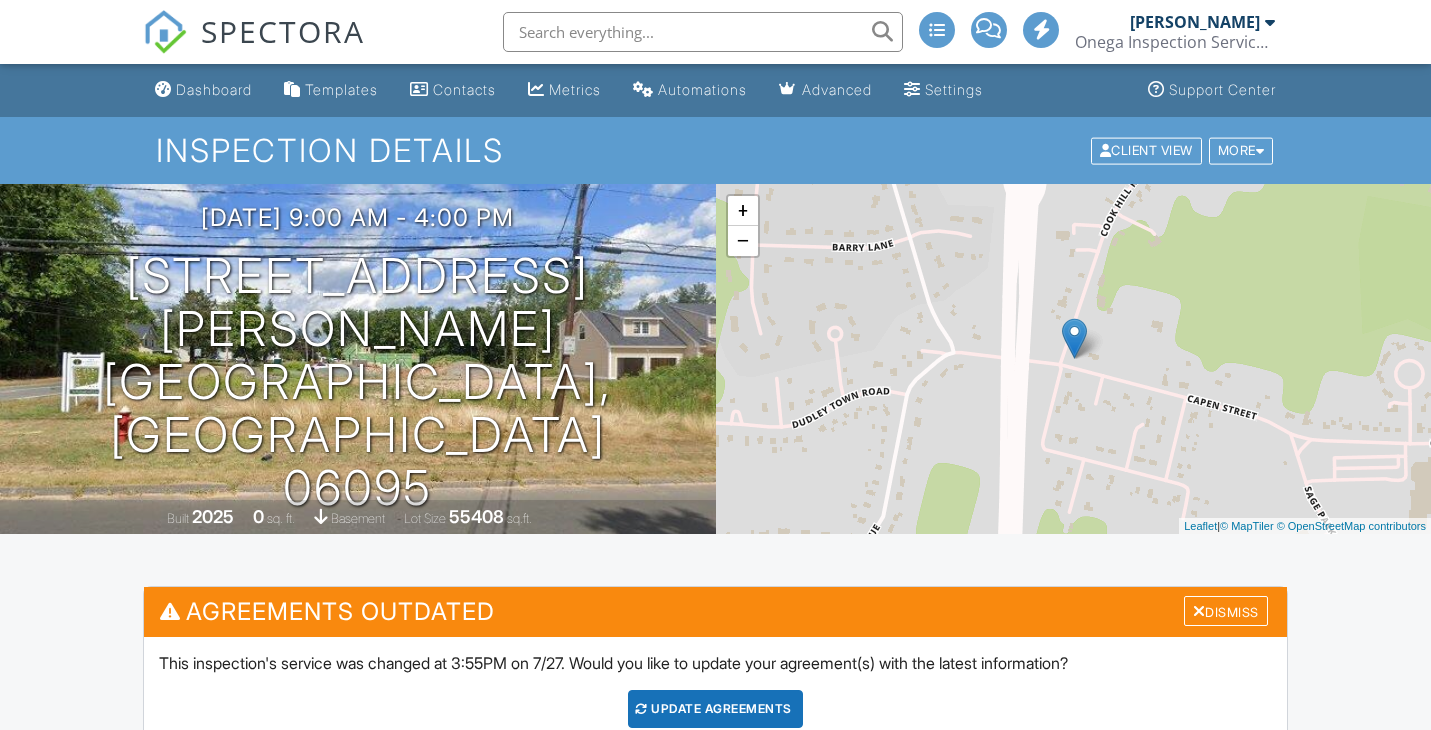 scroll, scrollTop: 2361, scrollLeft: 0, axis: vertical 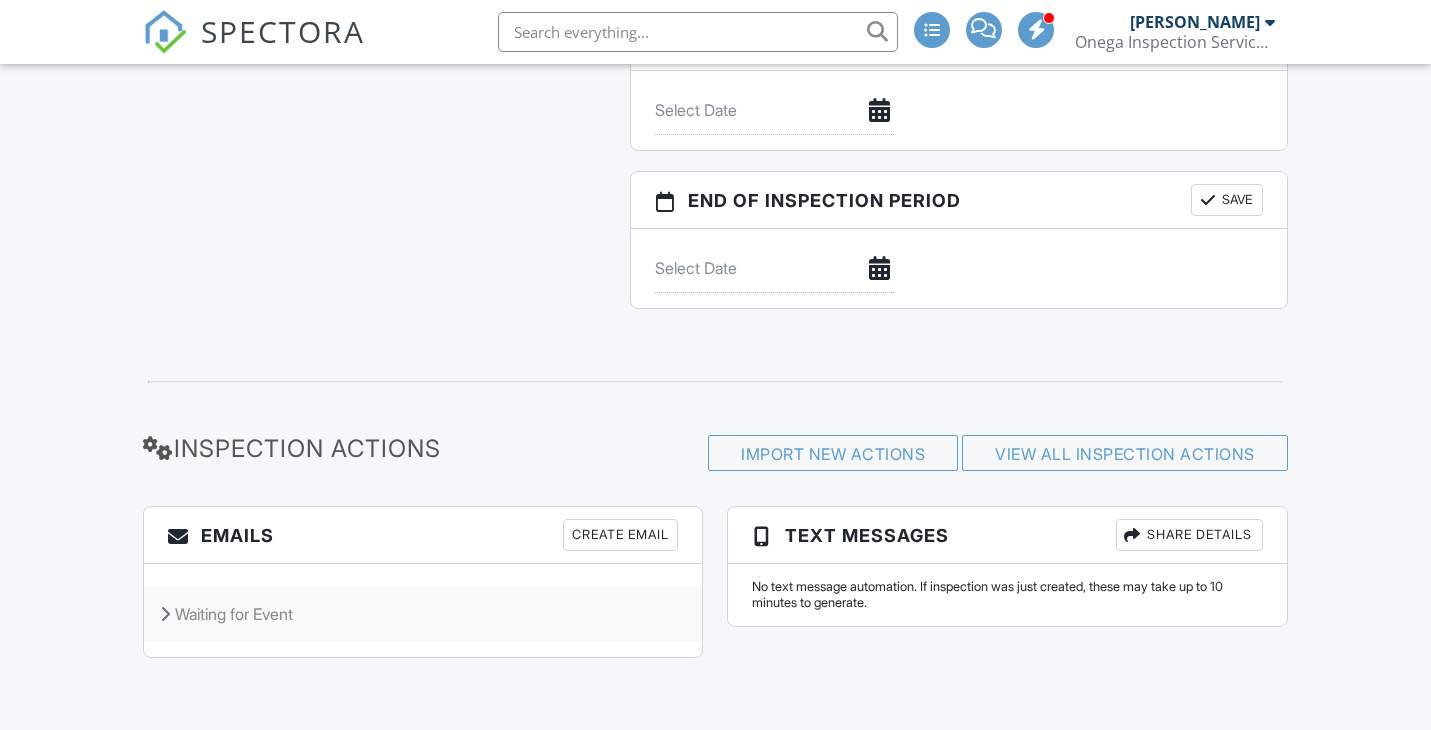 click on "Waiting for Event" at bounding box center (423, 614) 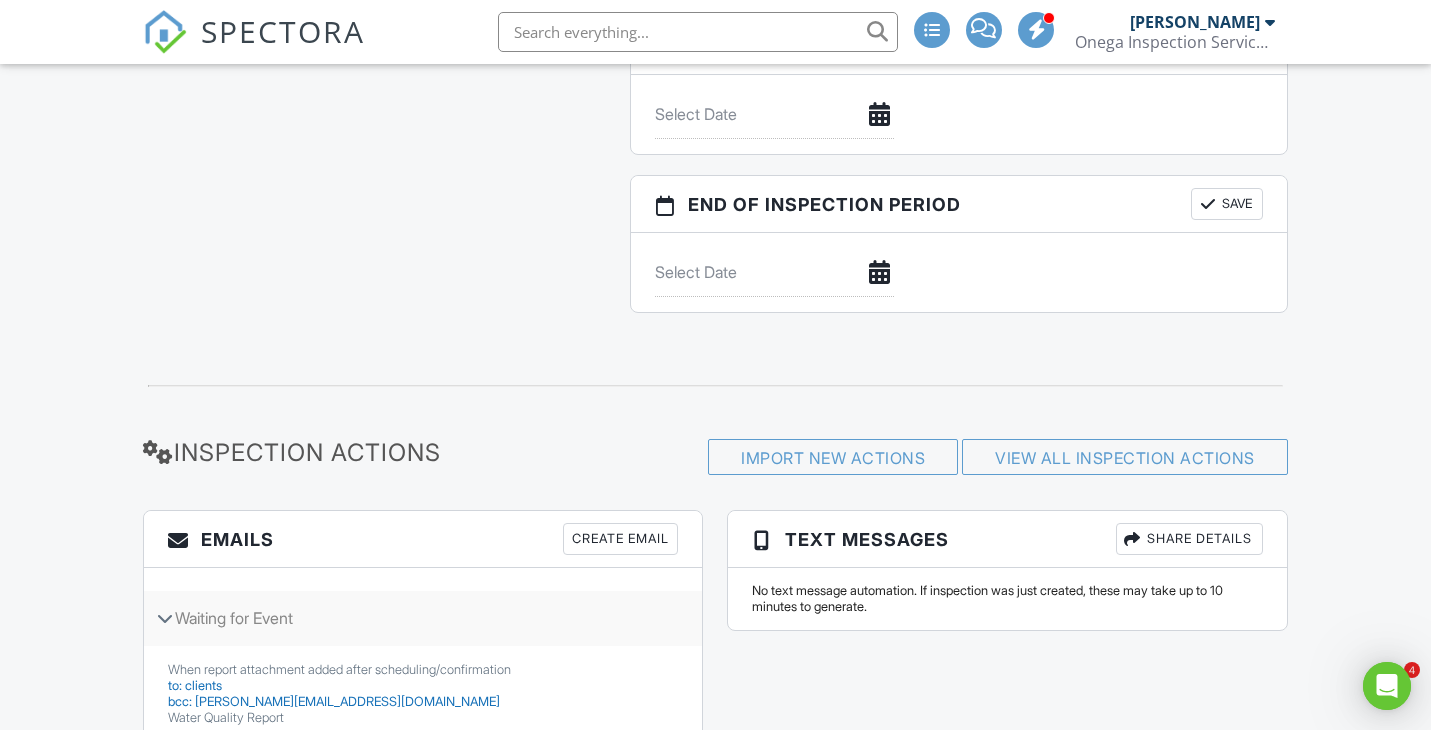 scroll, scrollTop: 0, scrollLeft: 0, axis: both 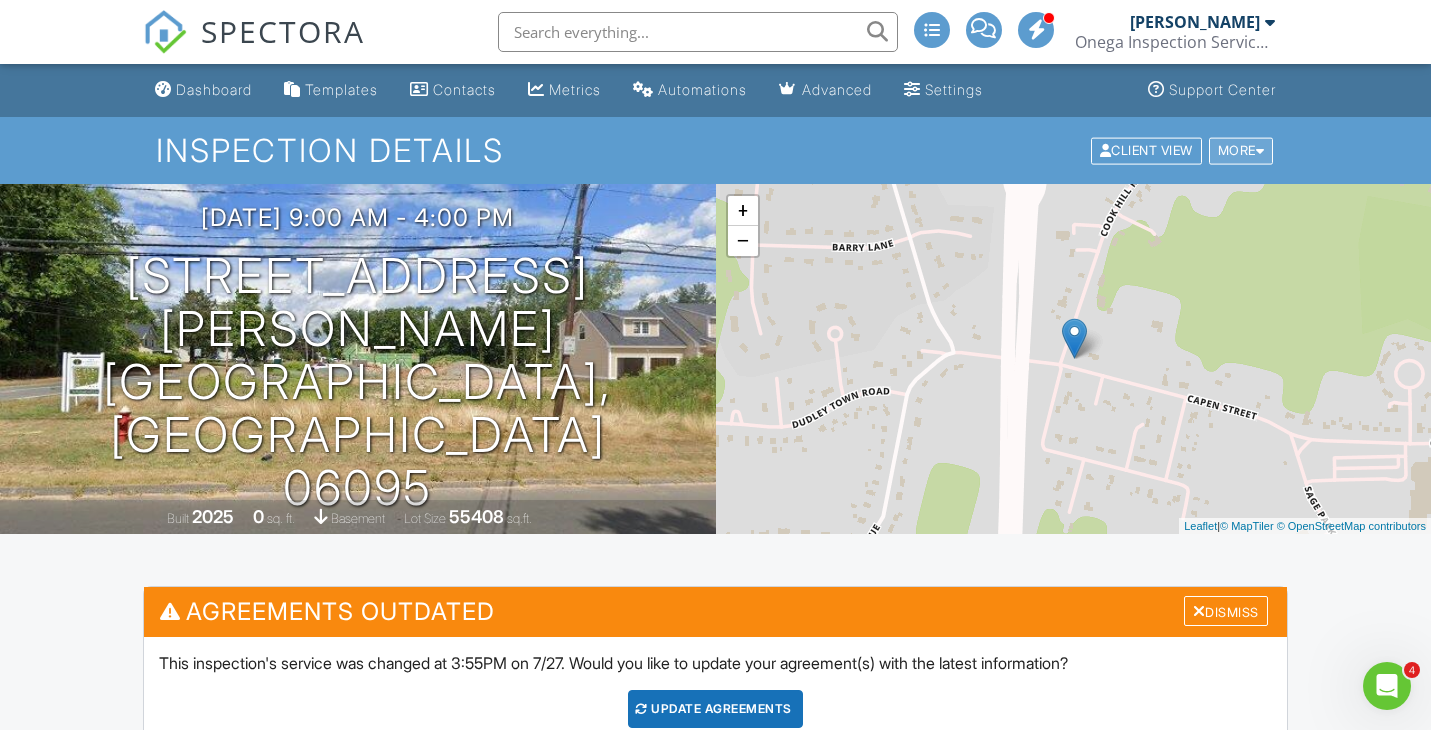 click on "More" at bounding box center (1241, 150) 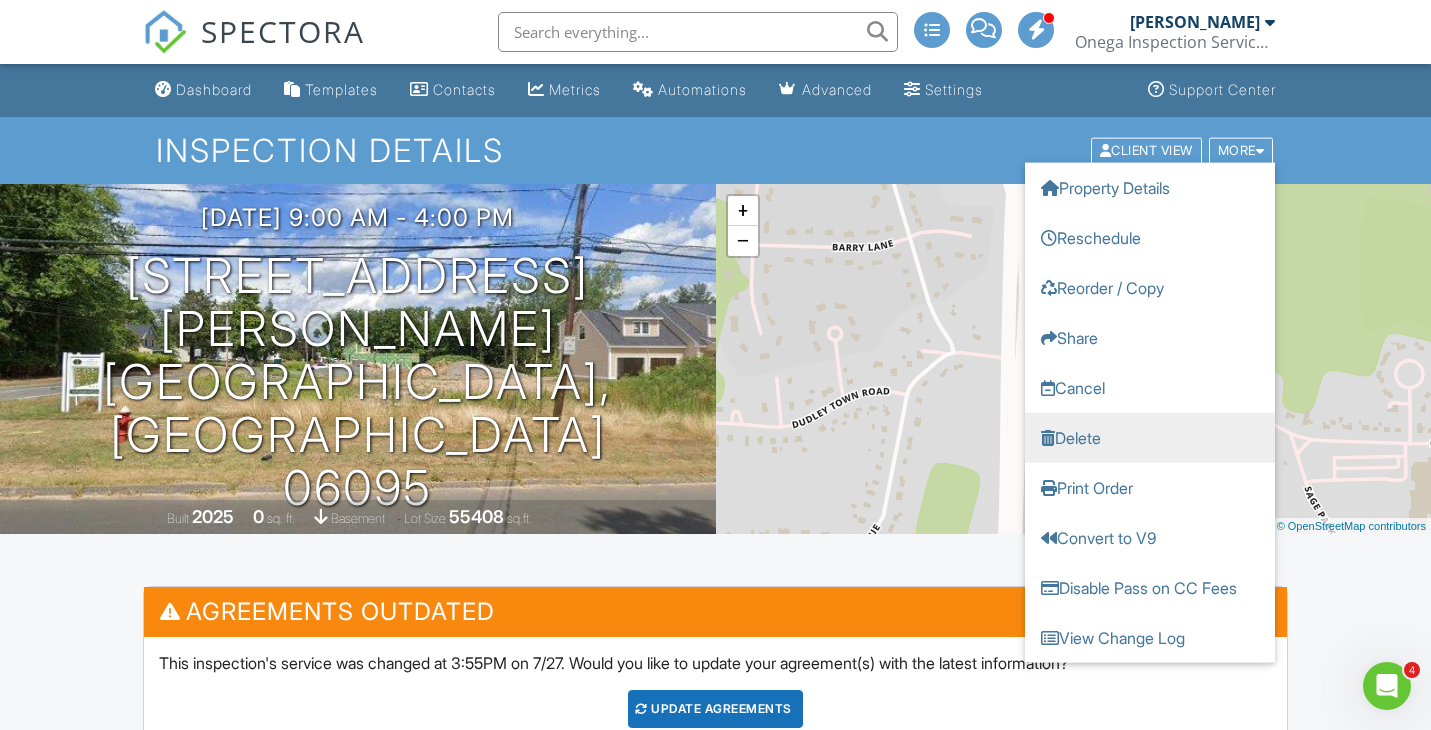 click on "Delete" at bounding box center (1150, 437) 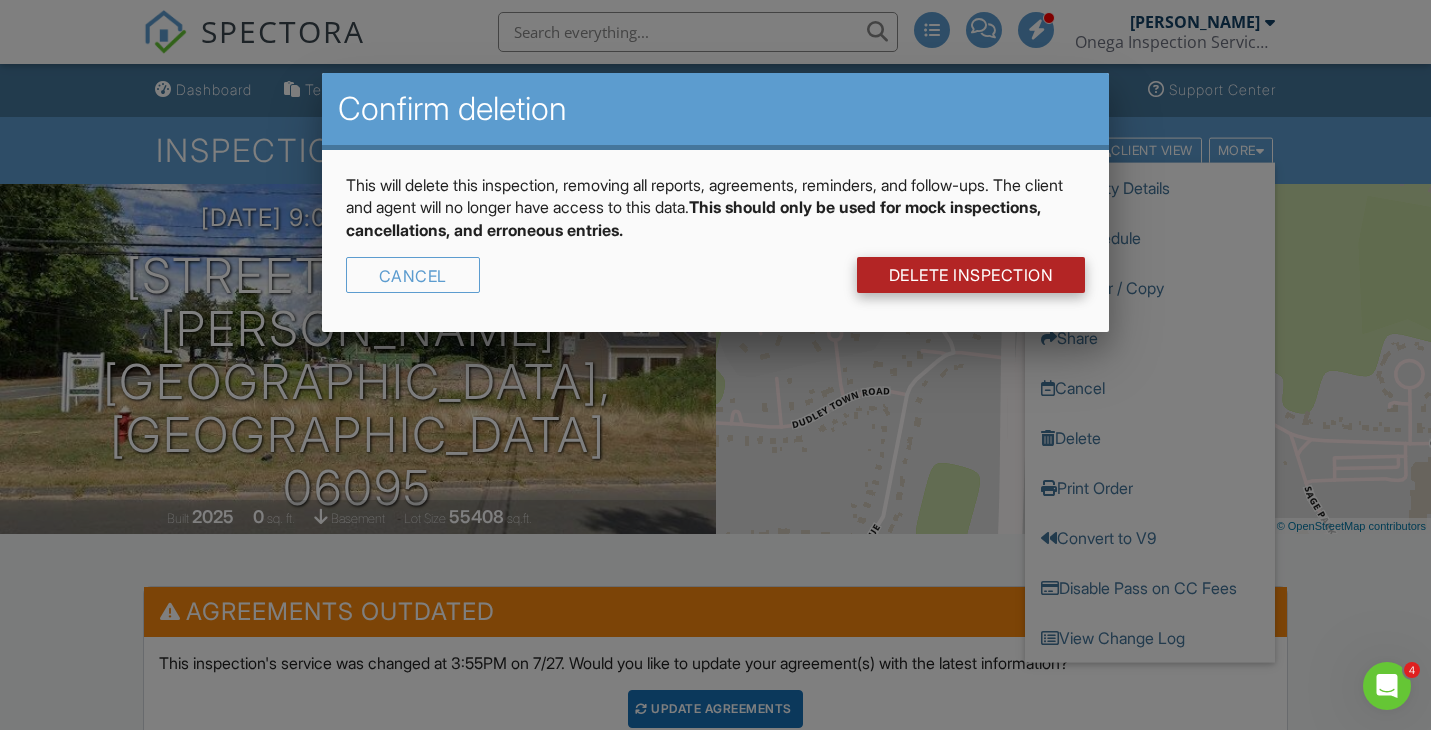 click on "DELETE Inspection" at bounding box center [971, 275] 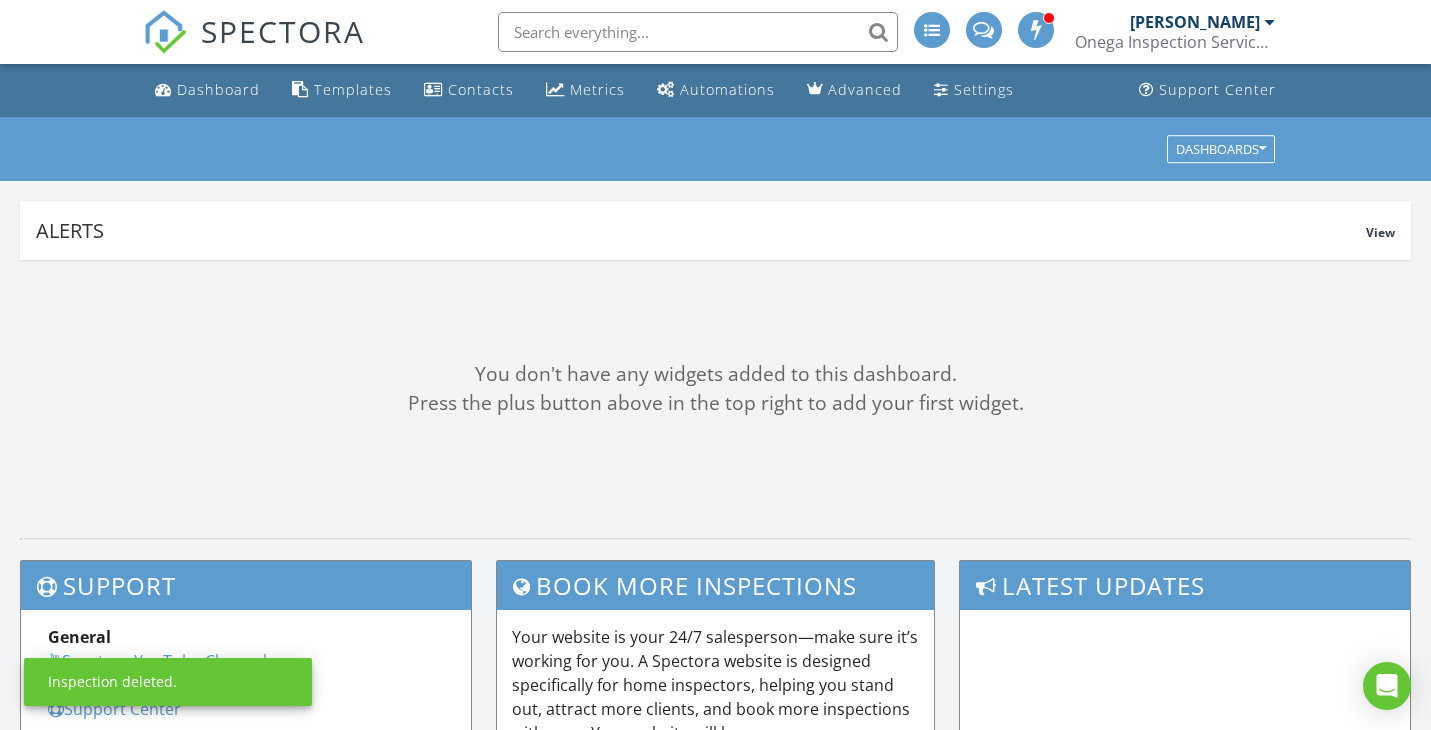 scroll, scrollTop: 0, scrollLeft: 0, axis: both 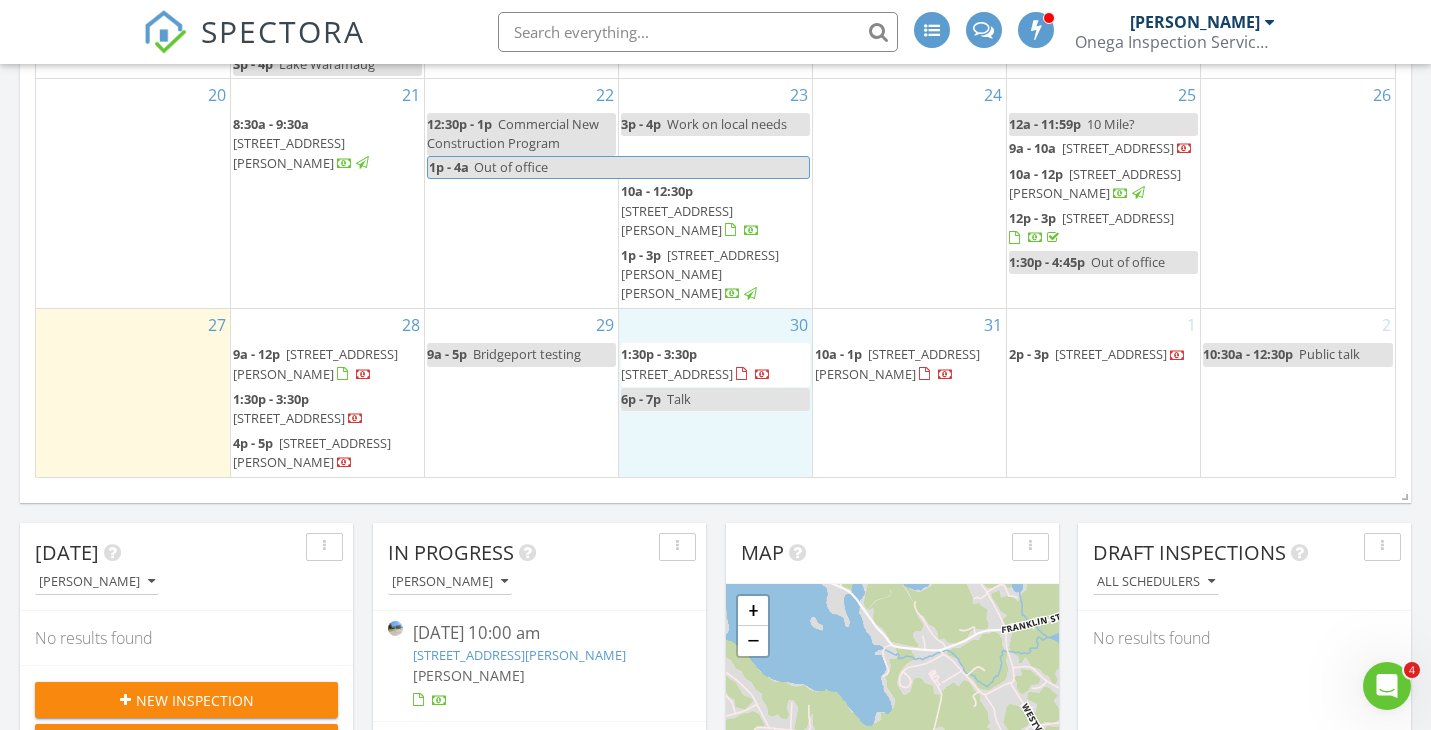 click on "30
1:30p - 3:30p
34 Regency Hill Dr, Watertown 06795
6p - 7p
Talk" at bounding box center (715, 393) 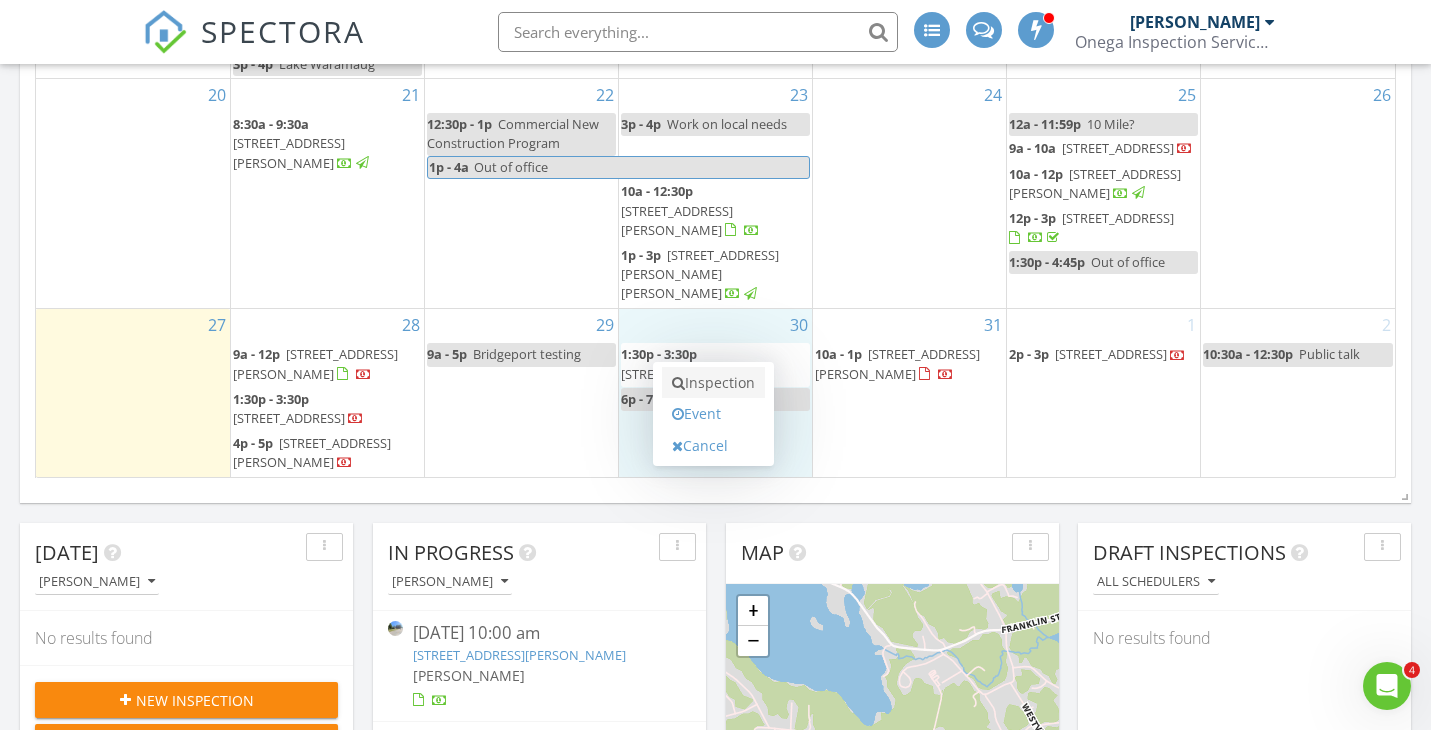click on "Inspection" at bounding box center [713, 383] 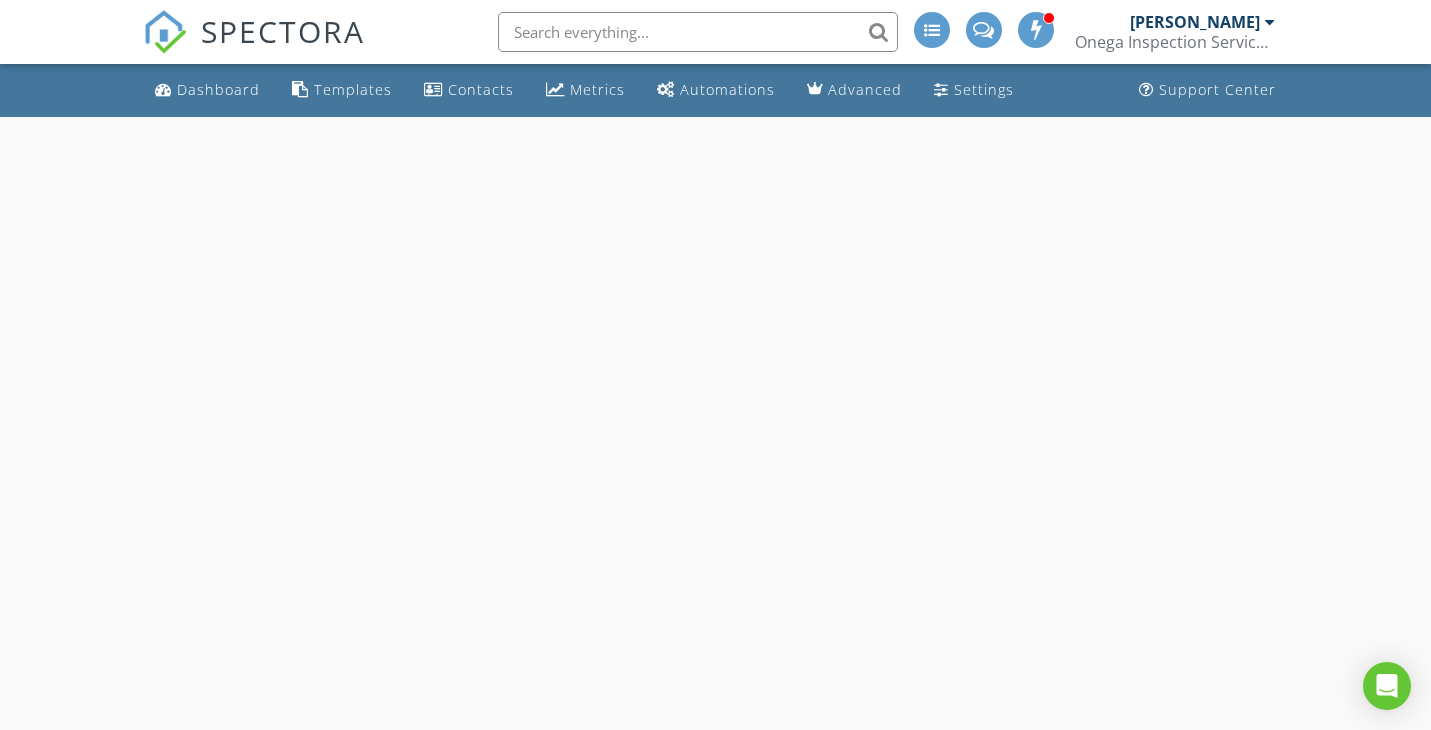 scroll, scrollTop: 0, scrollLeft: 0, axis: both 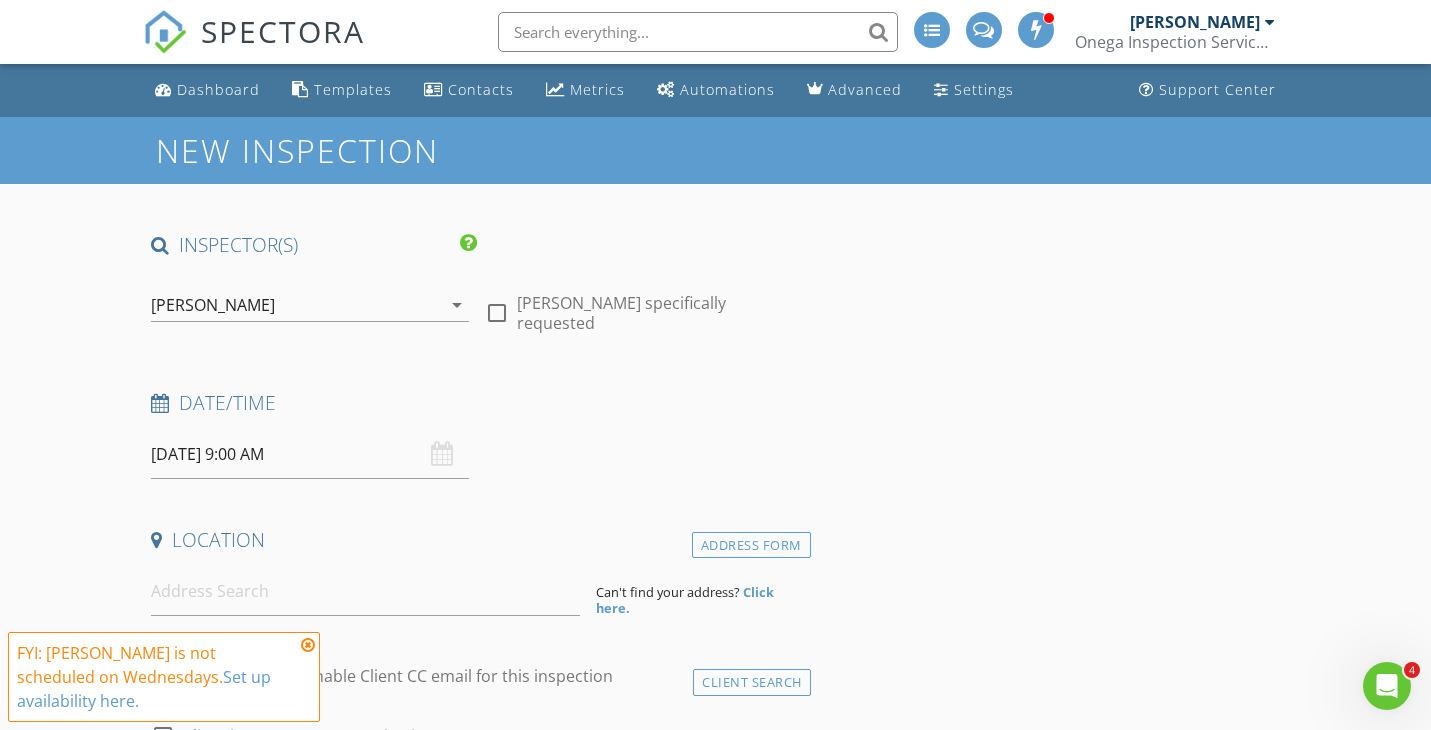click at bounding box center [308, 645] 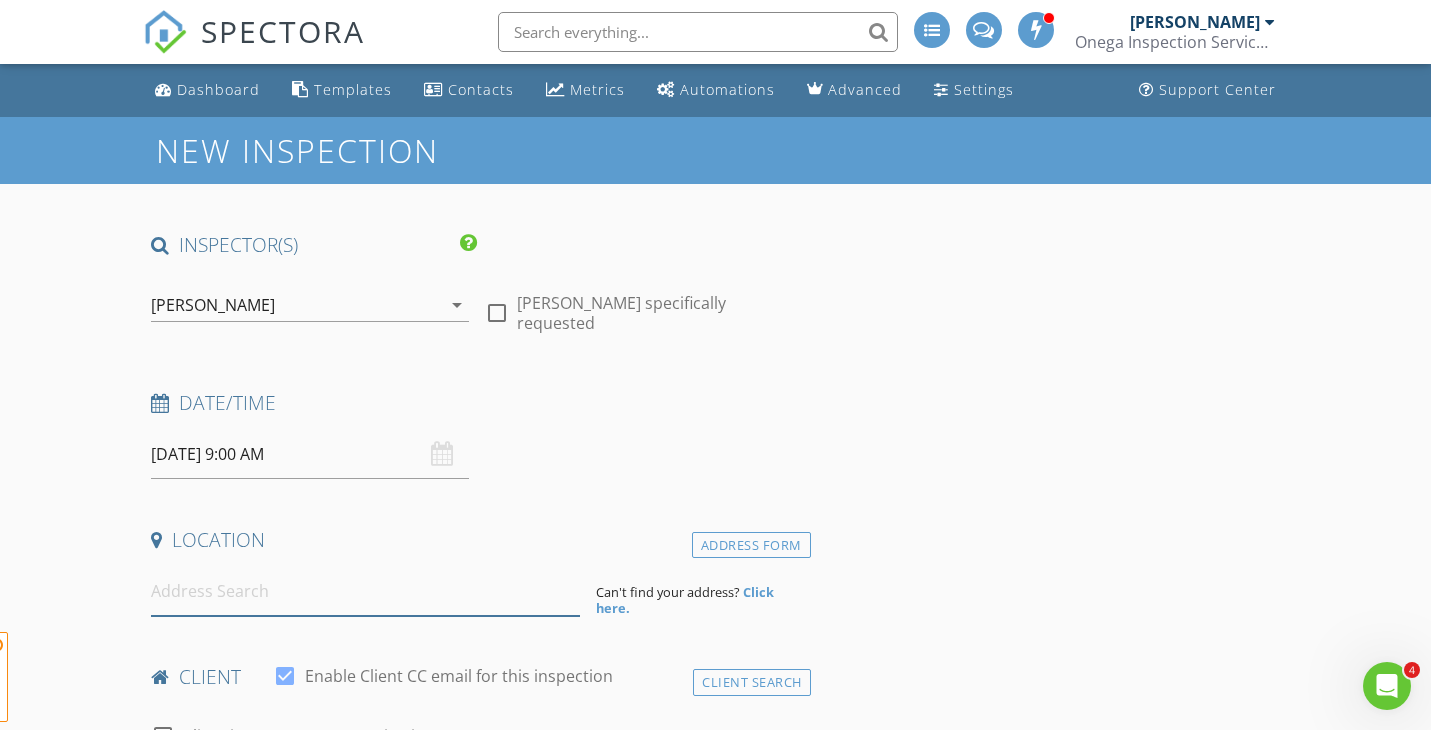 click at bounding box center (365, 591) 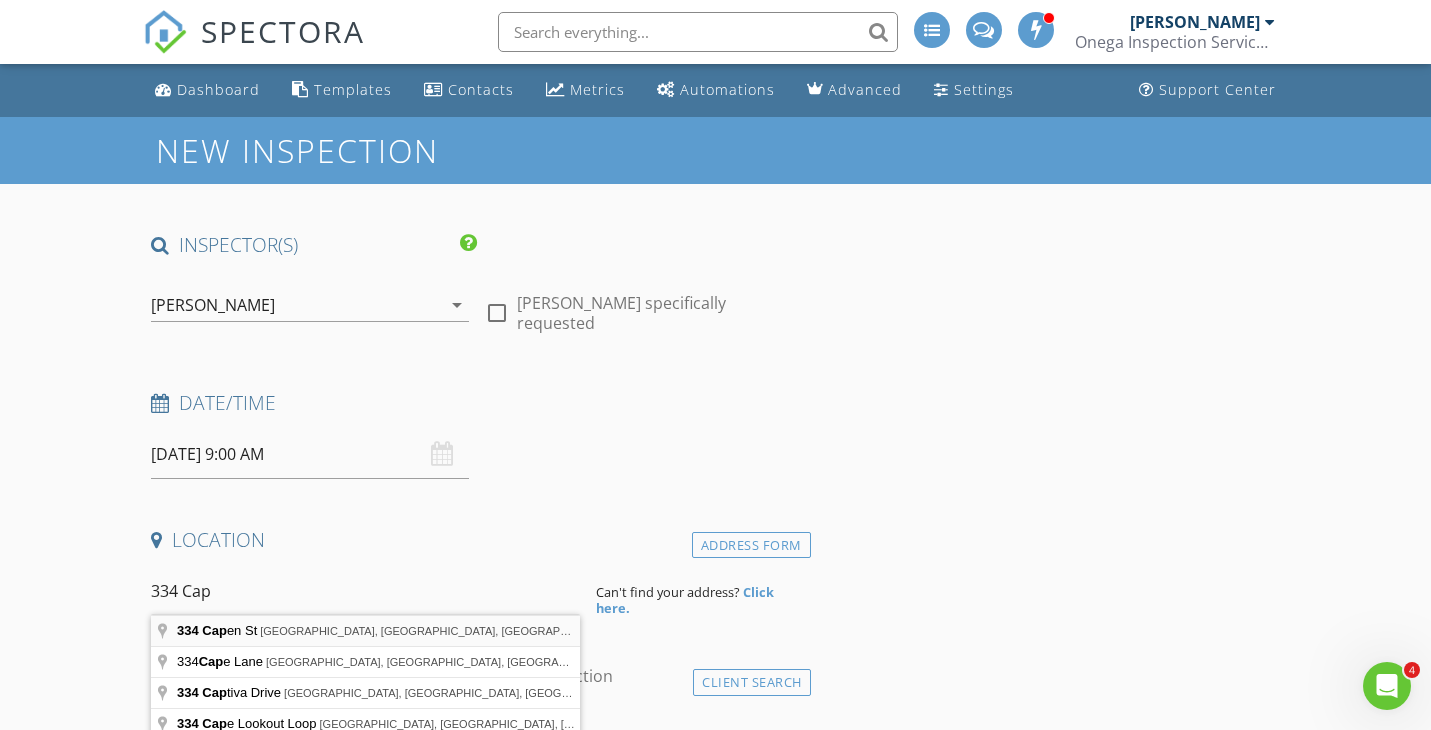 type on "[STREET_ADDRESS][PERSON_NAME]" 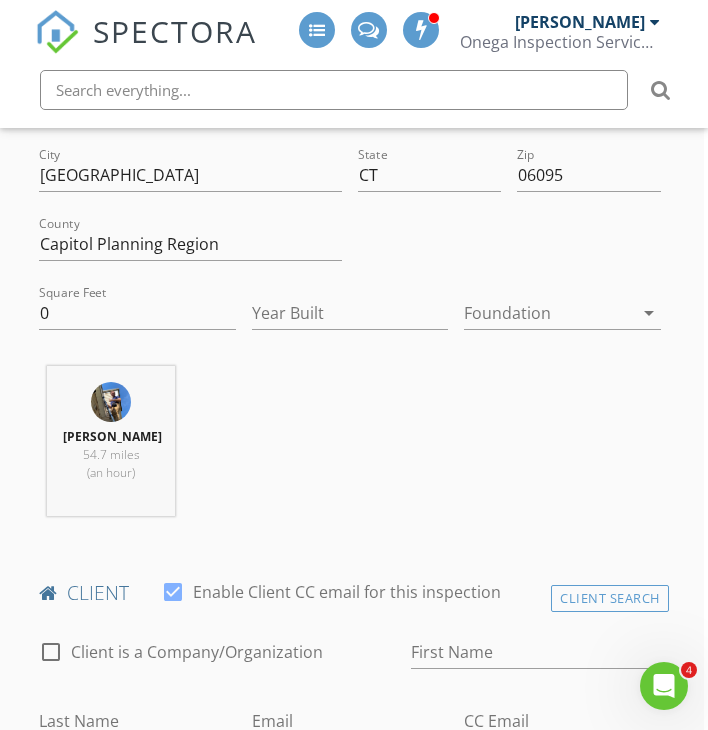 scroll, scrollTop: 640, scrollLeft: 4, axis: both 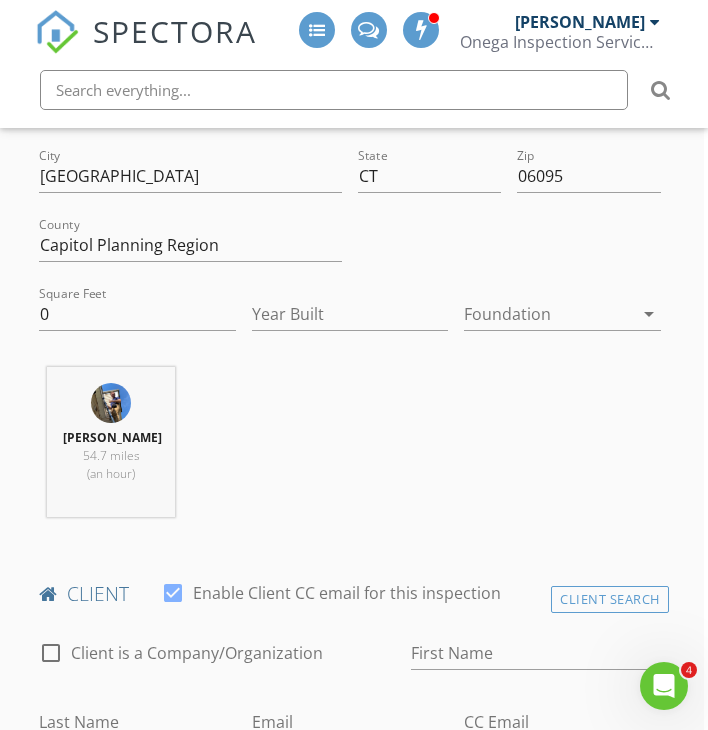 click at bounding box center (548, 314) 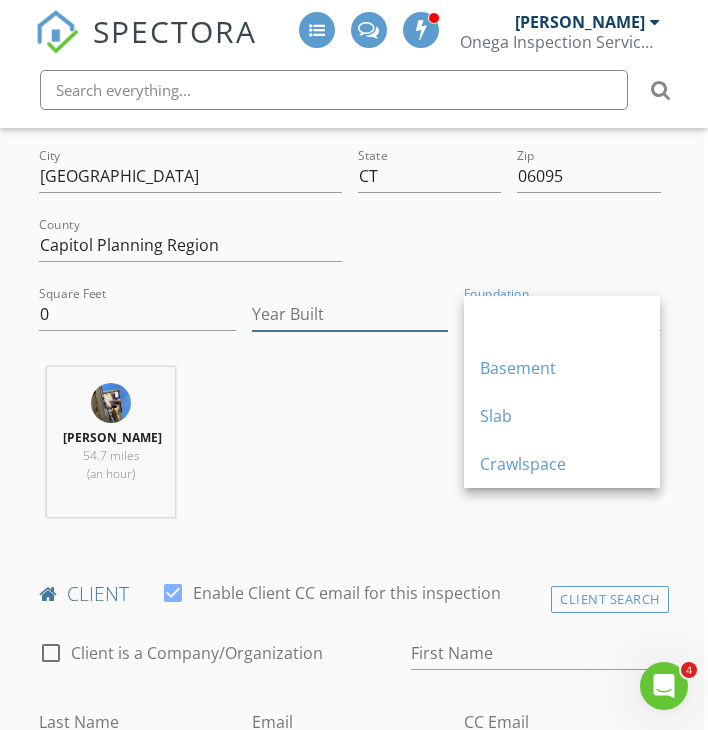 click on "Year Built" at bounding box center (350, 314) 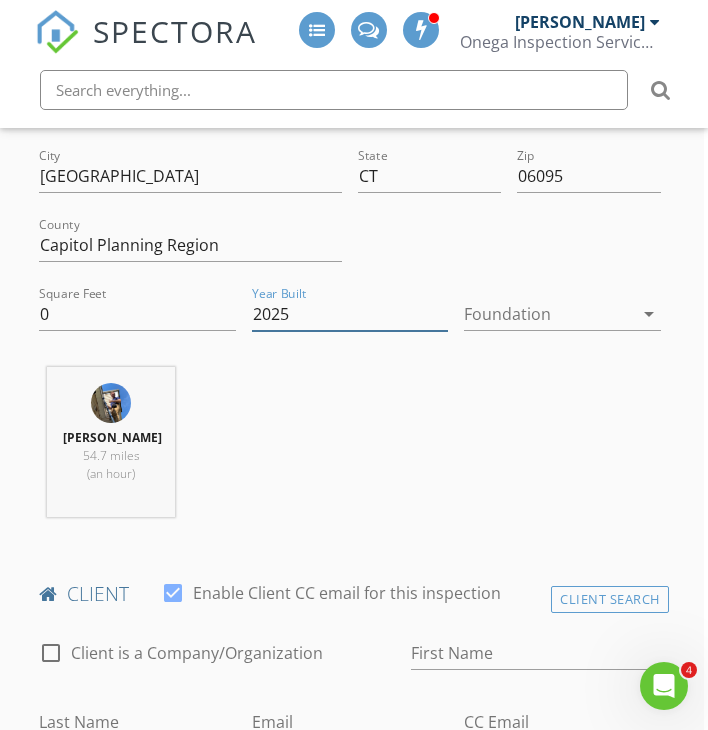 type on "2025" 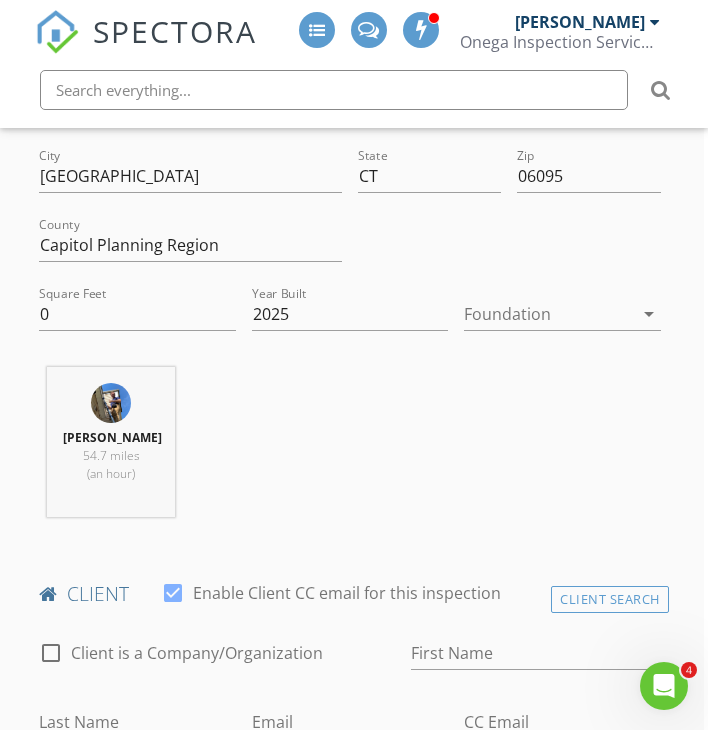 click on "Nicholas Onega     54.7 miles     (an hour)" at bounding box center [349, 450] 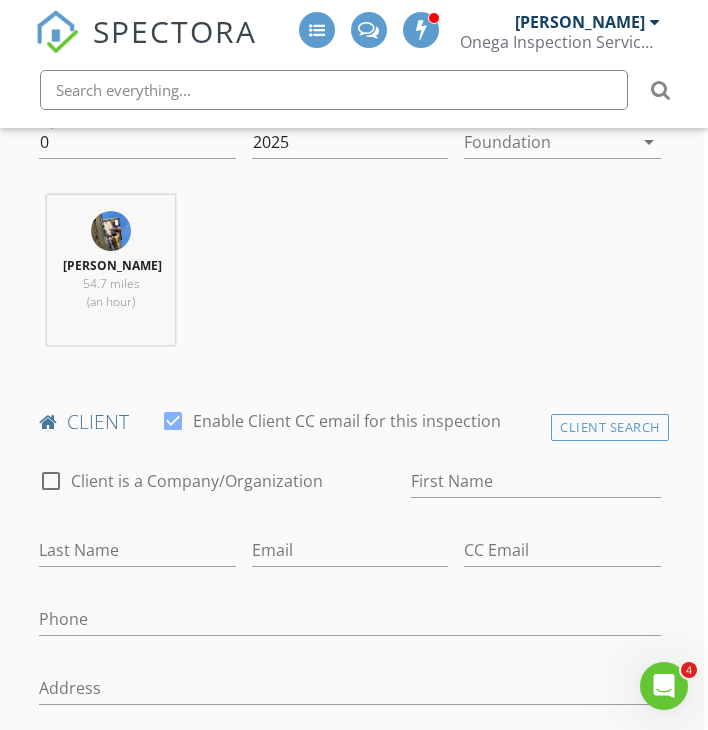 scroll, scrollTop: 813, scrollLeft: 4, axis: both 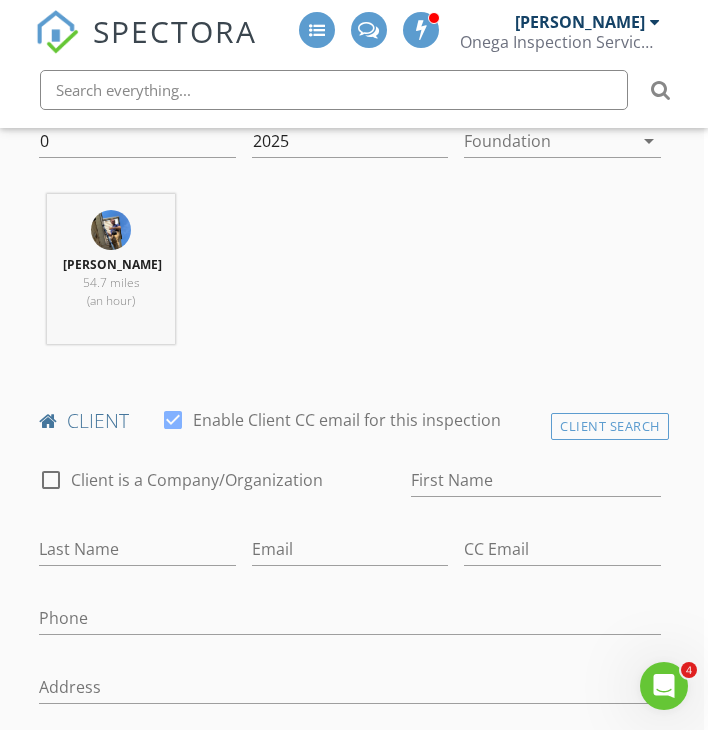 click on "check_box_outline_blank Client is a Company/Organization" at bounding box center (181, 492) 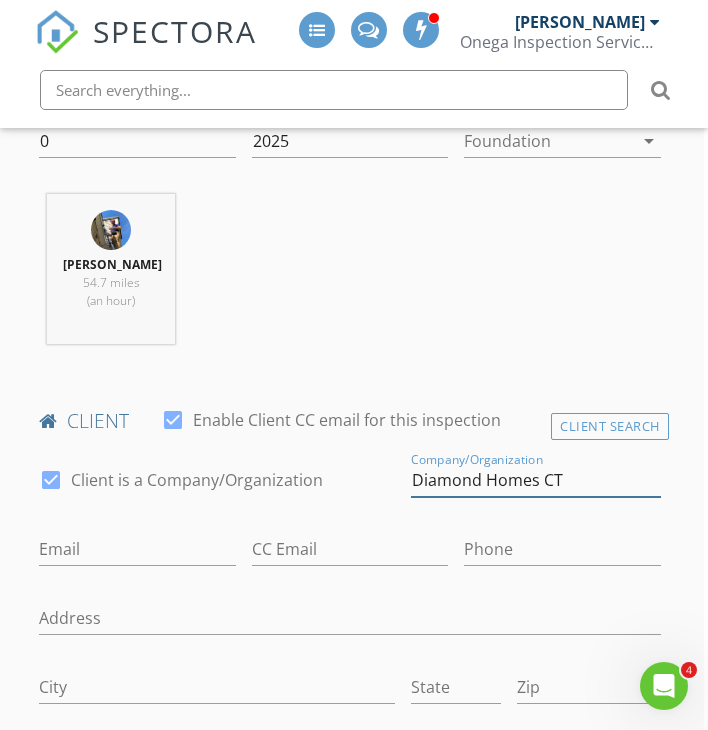 type on "Diamond Homes CT" 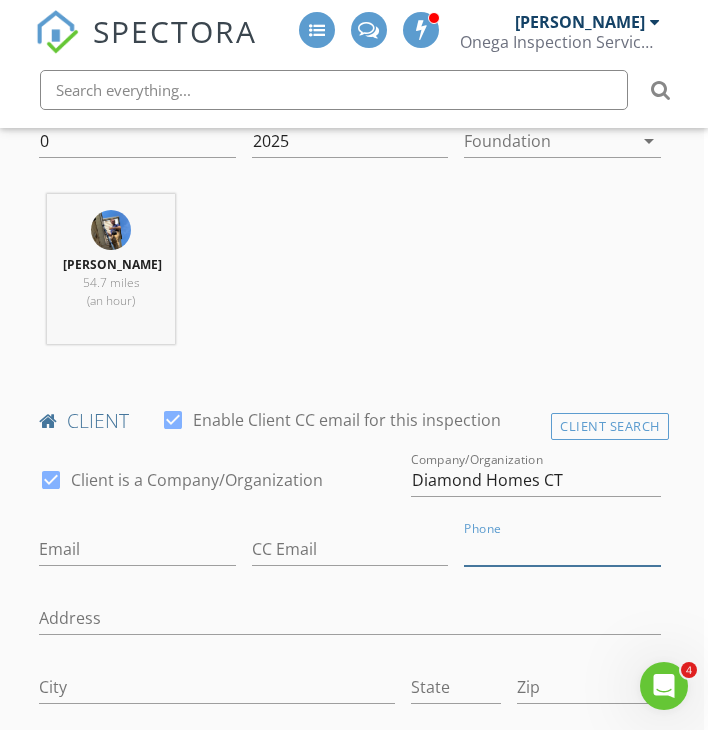 paste on "[PHONE_NUMBER]" 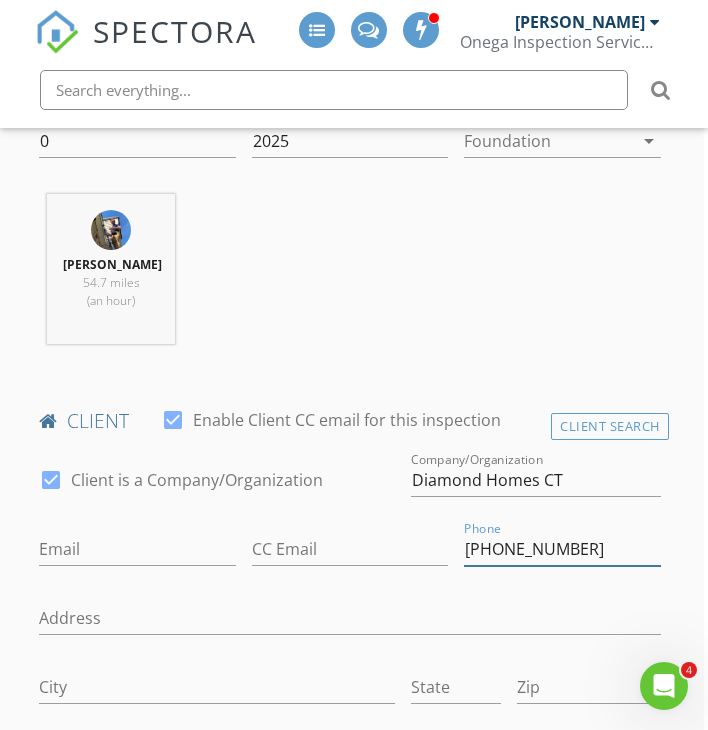 type on "[PHONE_NUMBER]" 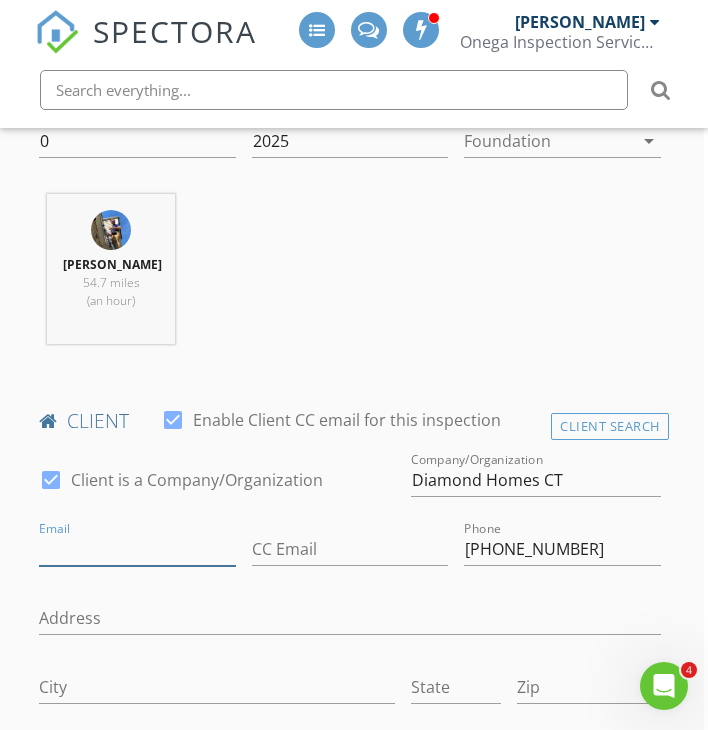 paste on "[EMAIL_ADDRESS][DOMAIN_NAME]" 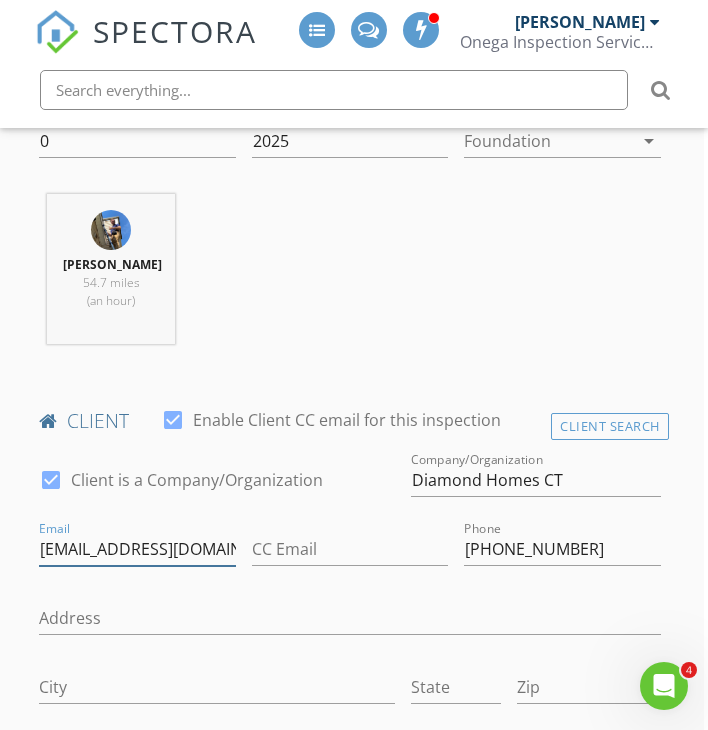 type on "[EMAIL_ADDRESS][DOMAIN_NAME]" 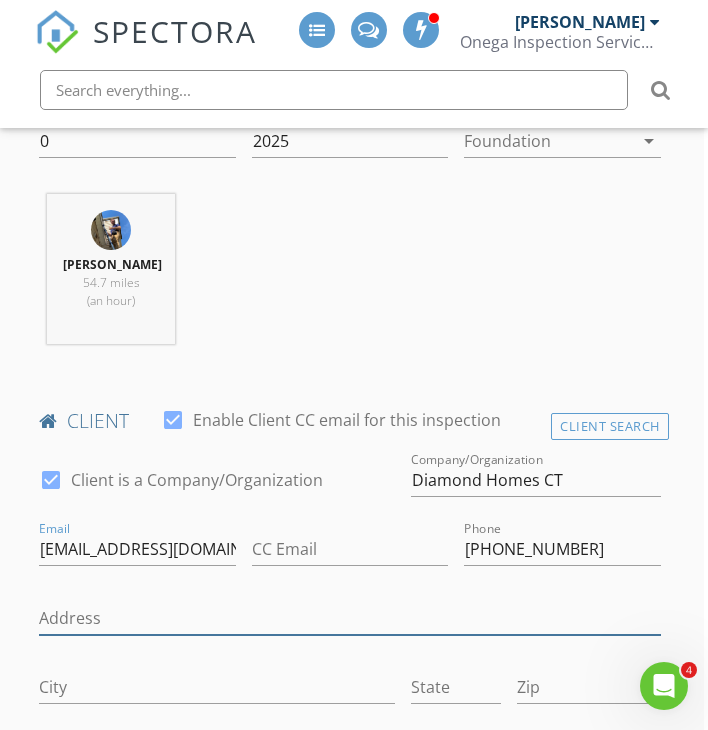 click on "Address" at bounding box center (349, 618) 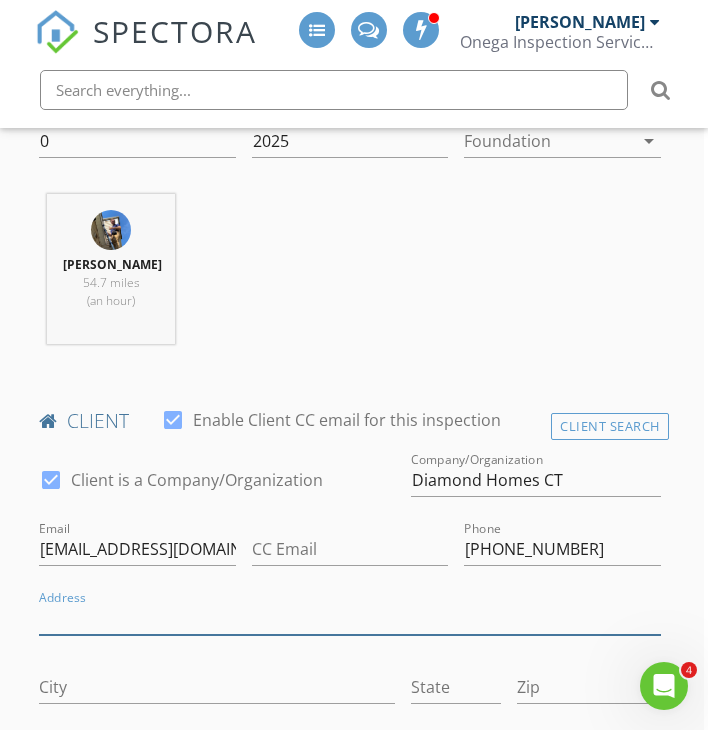 paste on "[STREET_ADDRESS]" 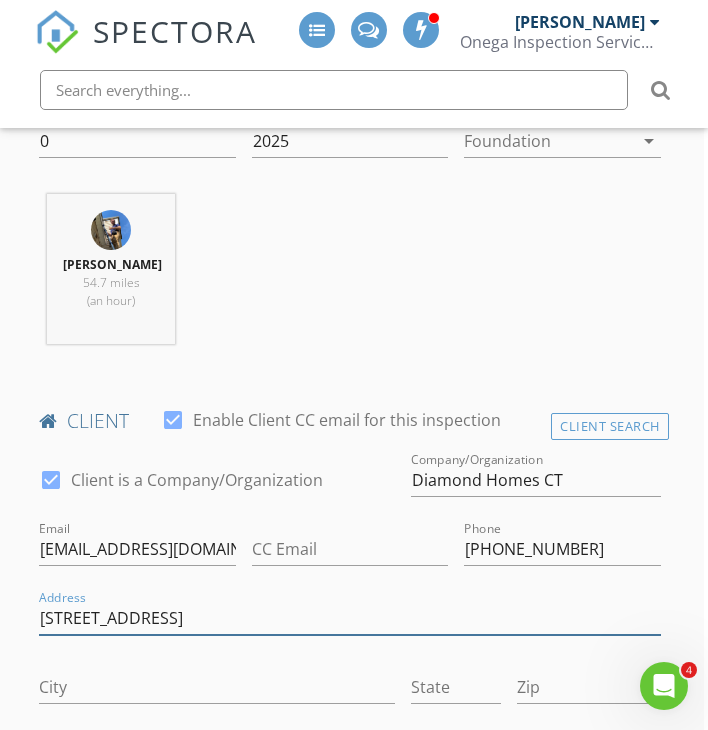 type on "[STREET_ADDRESS]" 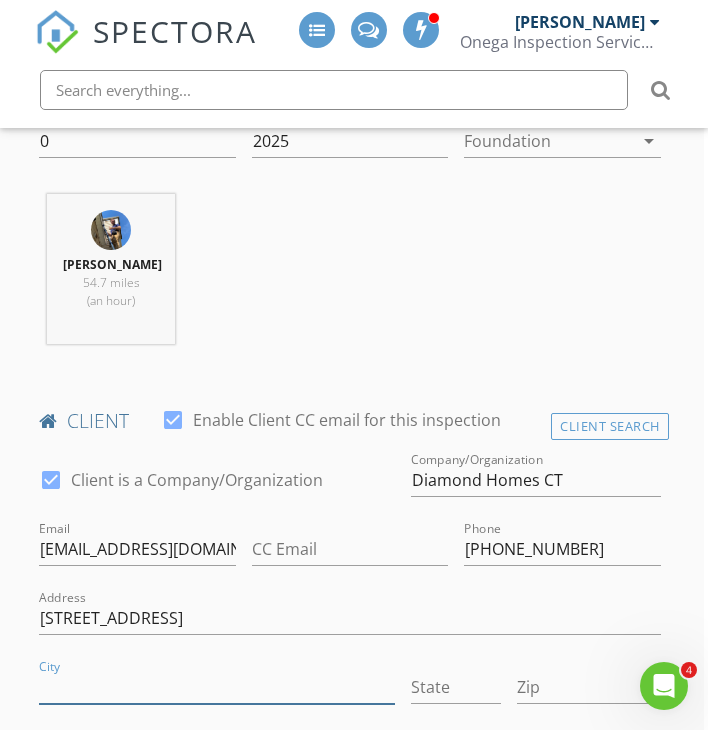 paste on "[GEOGRAPHIC_DATA]" 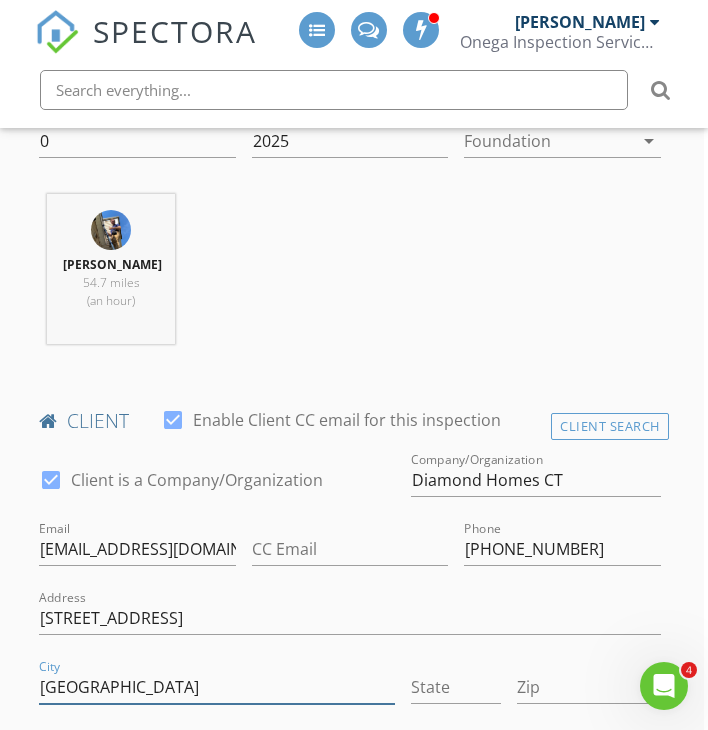 type on "[GEOGRAPHIC_DATA]" 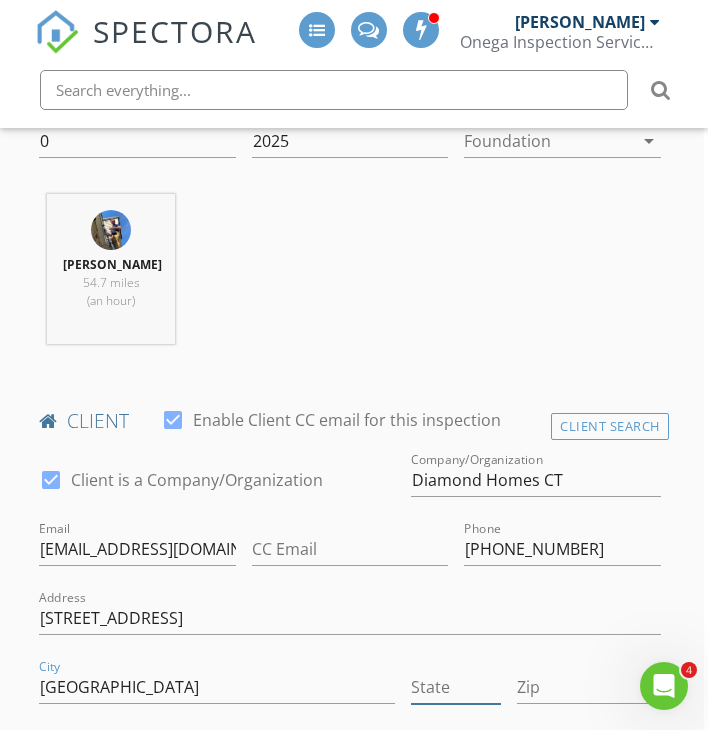 click on "State" at bounding box center (456, 687) 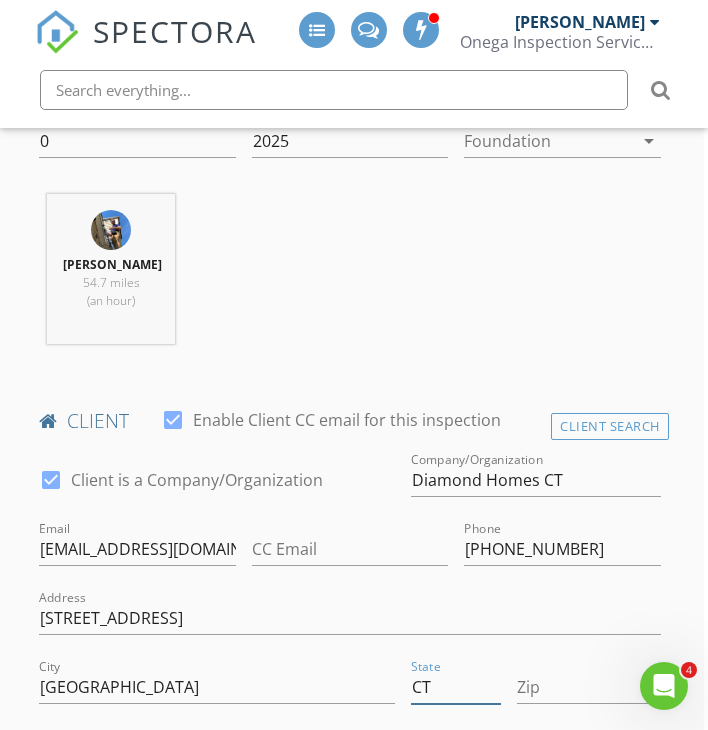 type on "CT" 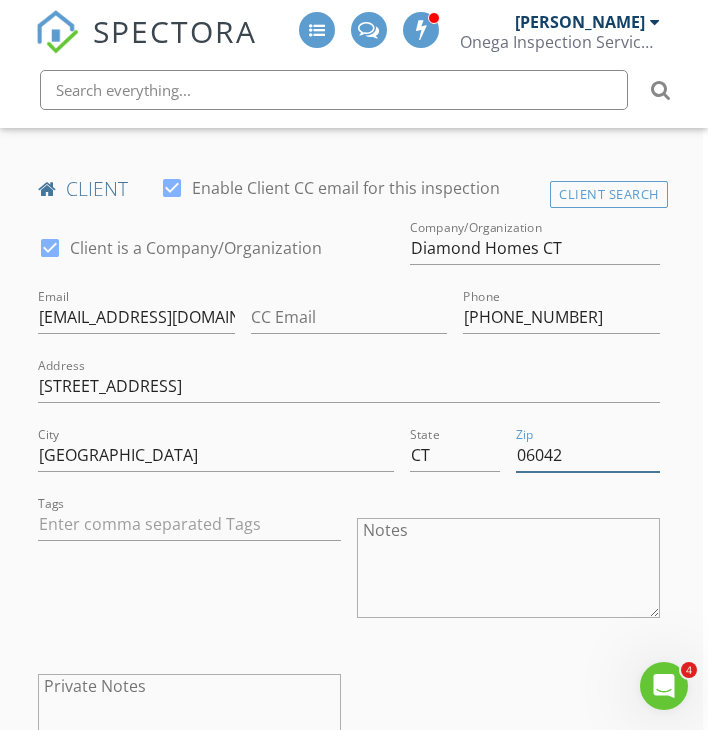 type on "06042" 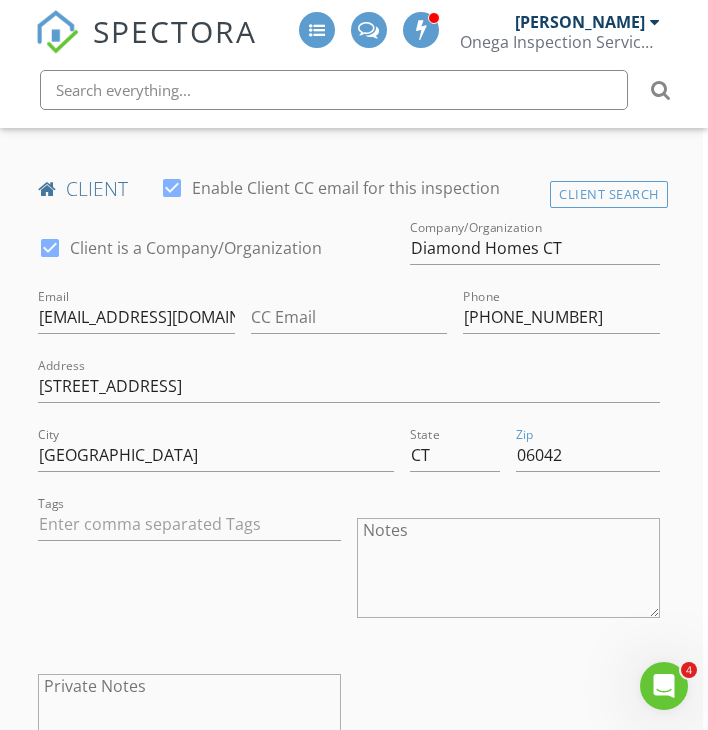 click on "Tags" at bounding box center [189, 570] 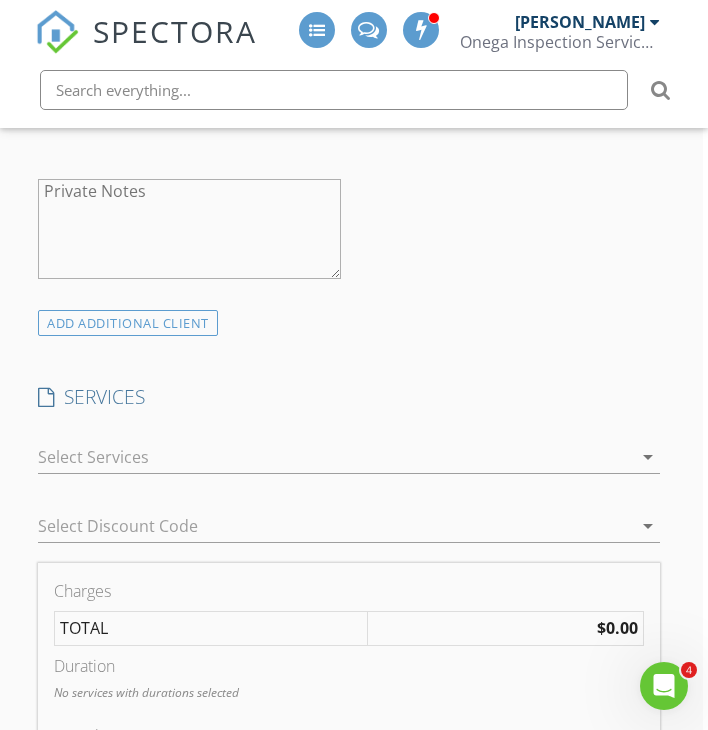 scroll, scrollTop: 1542, scrollLeft: 6, axis: both 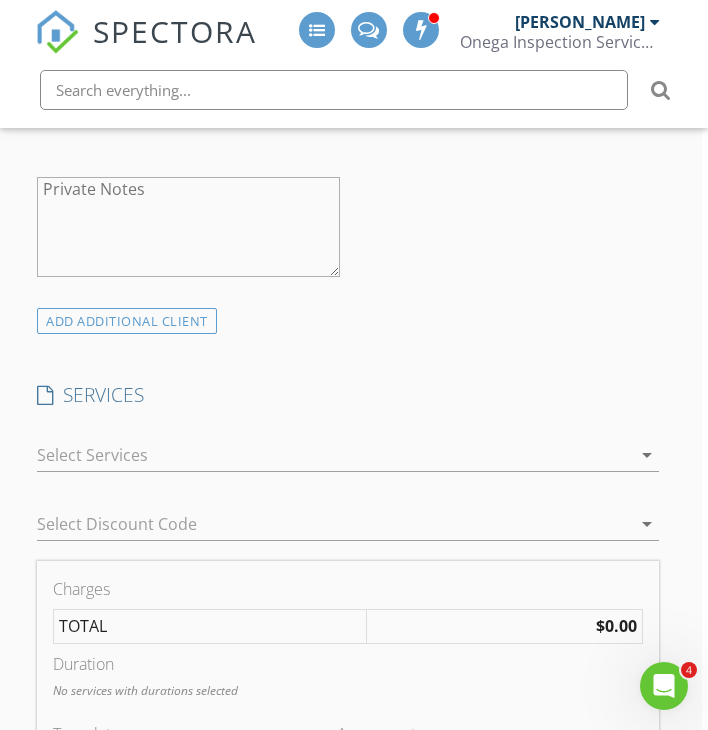 click at bounding box center (333, 455) 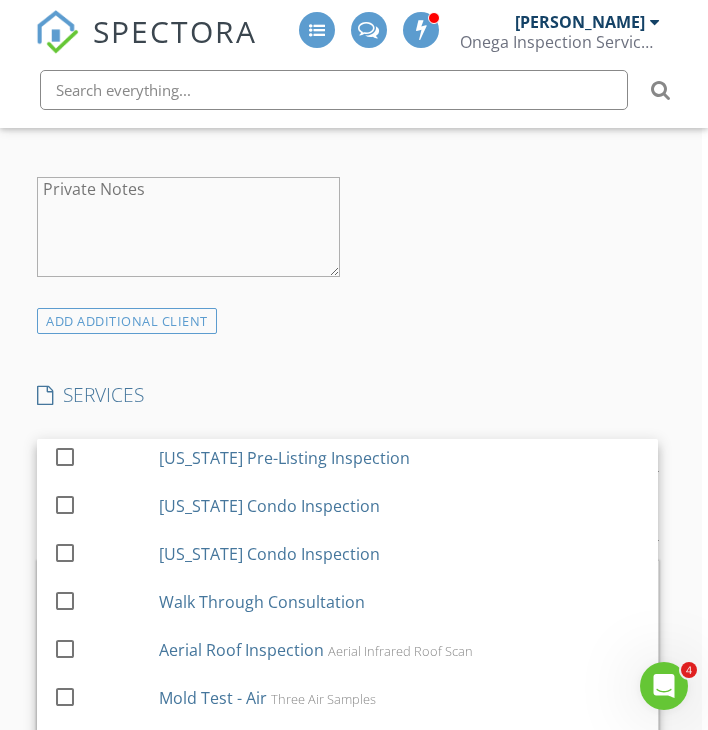 scroll, scrollTop: 170, scrollLeft: 0, axis: vertical 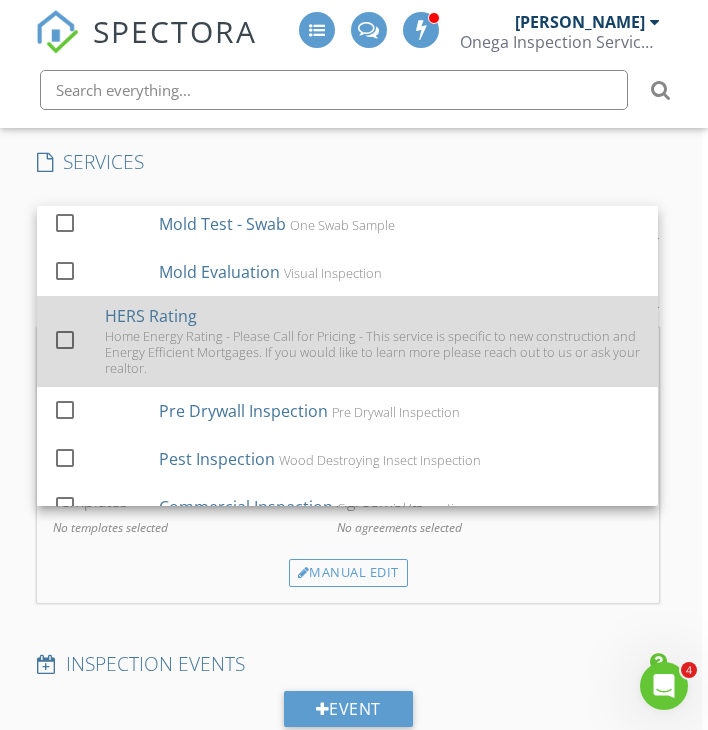 click on "Home Energy Rating - Please Call for Pricing - This service is specific to new construction and Energy Efficient Mortgages. If you would like to learn more please reach out to us or ask your realtor." at bounding box center (373, 352) 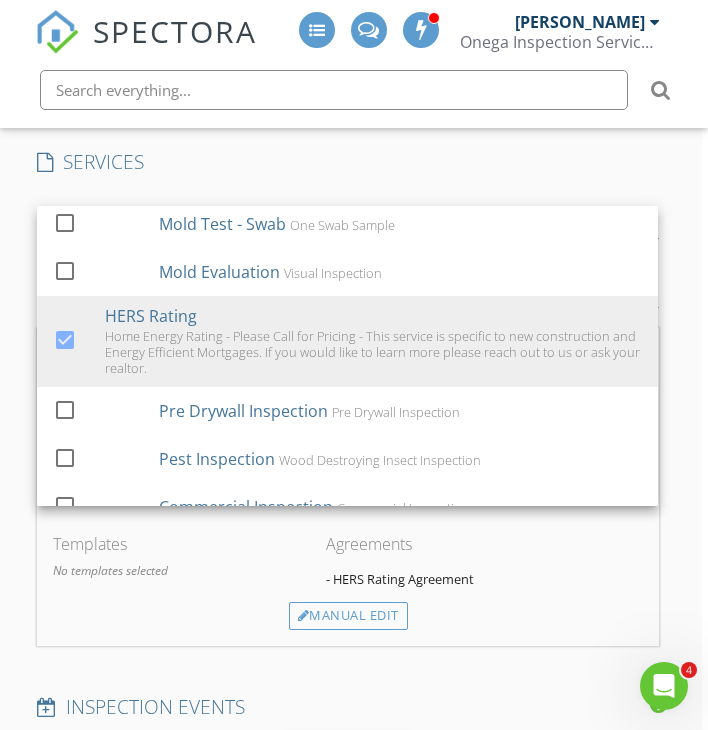 click on "Charges    HERS Rating
$0.00 (Base)
$0.00    TOTAL   $0.00    Duration    2 hrs      Templates    No templates selected    Agreements
- HERS Rating Agreement
Manual Edit" at bounding box center [347, 487] 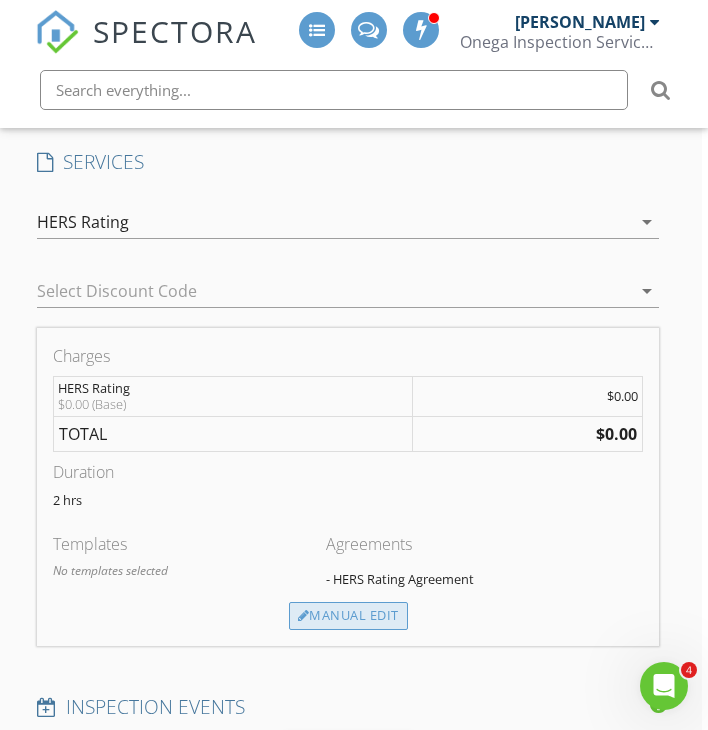 click on "Manual Edit" at bounding box center [348, 616] 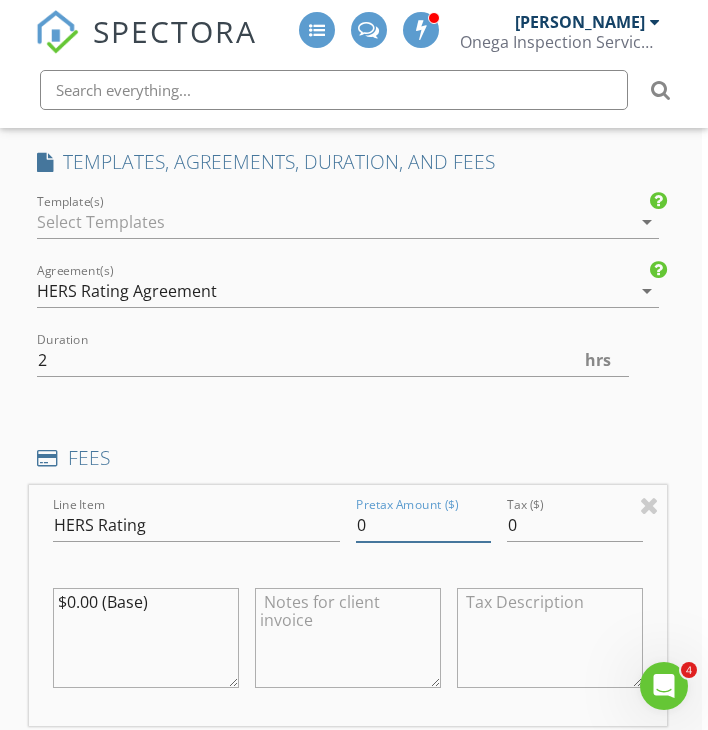drag, startPoint x: 363, startPoint y: 520, endPoint x: 333, endPoint y: 520, distance: 30 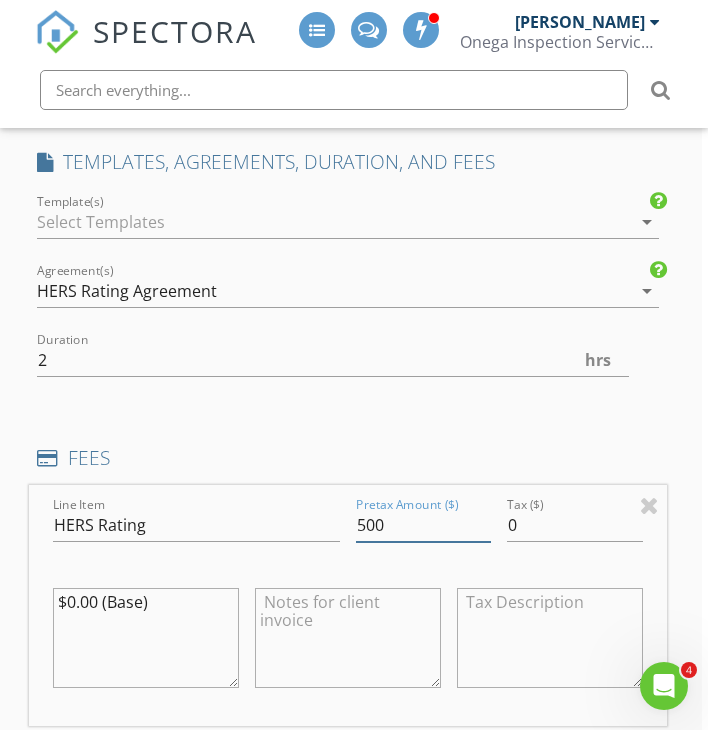 type on "500" 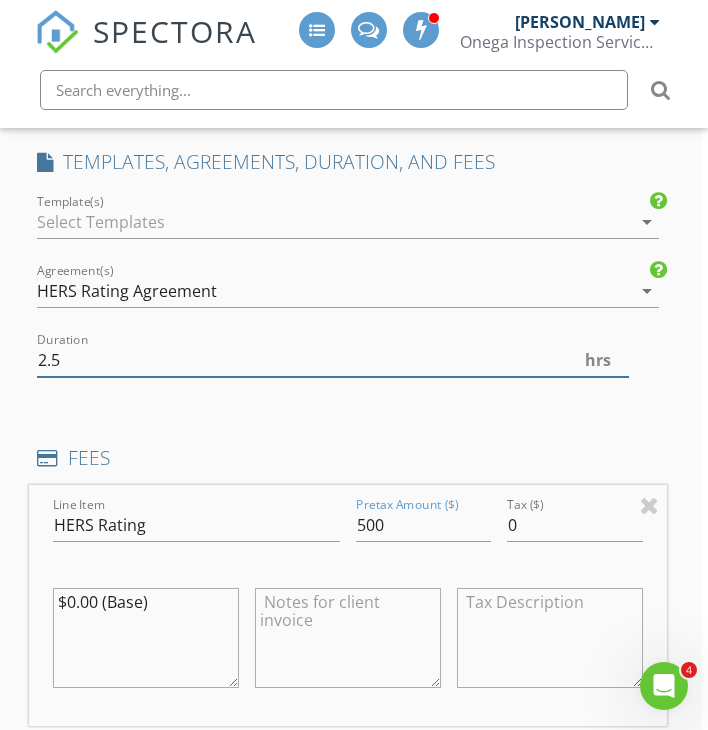 click on "2.5" at bounding box center [332, 360] 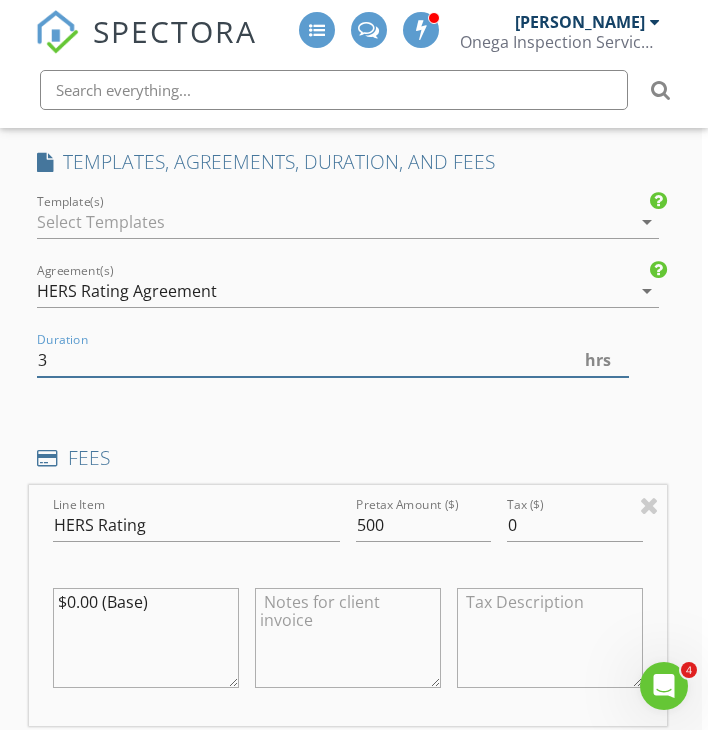 click on "3" at bounding box center (332, 360) 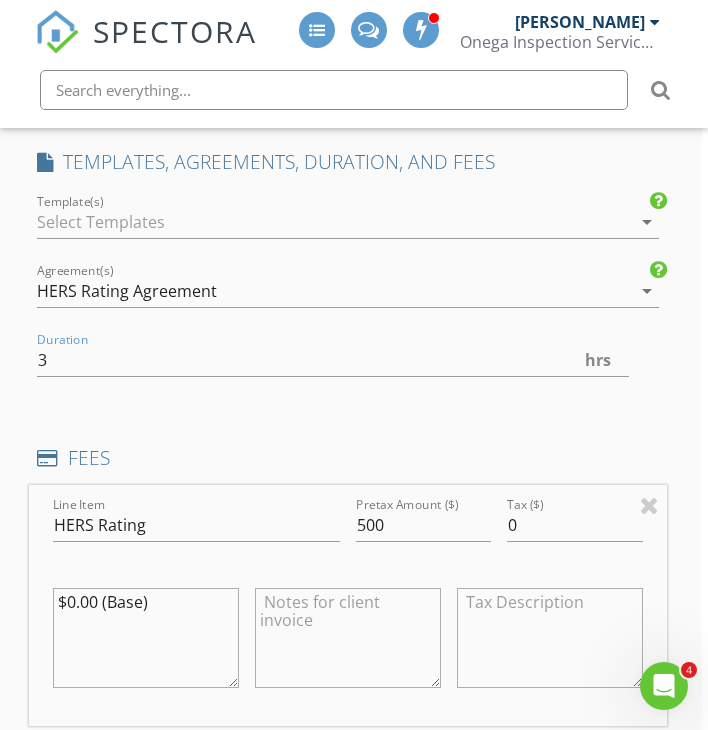 click on "FEES" at bounding box center (347, 465) 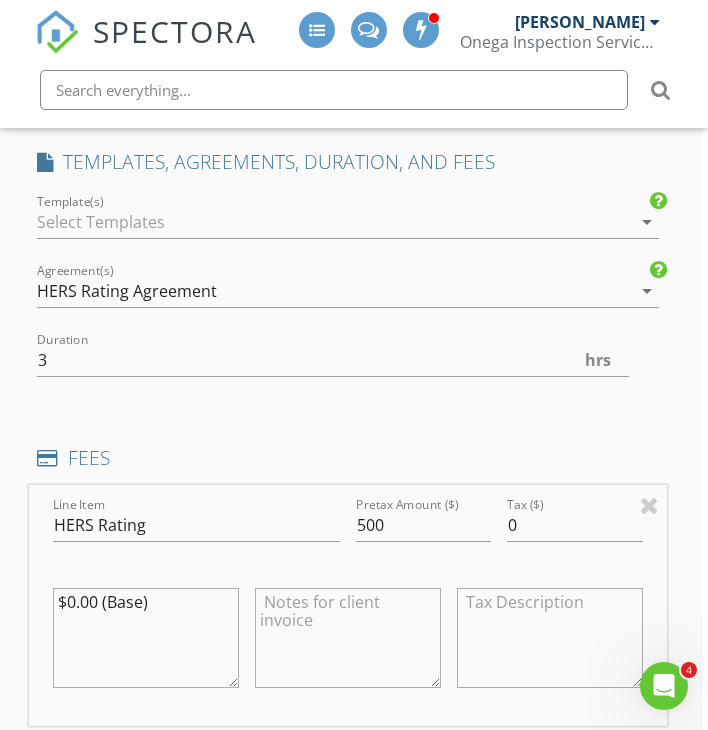 scroll, scrollTop: 2059, scrollLeft: 6, axis: both 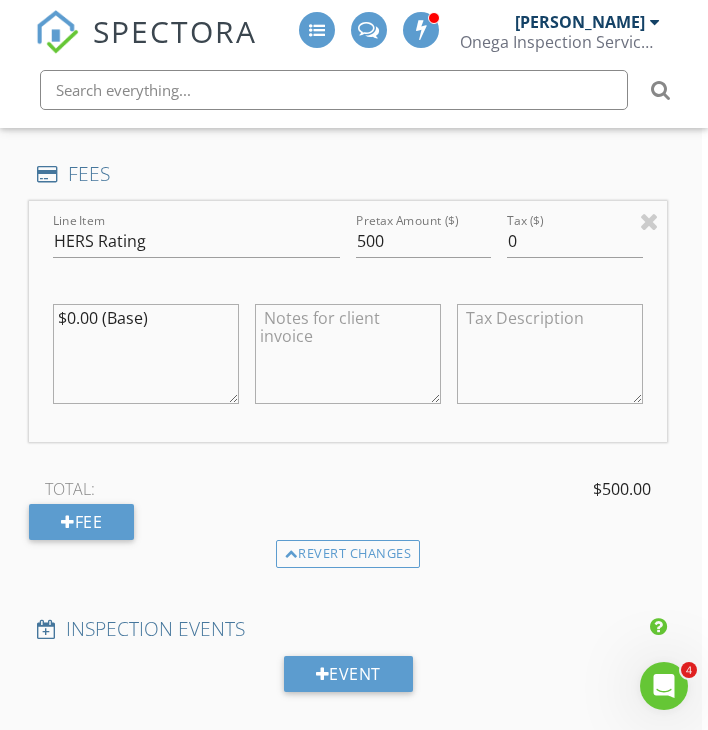 drag, startPoint x: 181, startPoint y: 334, endPoint x: 31, endPoint y: 310, distance: 151.90787 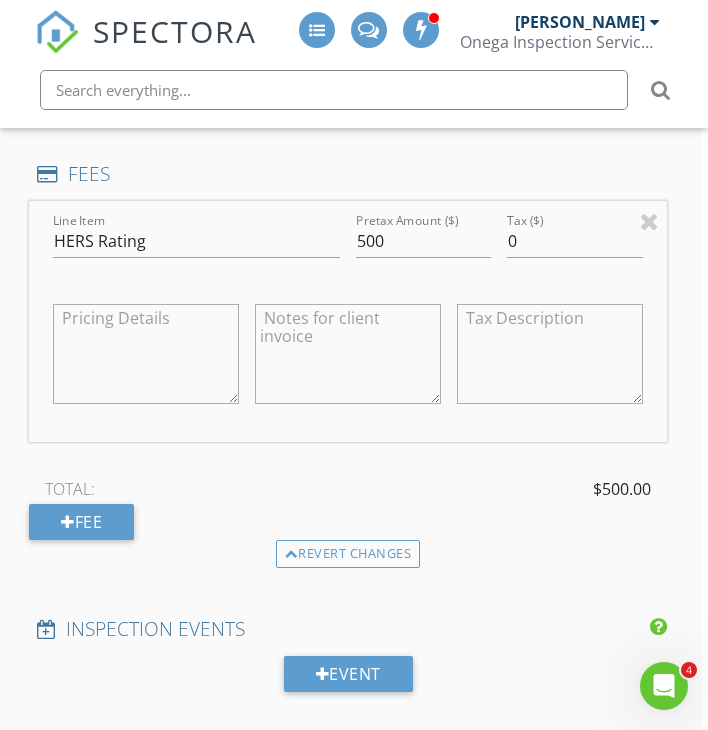 type 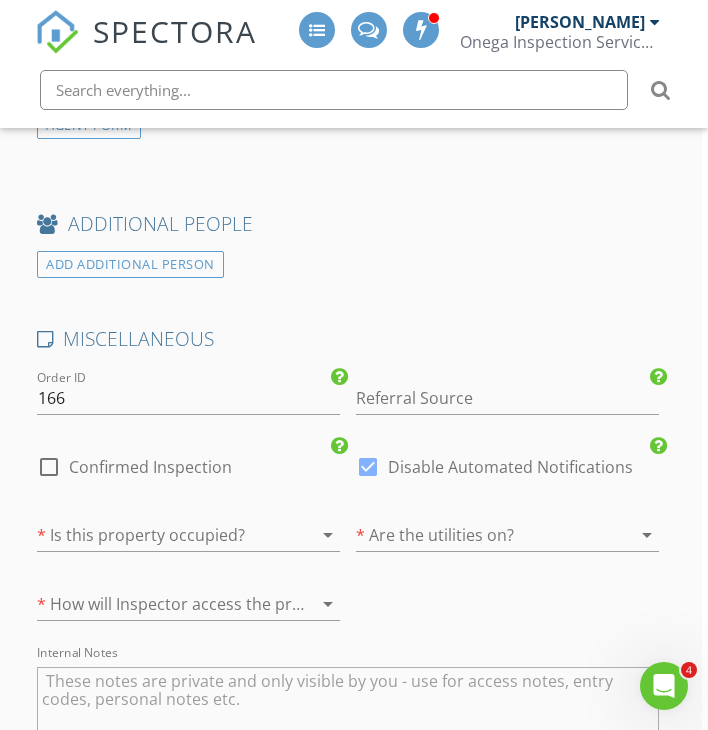 scroll, scrollTop: 3296, scrollLeft: 6, axis: both 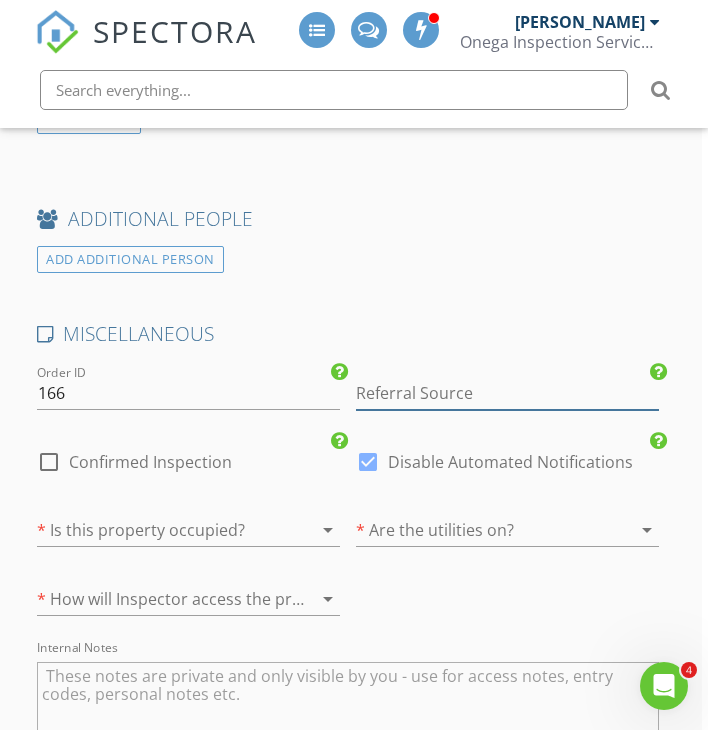 click at bounding box center [507, 393] 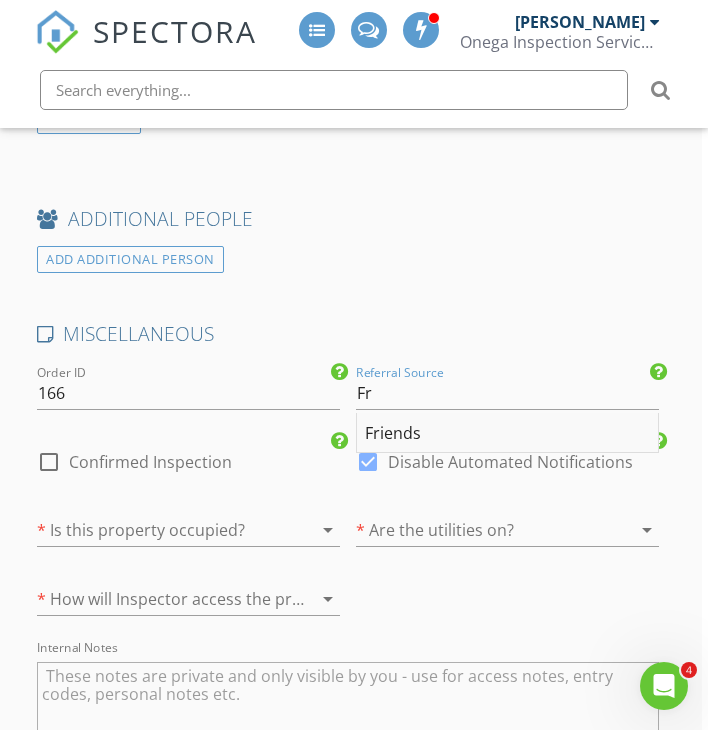 click on "Friends" at bounding box center [507, 433] 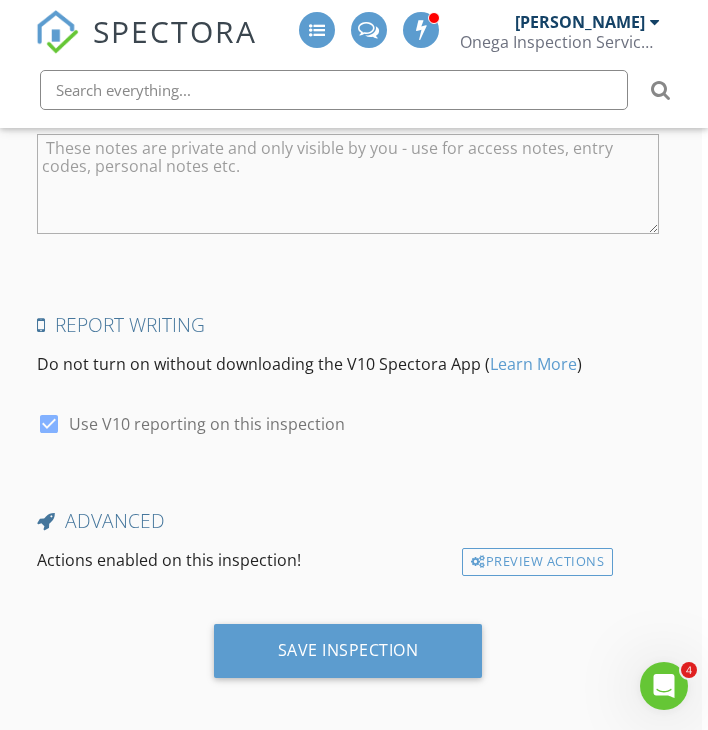 scroll, scrollTop: 3823, scrollLeft: 6, axis: both 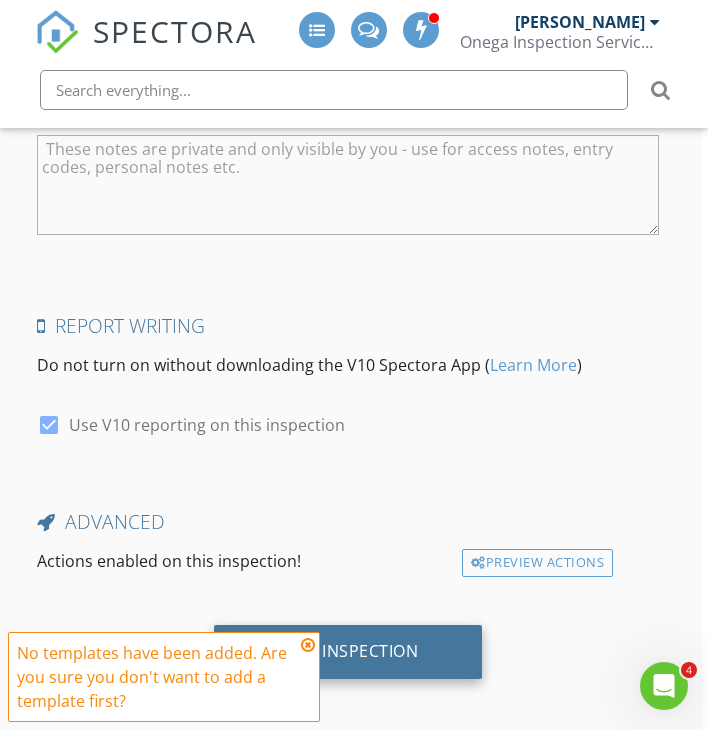 click on "Save Inspection" at bounding box center (348, 651) 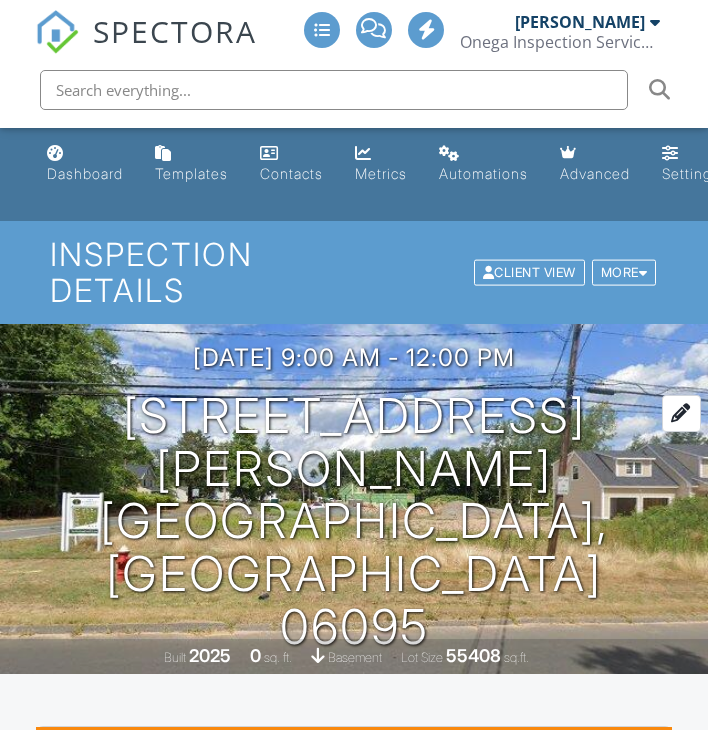 scroll, scrollTop: 243, scrollLeft: 0, axis: vertical 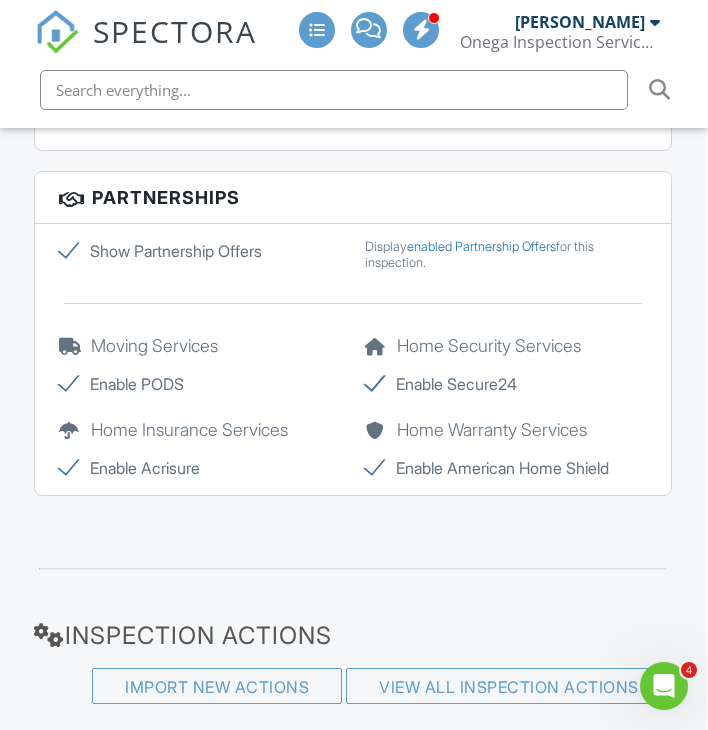 click on "Show Partnership Offers" at bounding box center (200, 251) 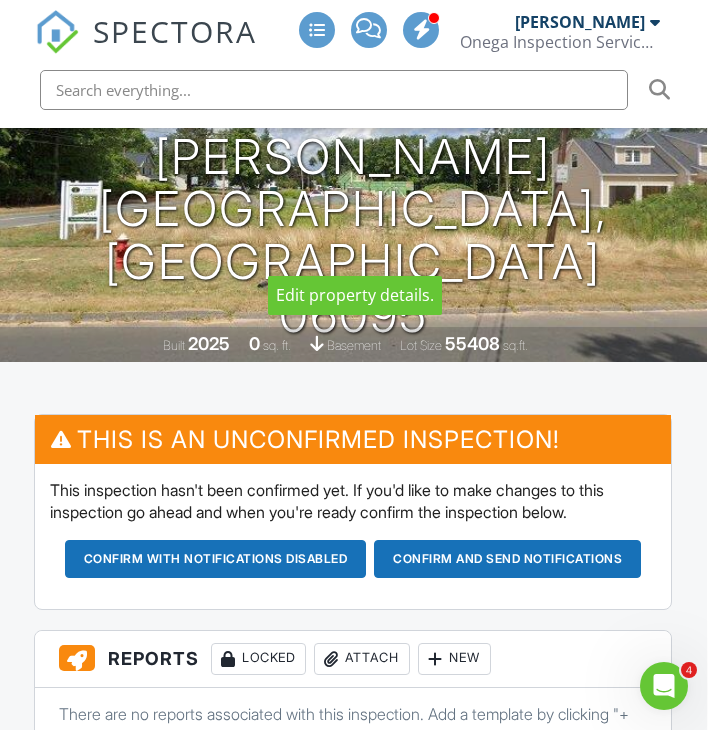 scroll, scrollTop: 316, scrollLeft: 1, axis: both 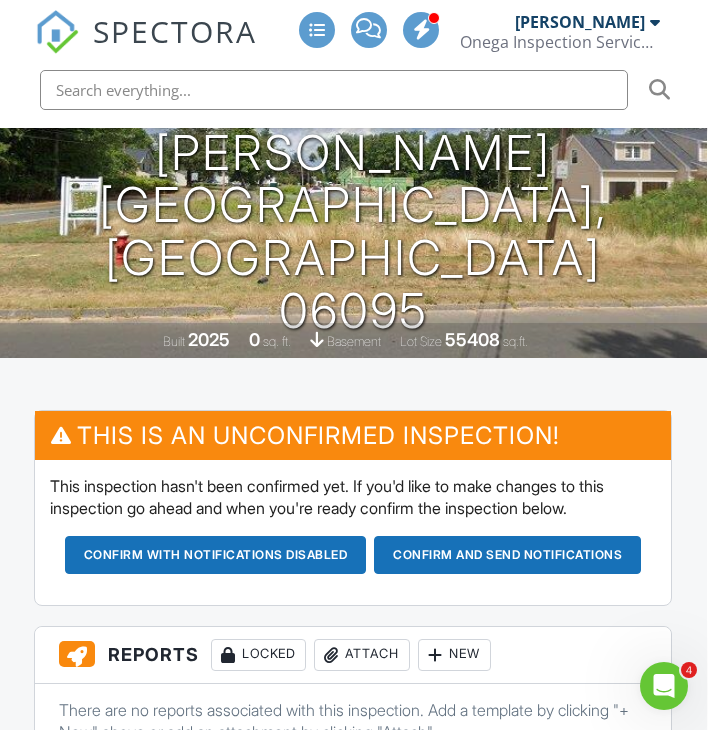 click on "Confirm and send notifications" at bounding box center [216, 555] 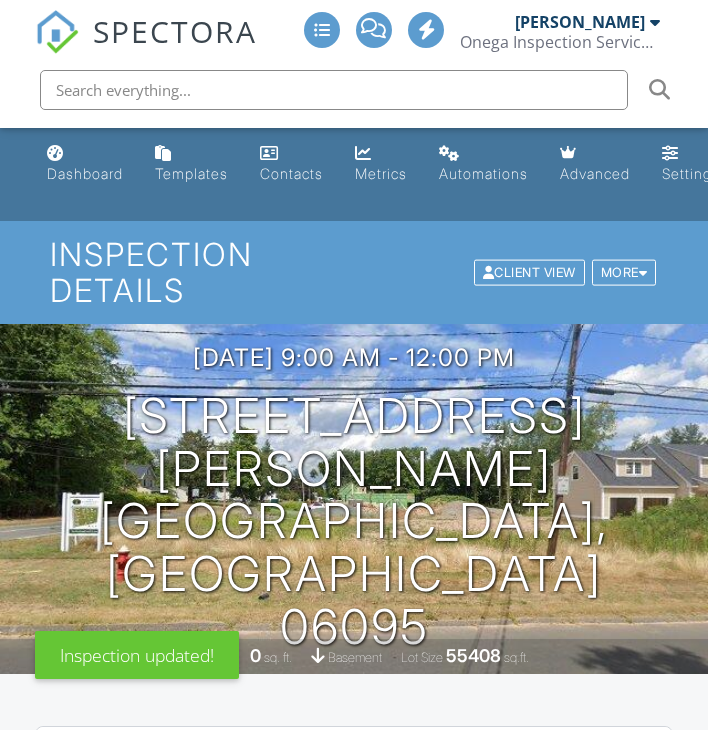 scroll, scrollTop: 0, scrollLeft: 0, axis: both 